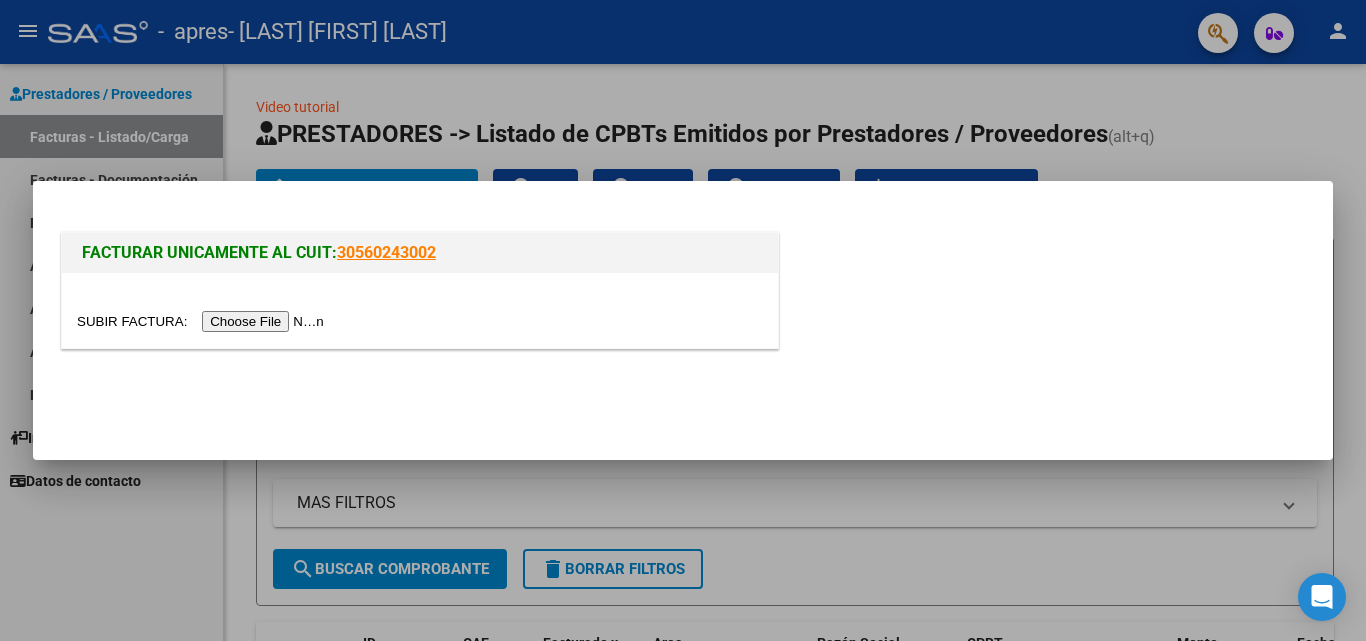 scroll, scrollTop: 0, scrollLeft: 0, axis: both 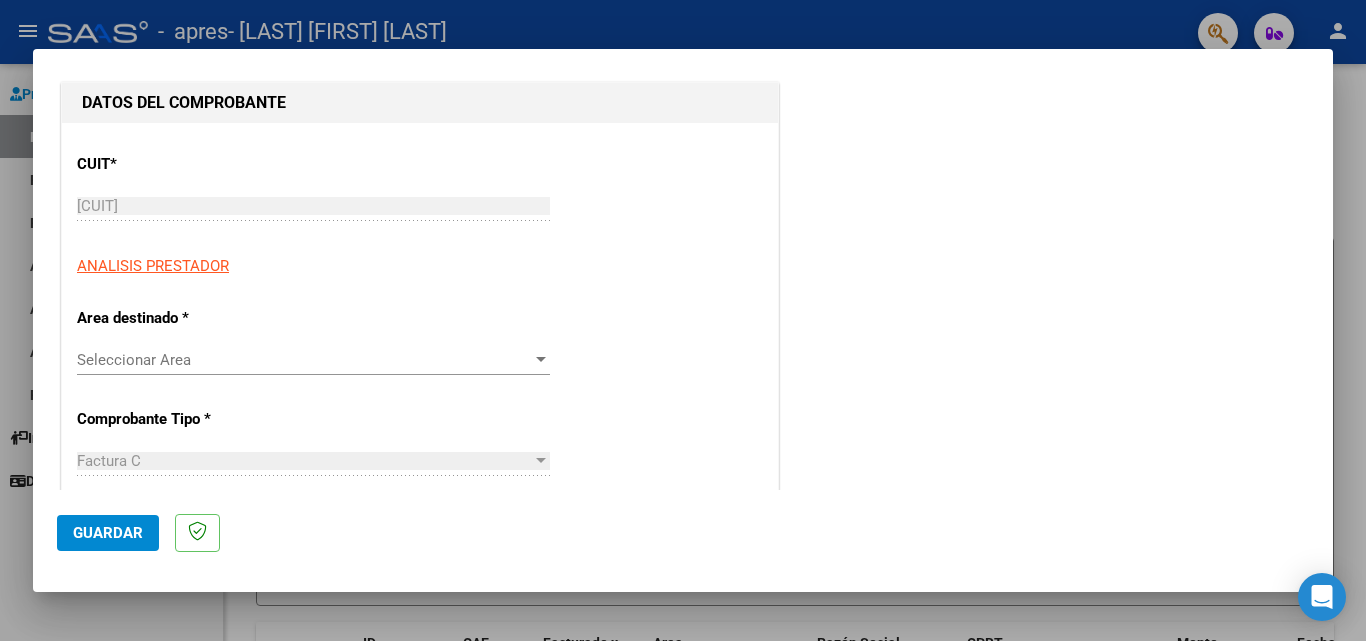 click at bounding box center [541, 359] 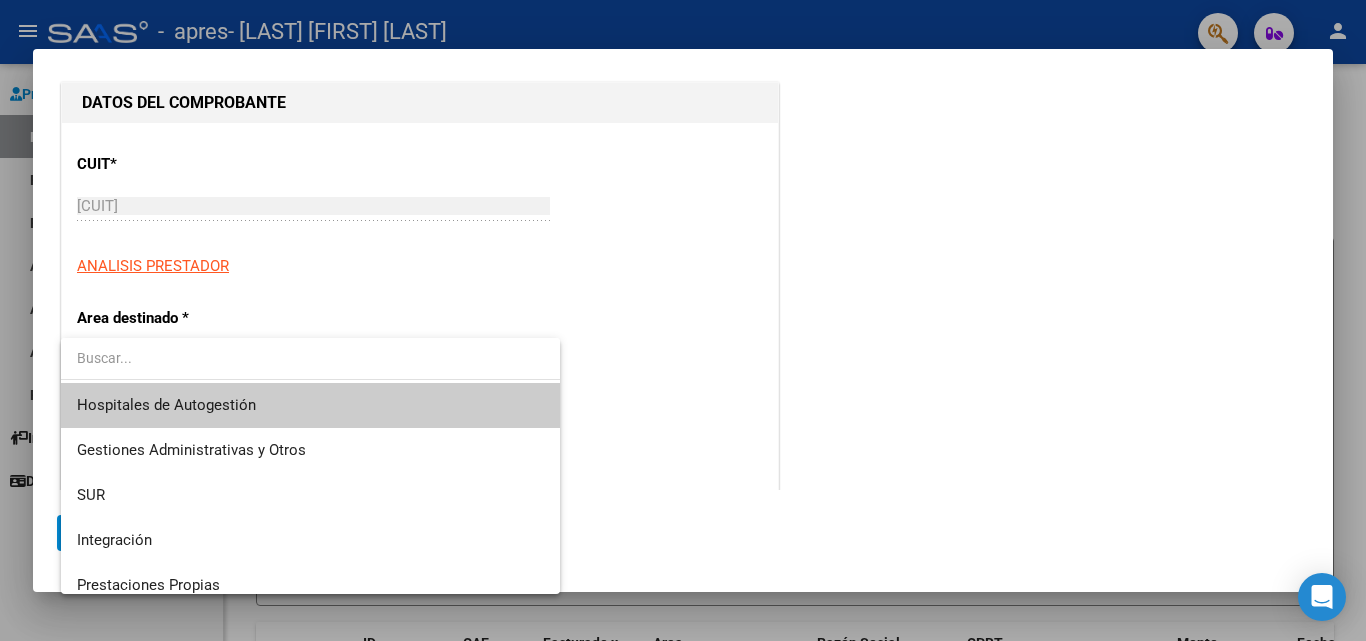 click at bounding box center (310, 360) 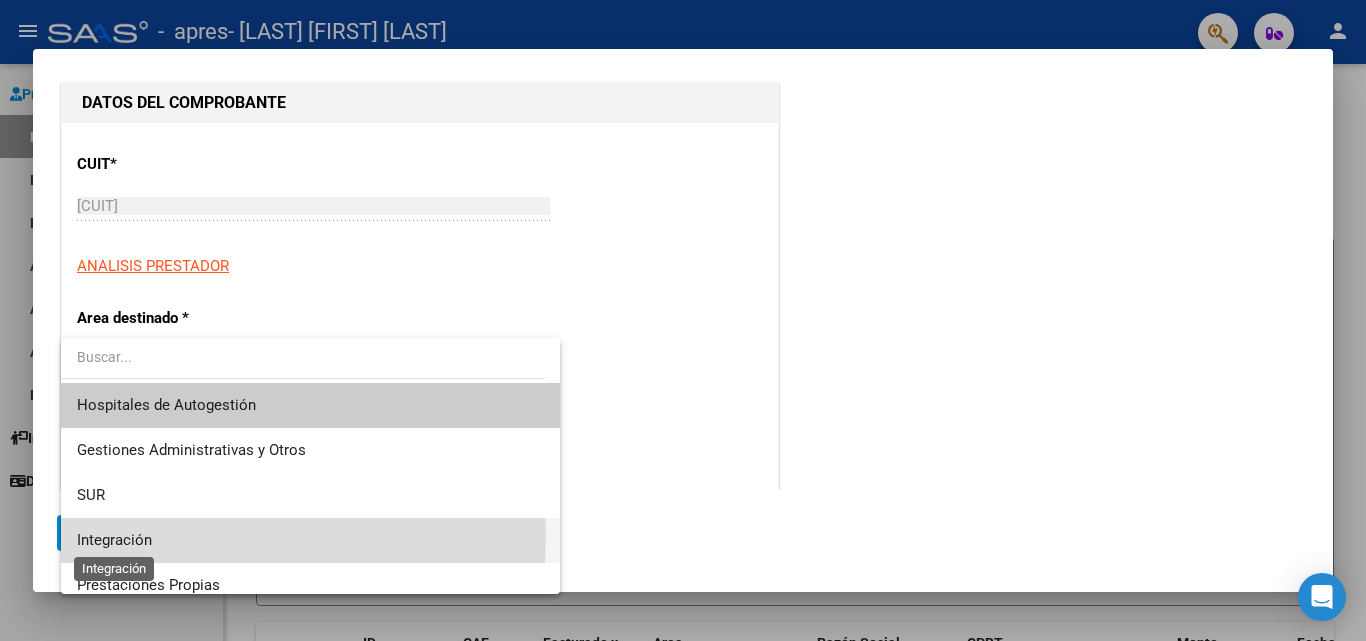 click on "Integración" at bounding box center [114, 540] 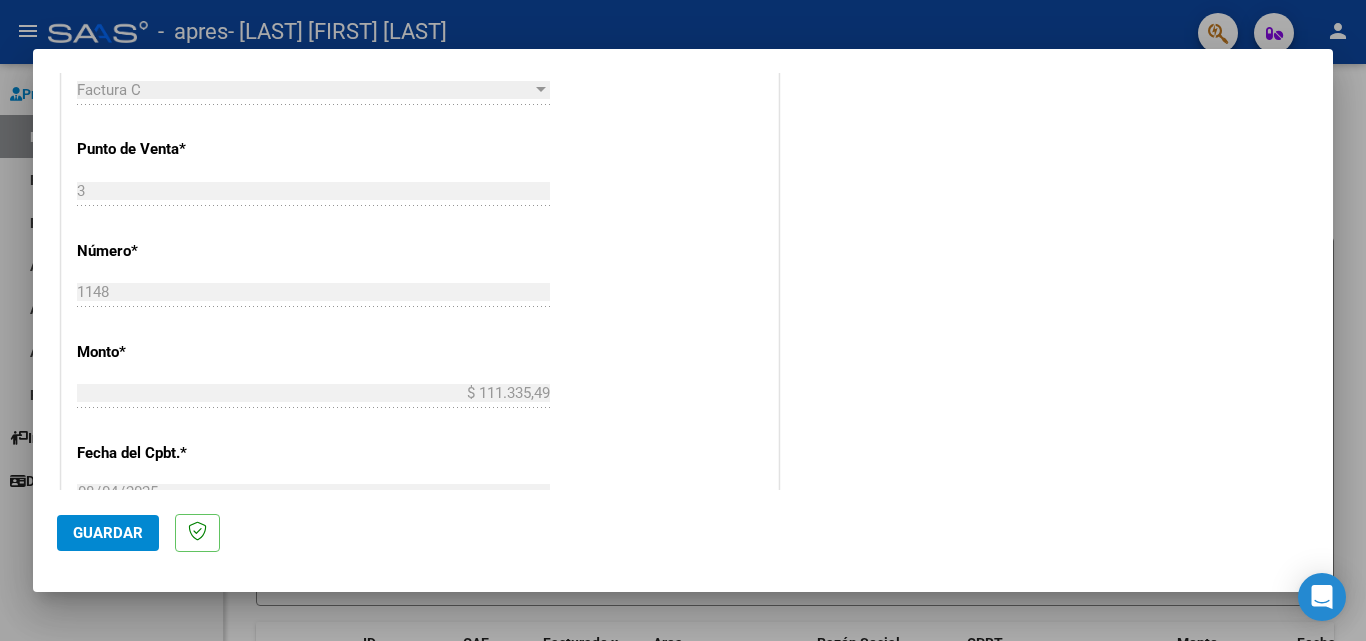 scroll, scrollTop: 600, scrollLeft: 0, axis: vertical 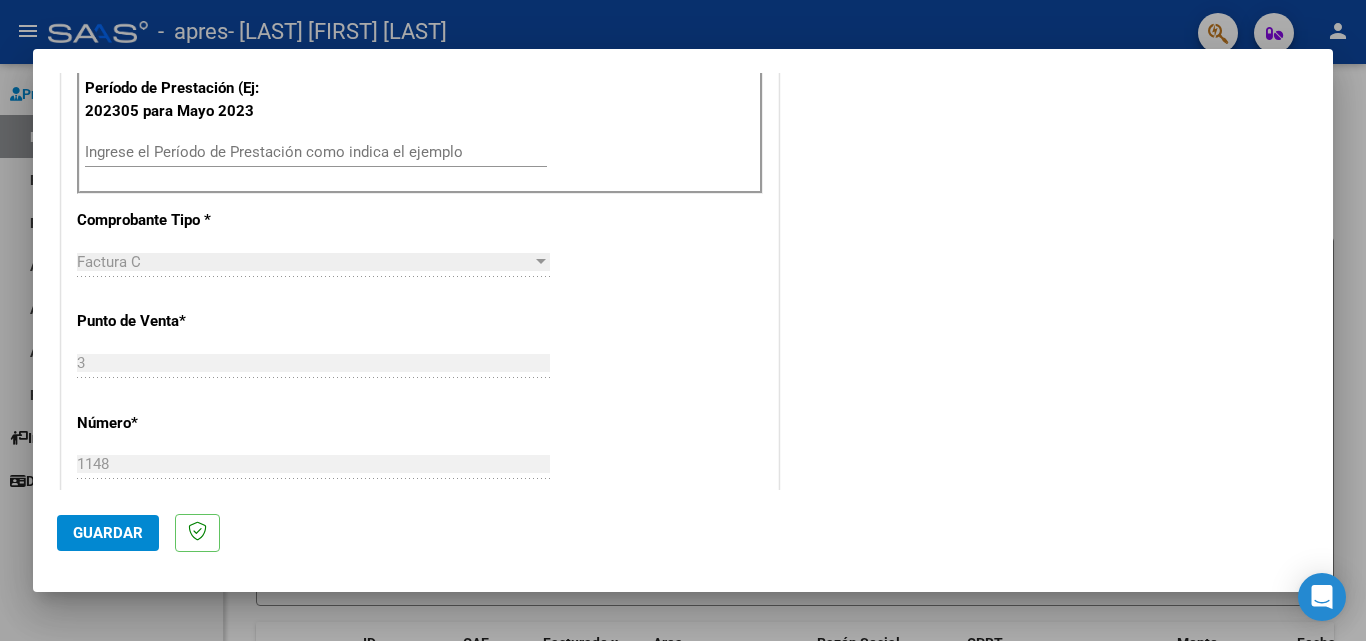 click on "Ingrese el Período de Prestación como indica el ejemplo" at bounding box center [316, 152] 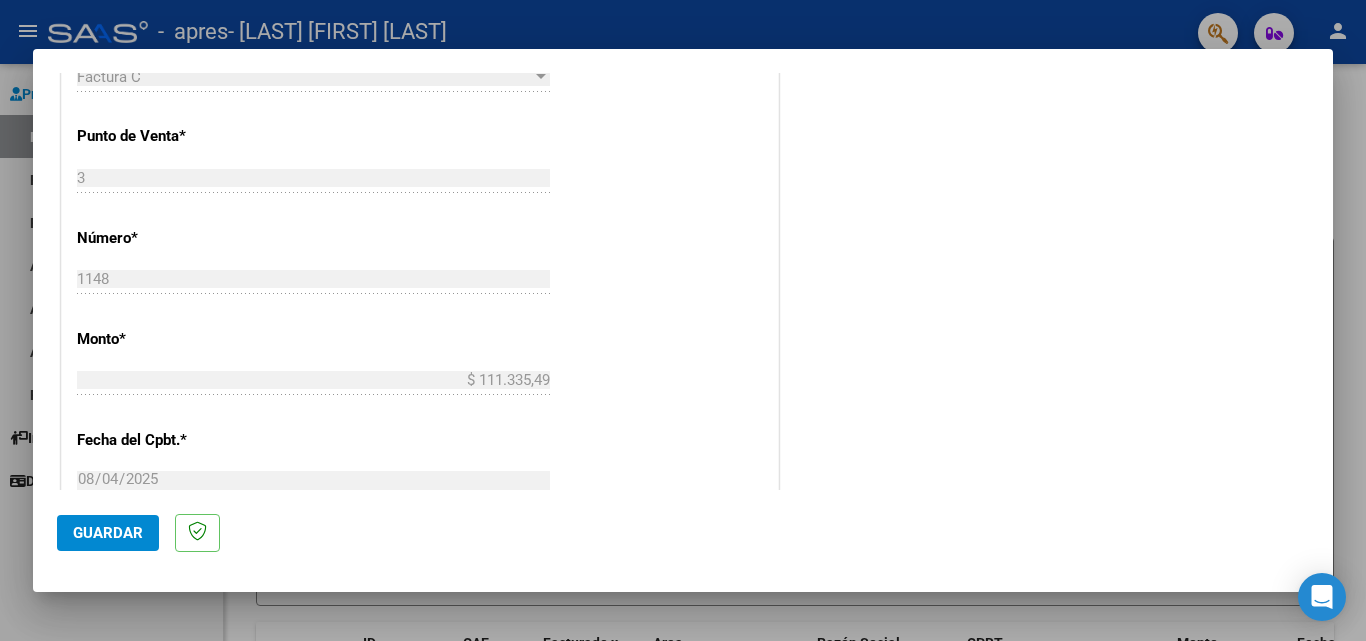 scroll, scrollTop: 800, scrollLeft: 0, axis: vertical 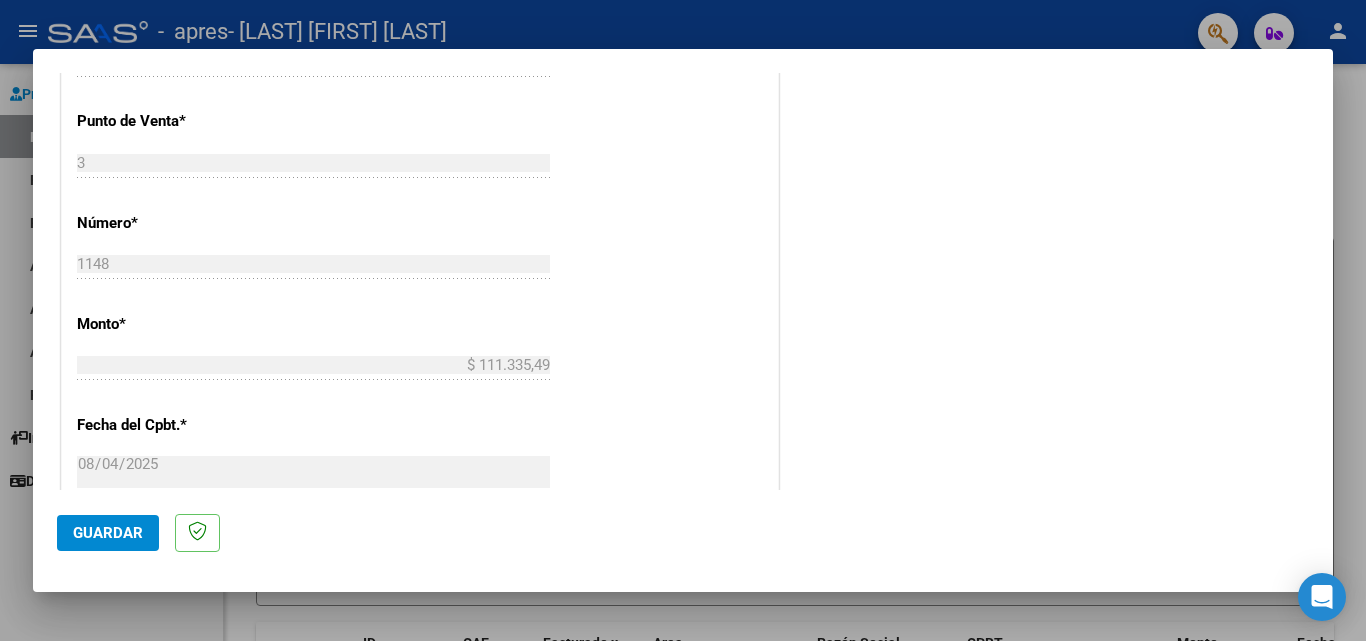 type on "202507" 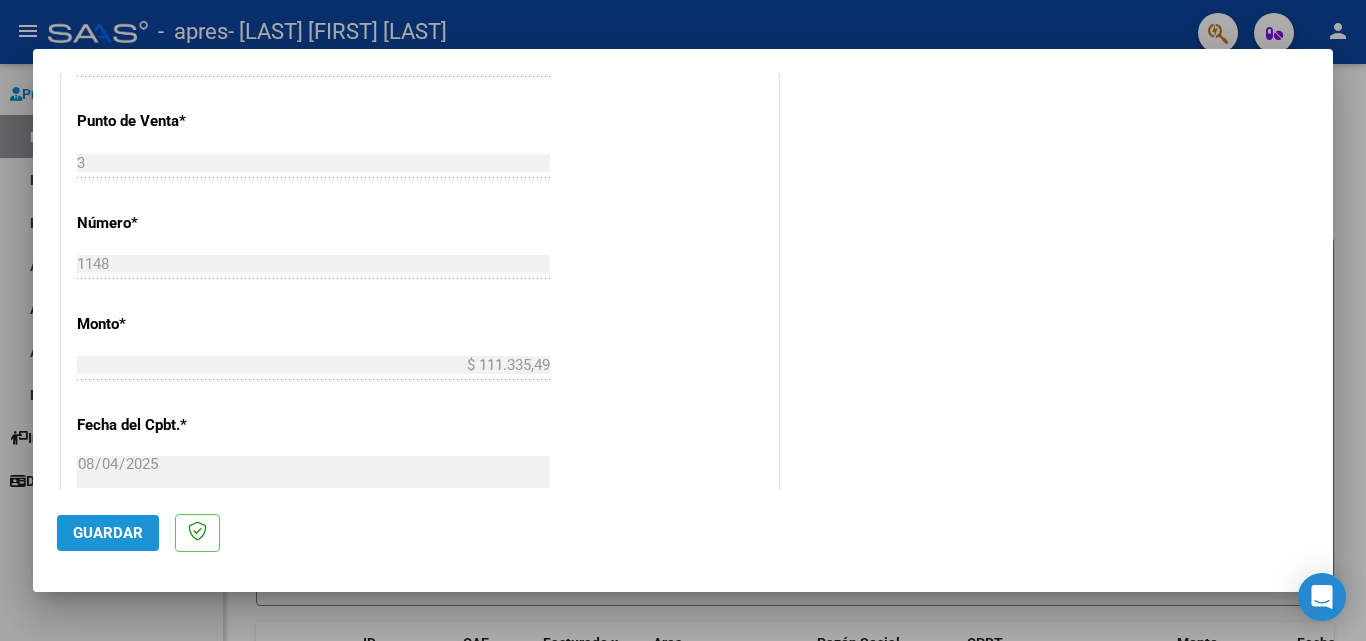 click on "Guardar" 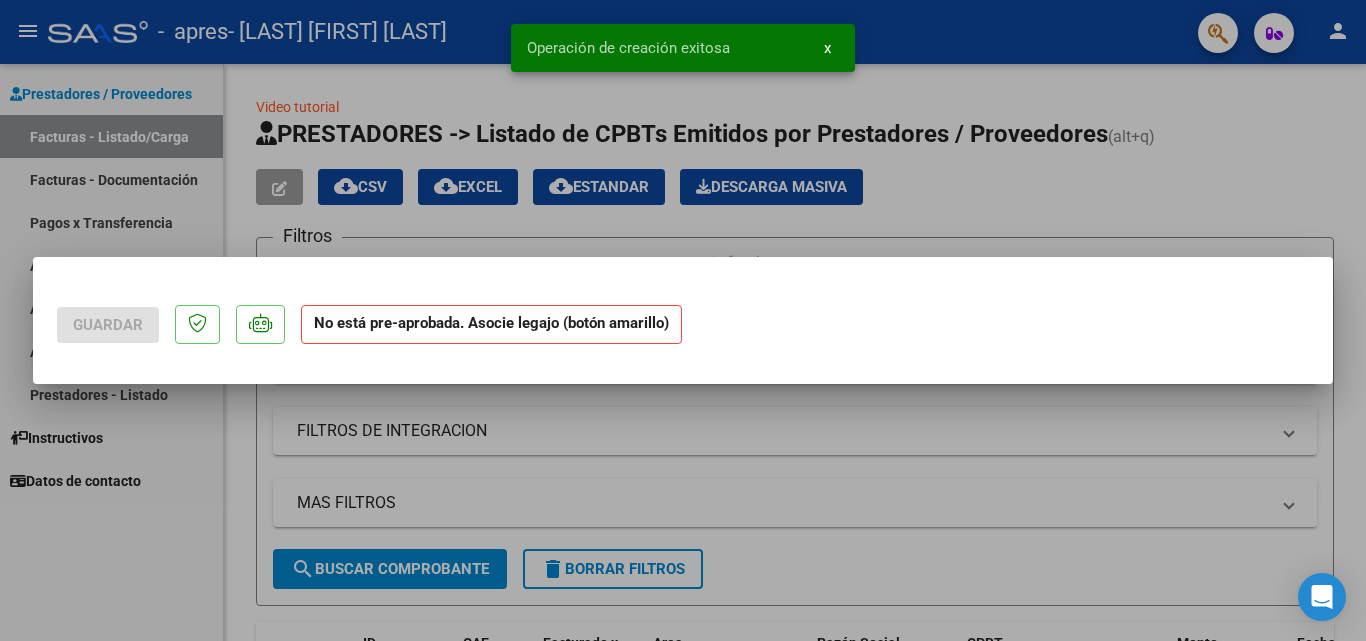 scroll, scrollTop: 0, scrollLeft: 0, axis: both 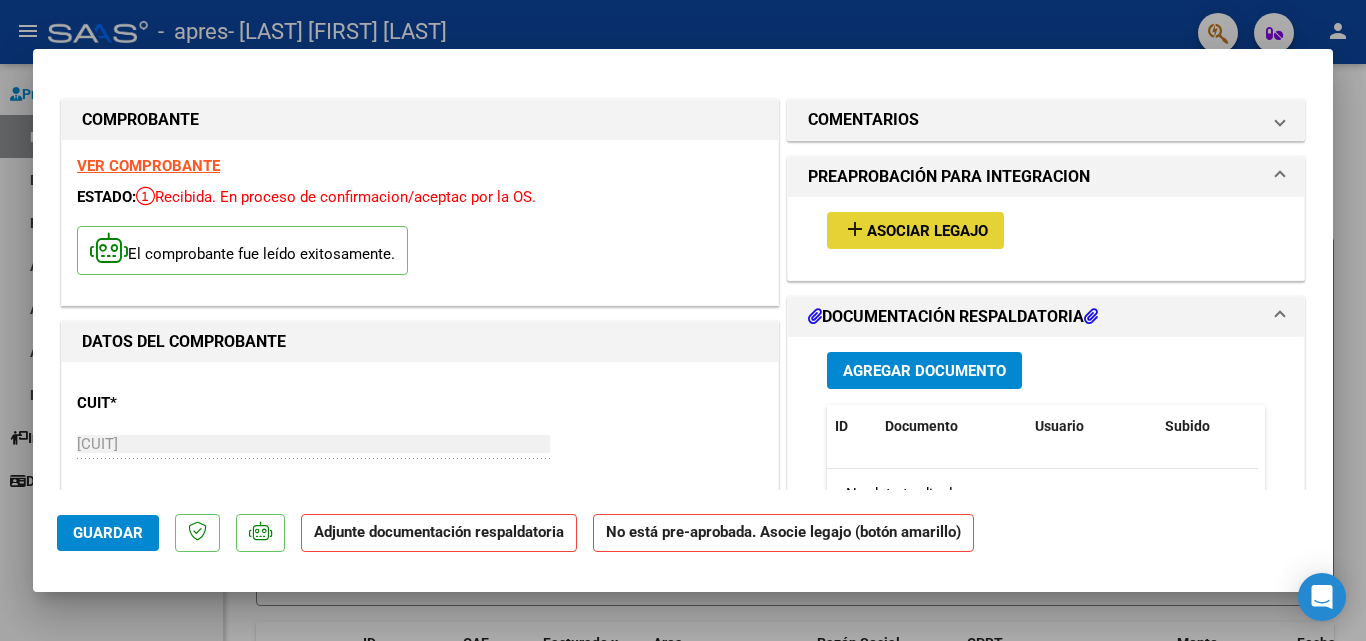 click on "Asociar Legajo" at bounding box center (927, 231) 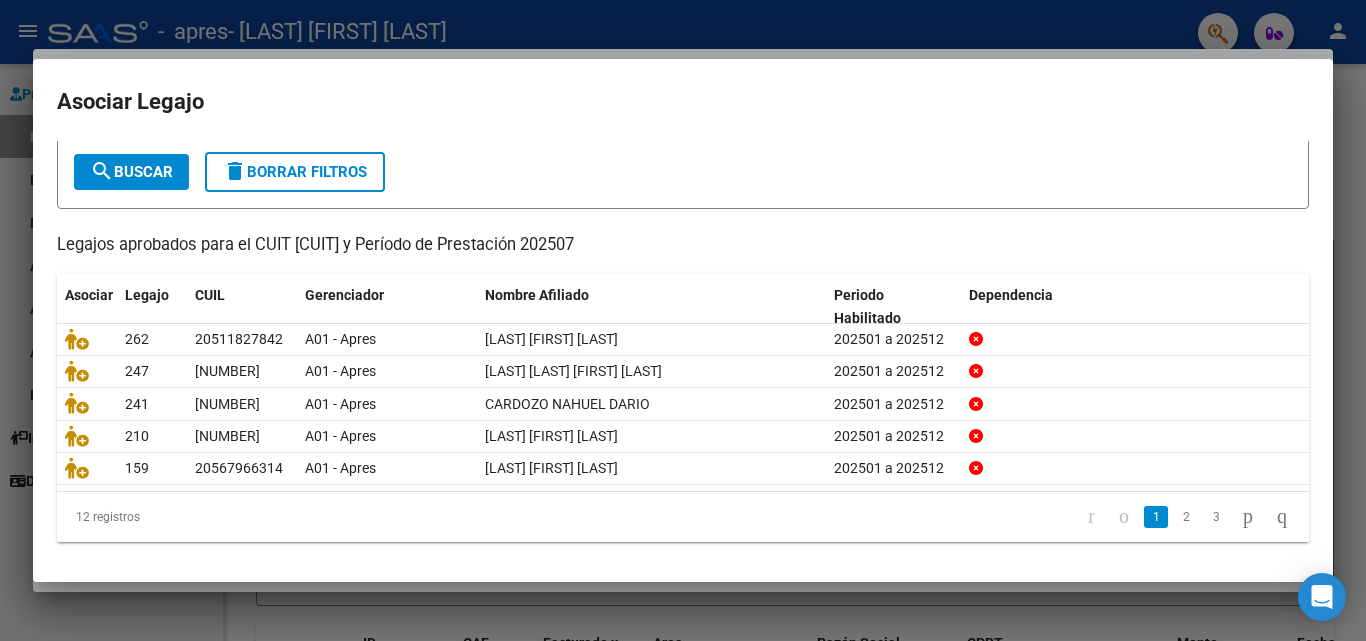 scroll, scrollTop: 109, scrollLeft: 0, axis: vertical 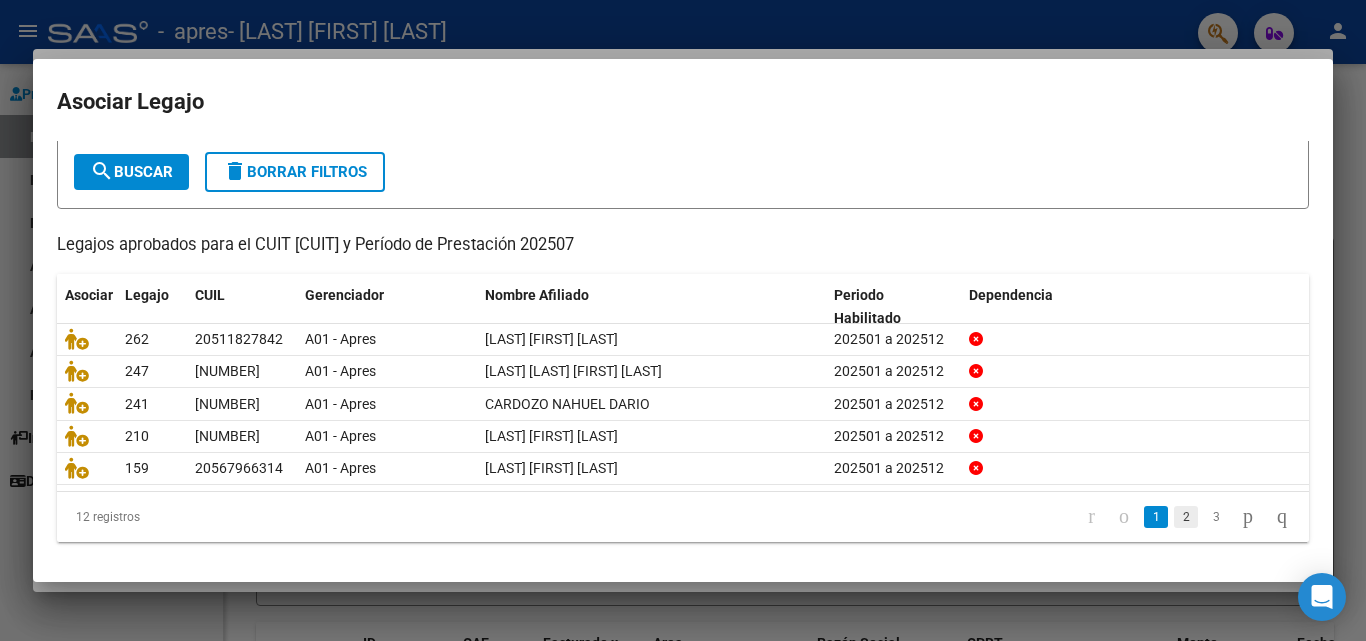 click on "2" 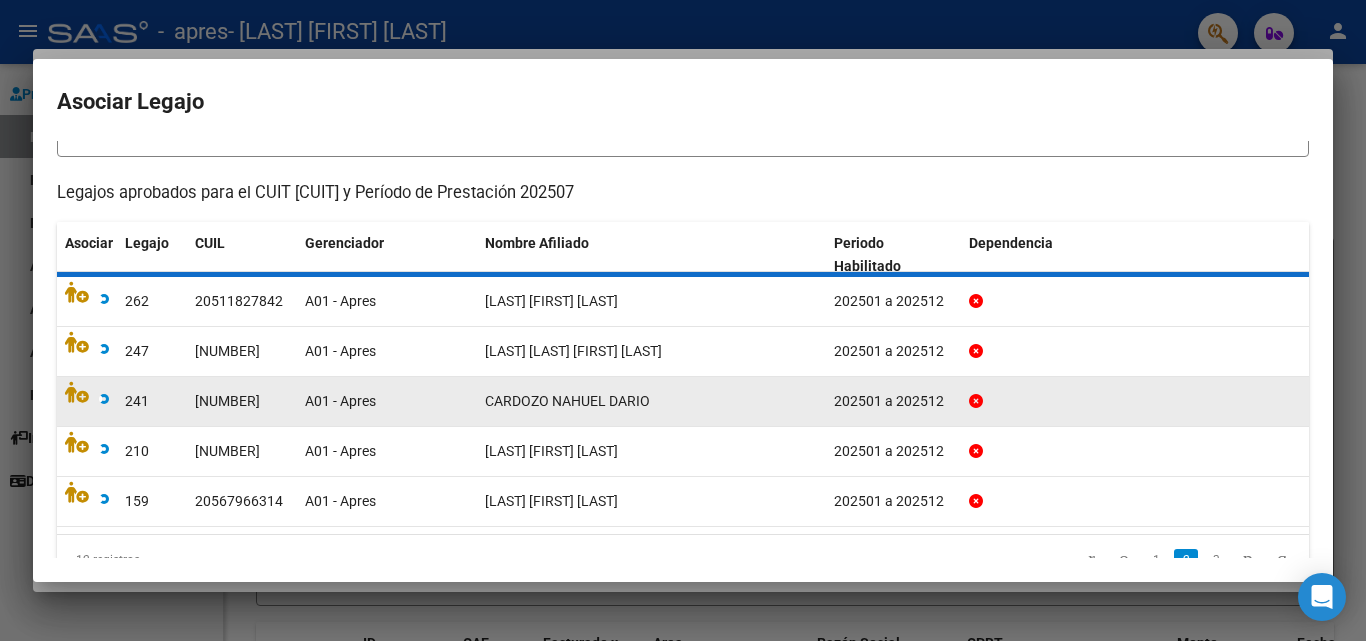 scroll, scrollTop: 109, scrollLeft: 0, axis: vertical 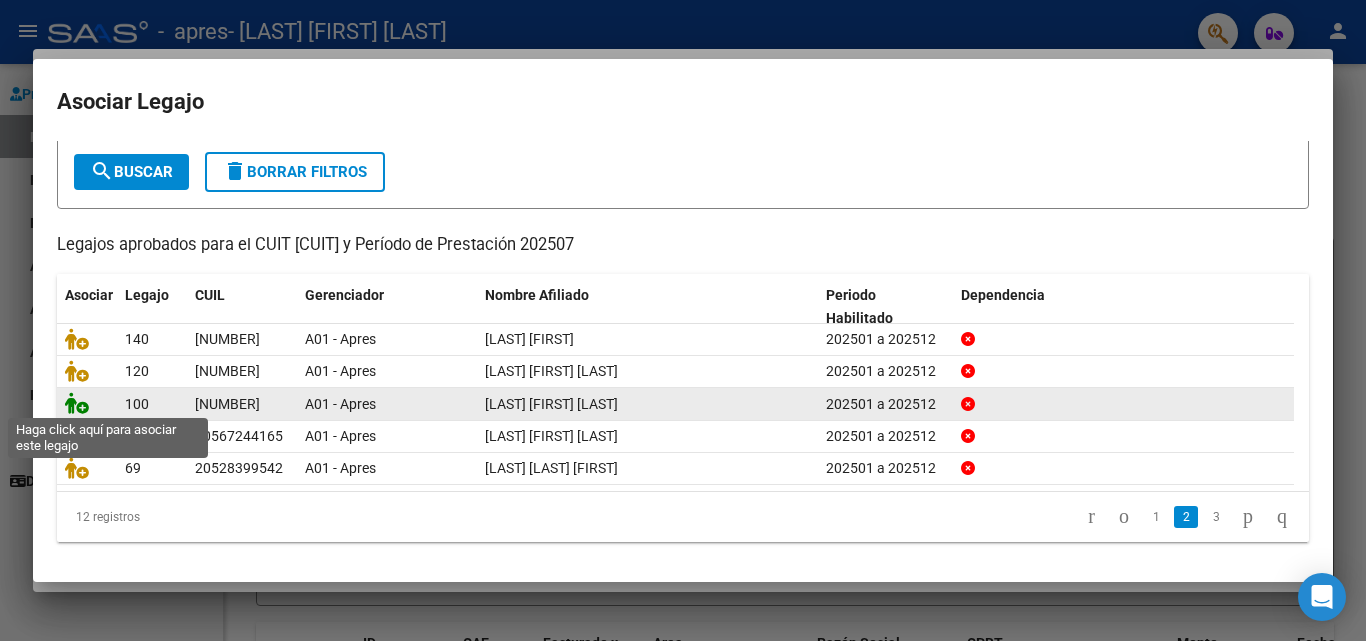 click 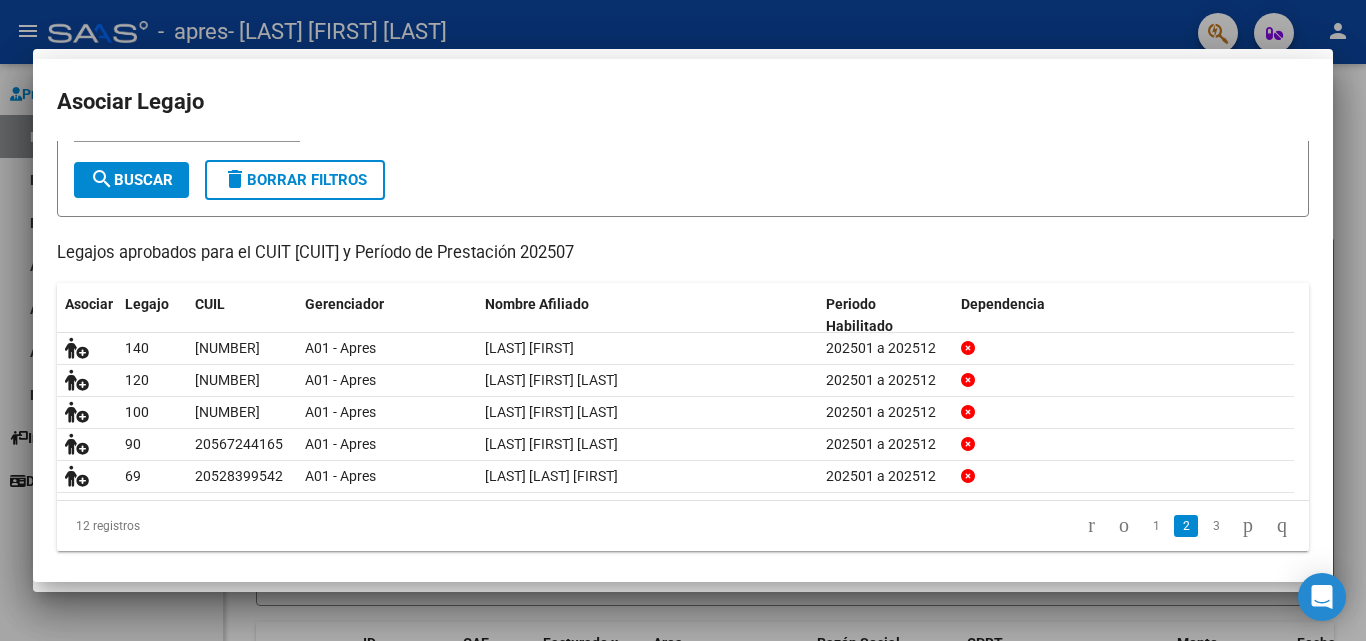 scroll, scrollTop: 0, scrollLeft: 0, axis: both 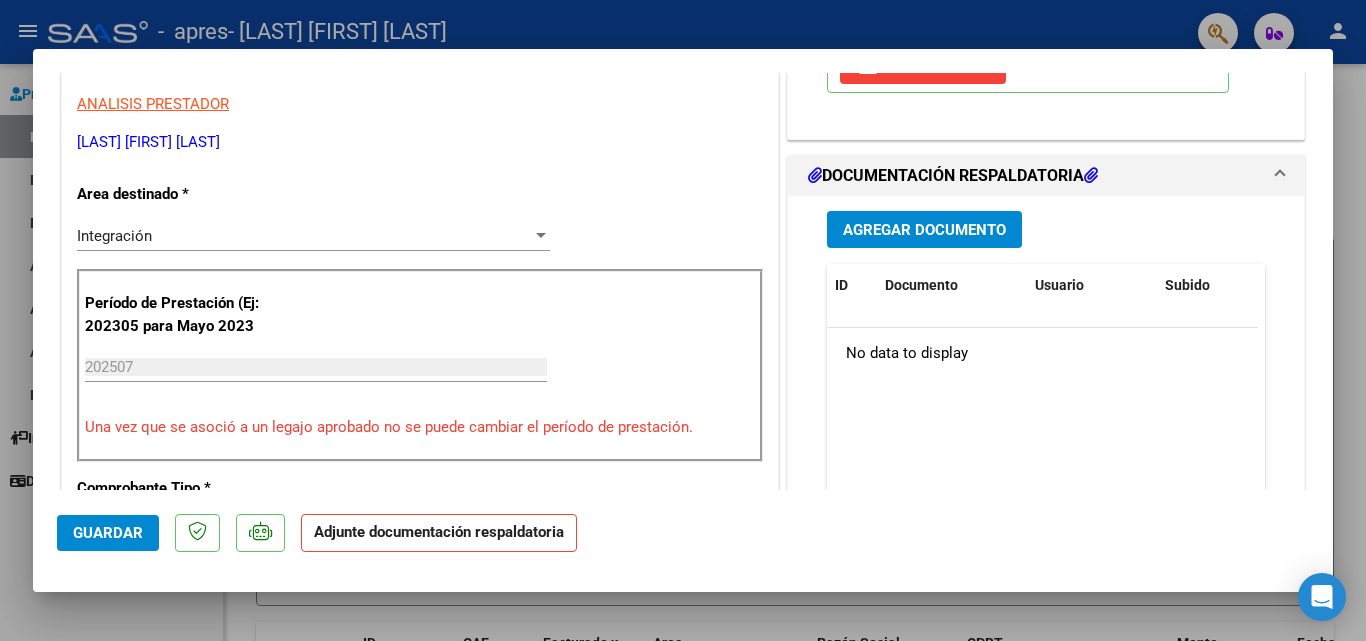 click on "Agregar Documento" at bounding box center (924, 230) 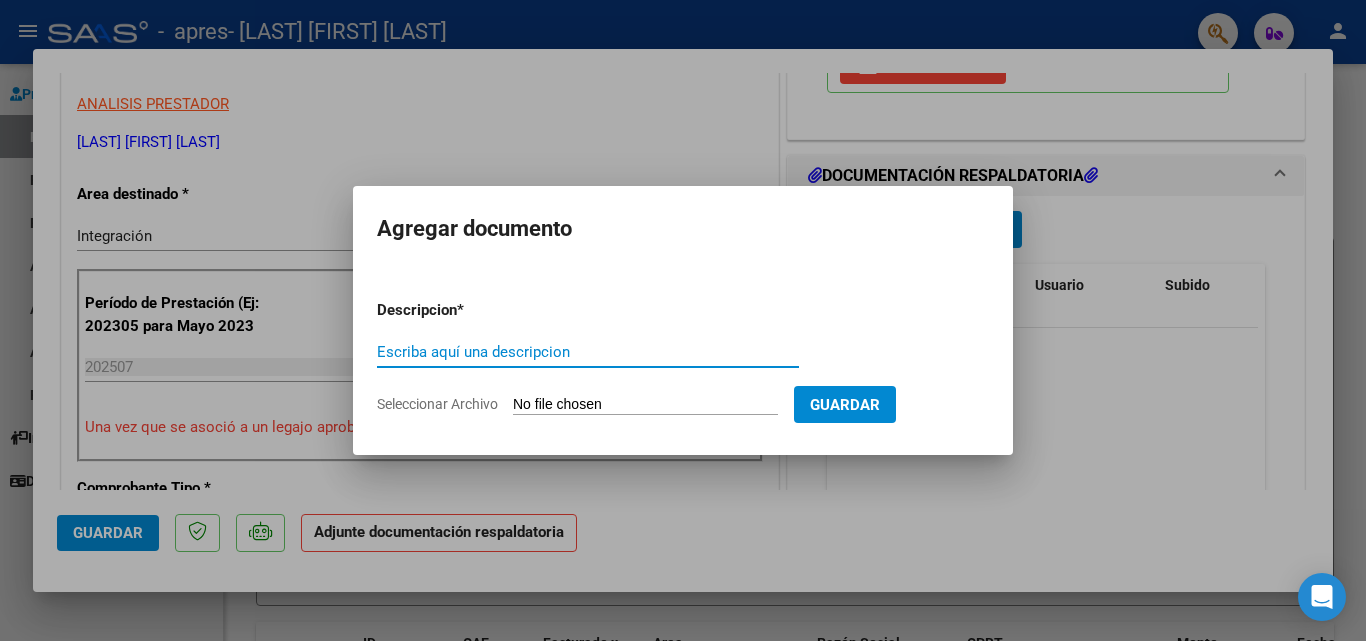 click on "Escriba aquí una descripcion" at bounding box center [588, 352] 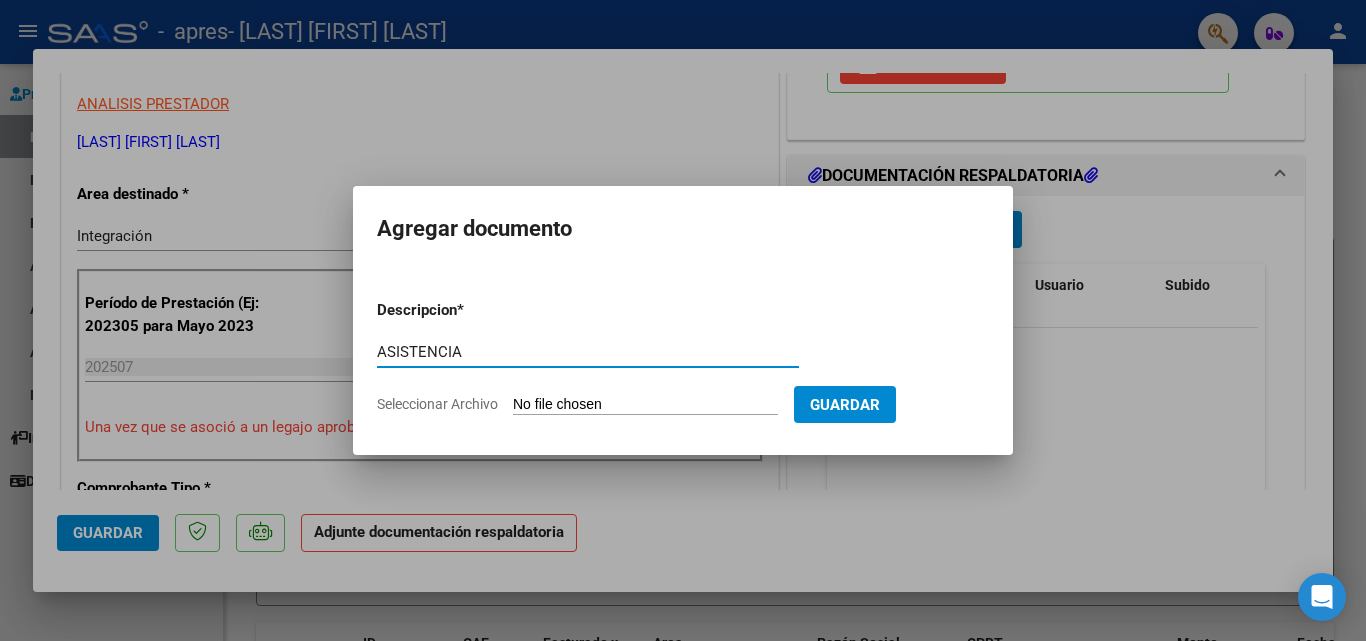 type on "ASISTENCIA" 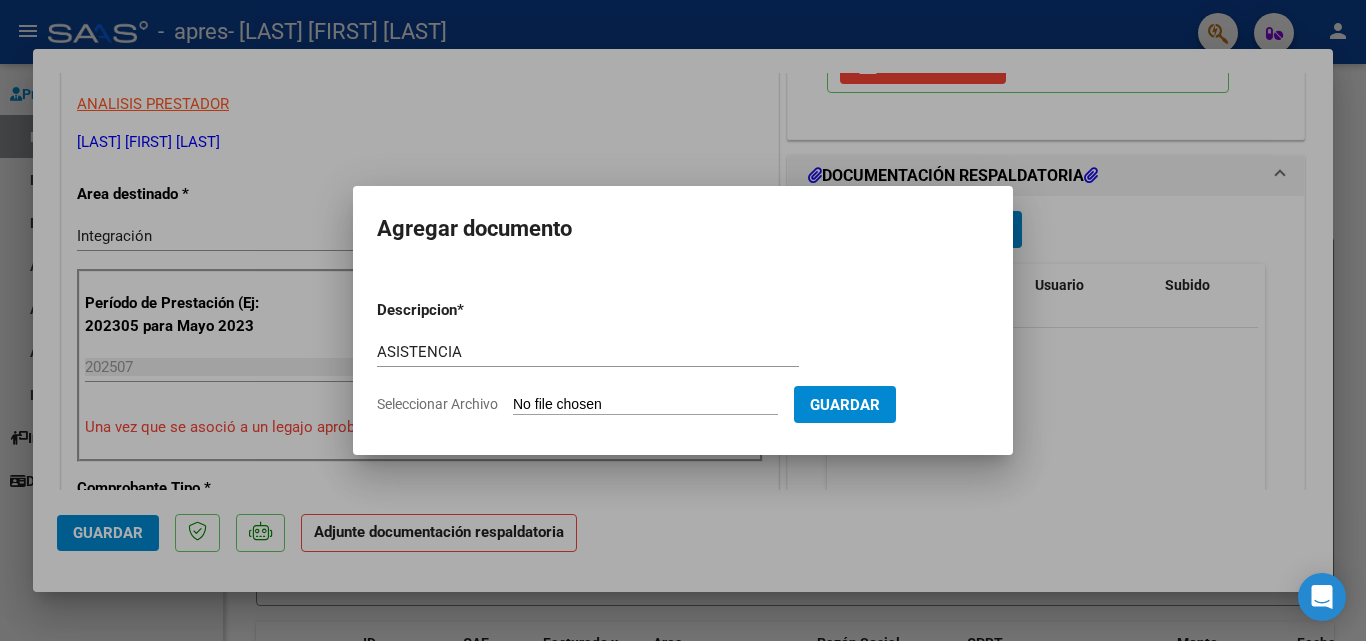 click on "Seleccionar Archivo" at bounding box center (645, 405) 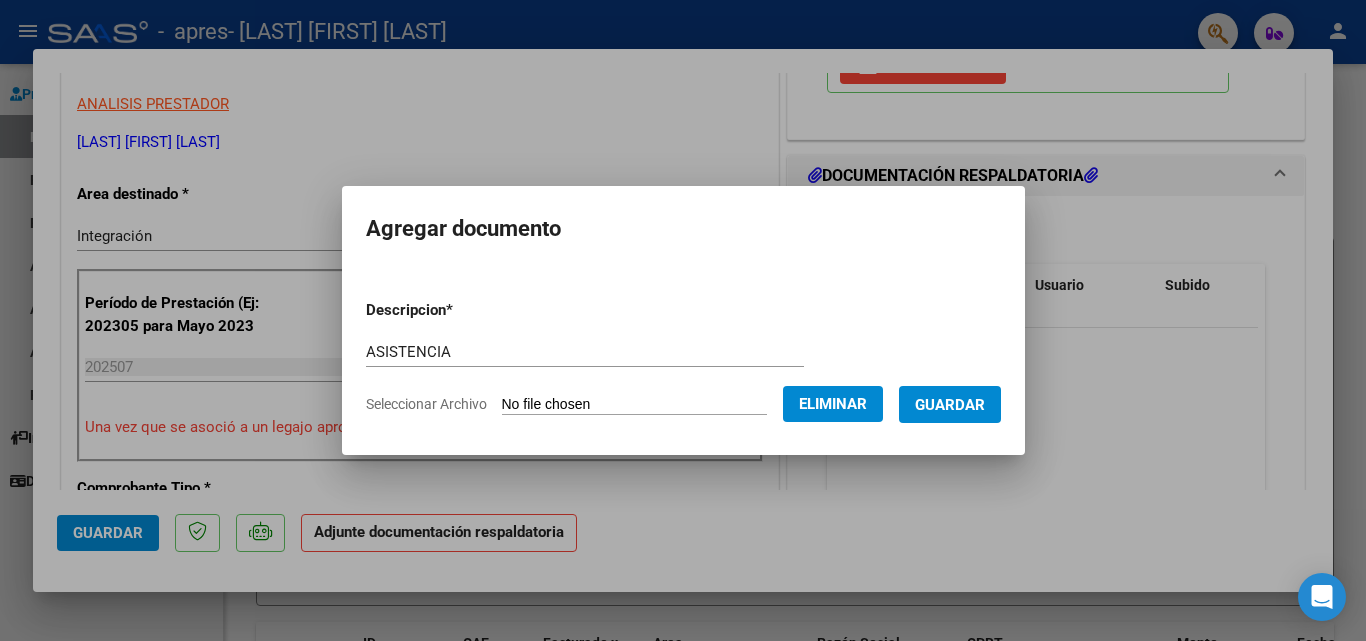 click on "Guardar" at bounding box center (950, 405) 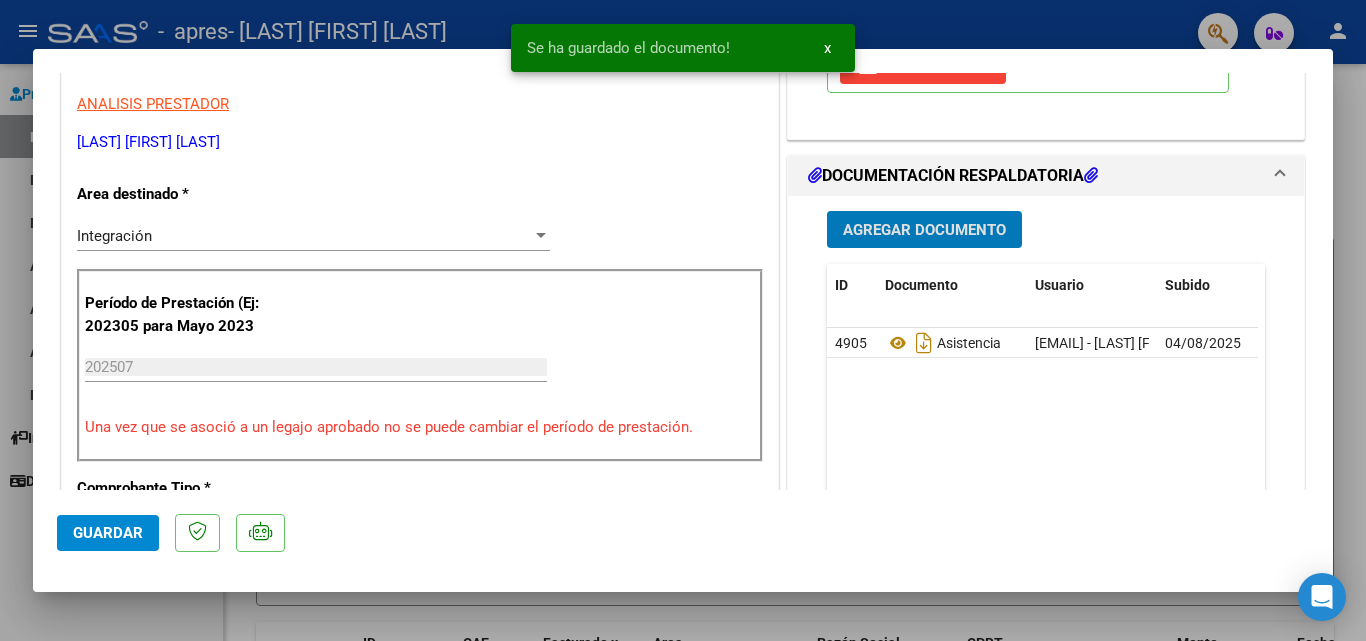 click on "Guardar" 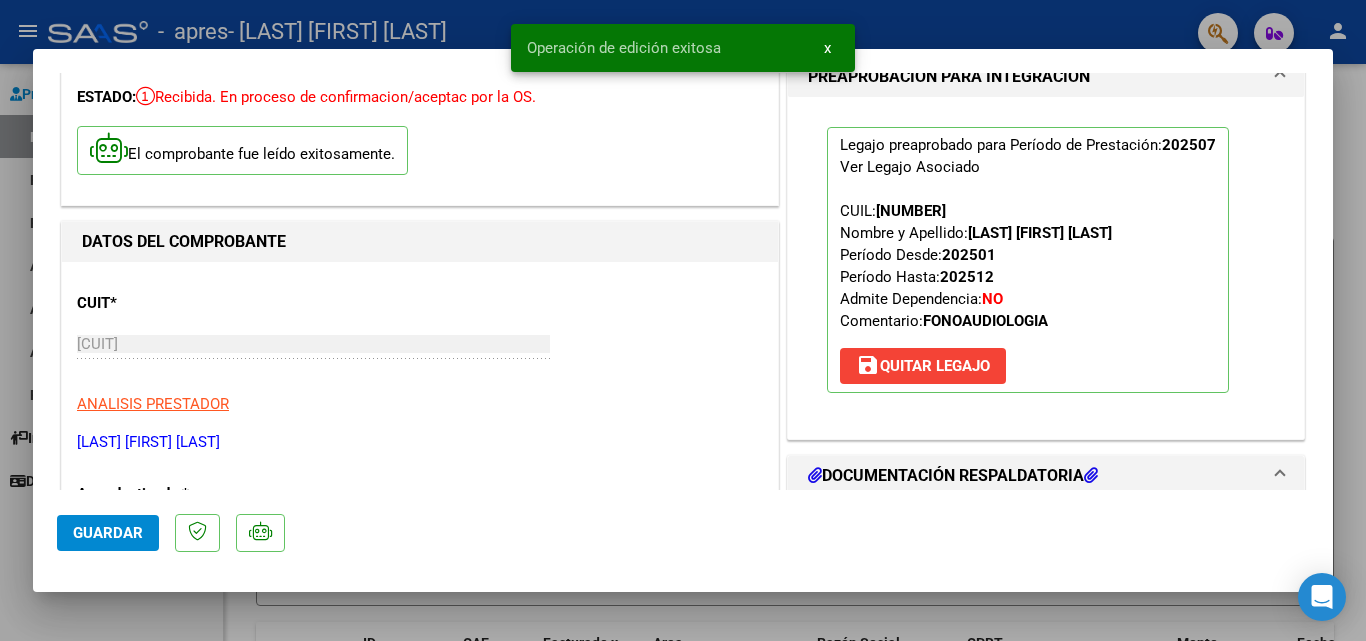 scroll, scrollTop: 0, scrollLeft: 0, axis: both 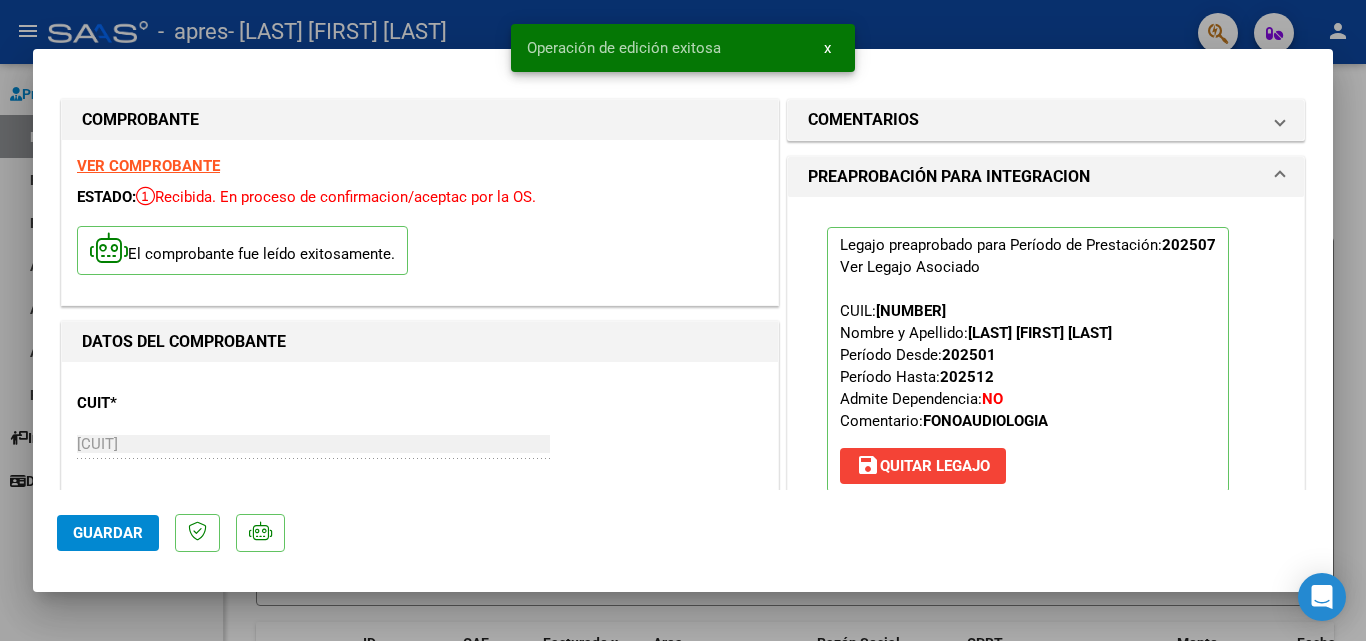 click at bounding box center (683, 320) 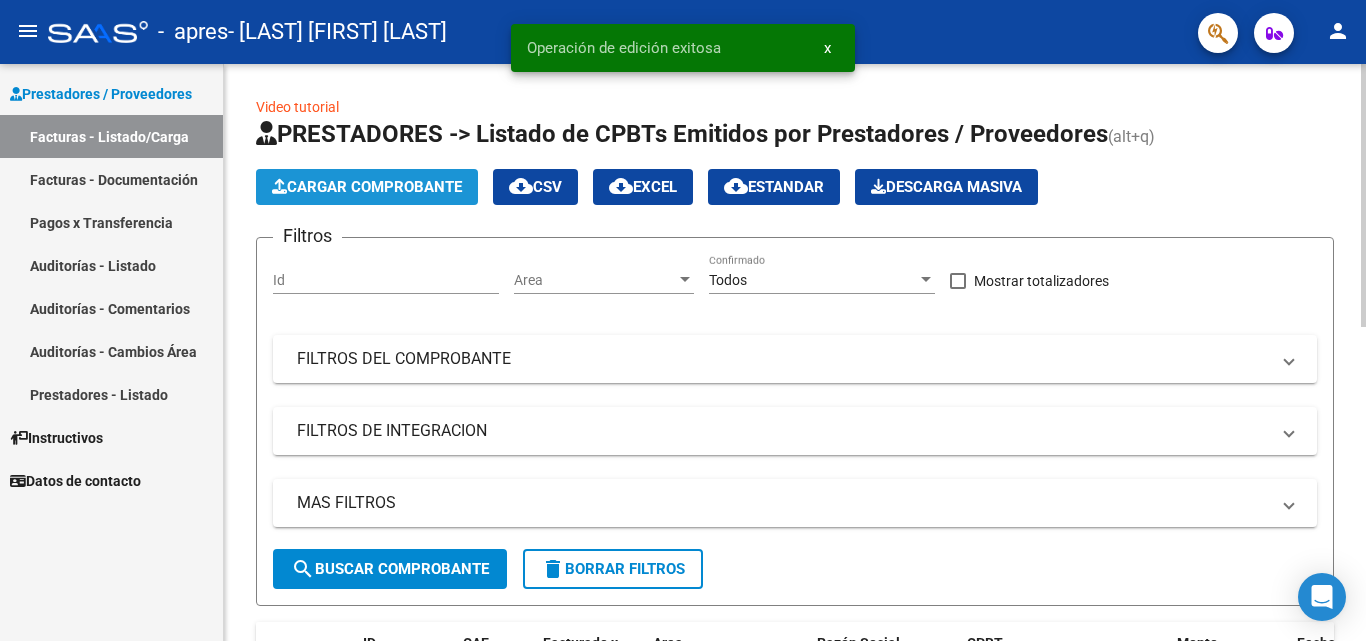 click on "Cargar Comprobante" 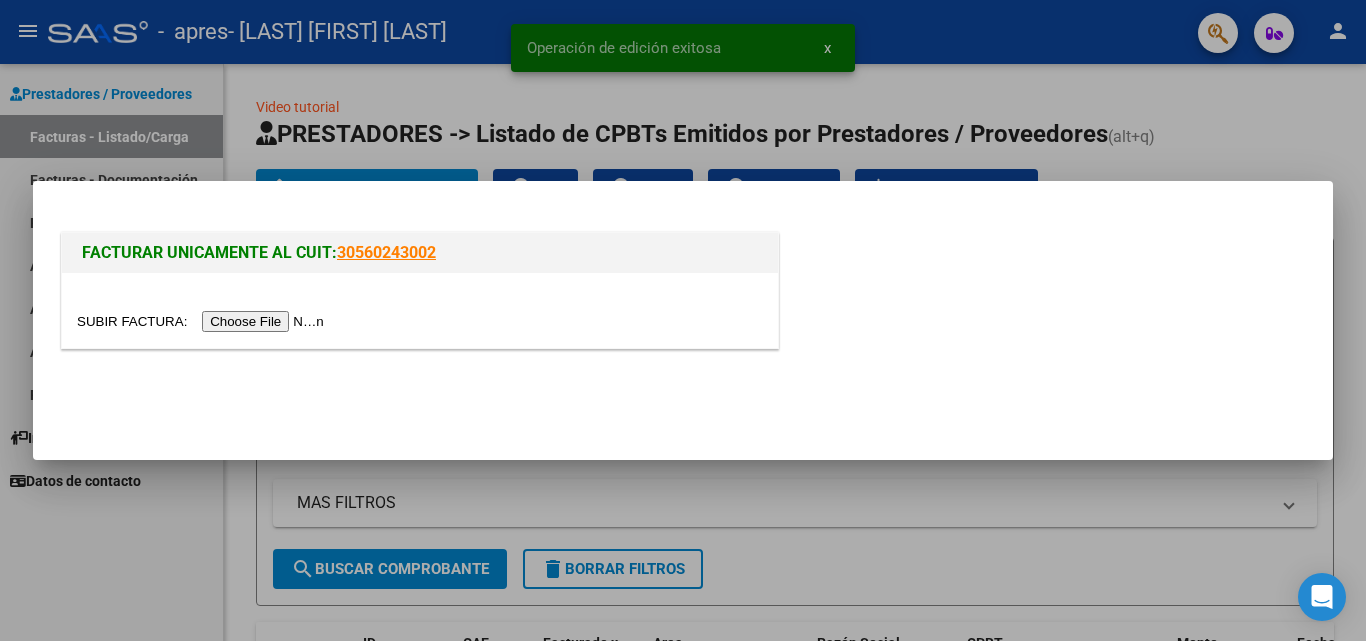 click at bounding box center [203, 321] 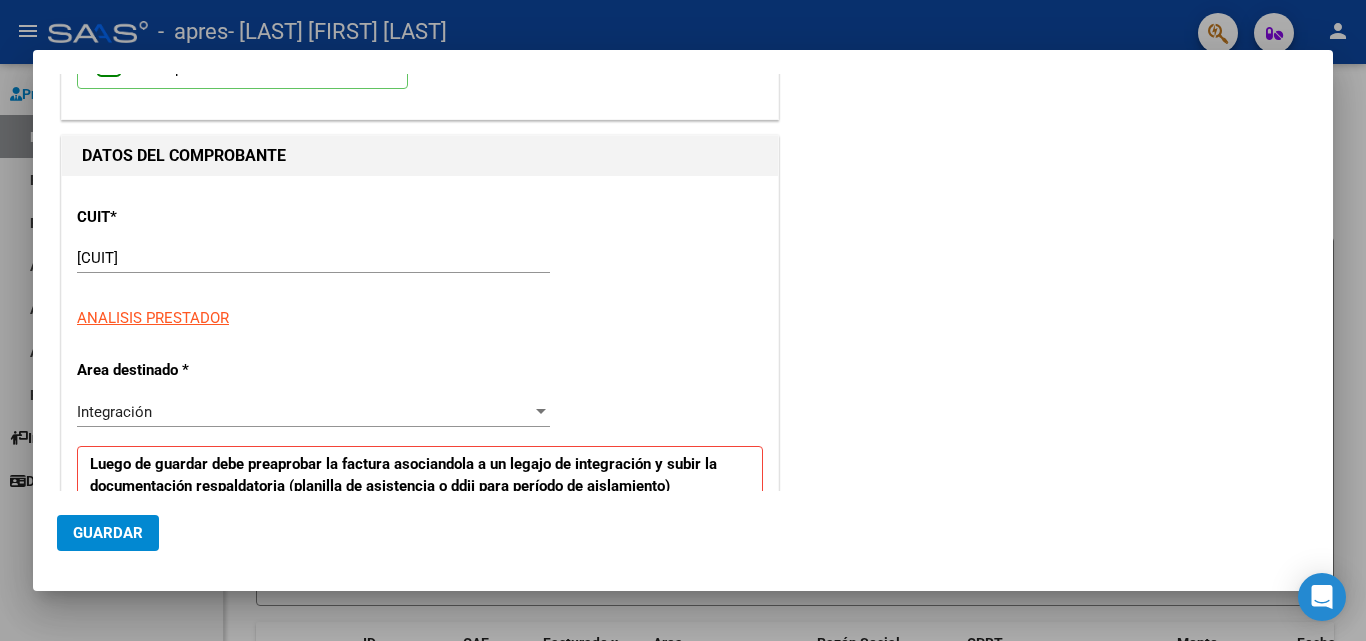 scroll, scrollTop: 300, scrollLeft: 0, axis: vertical 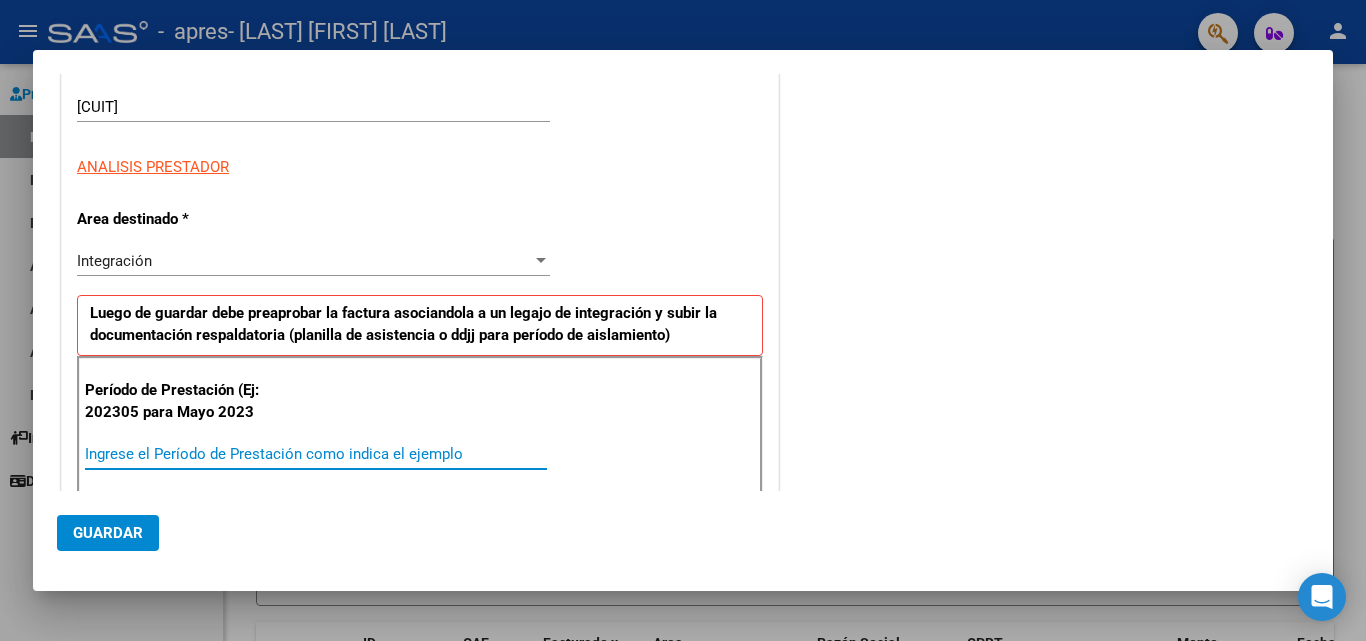 click on "Ingrese el Período de Prestación como indica el ejemplo" at bounding box center (316, 454) 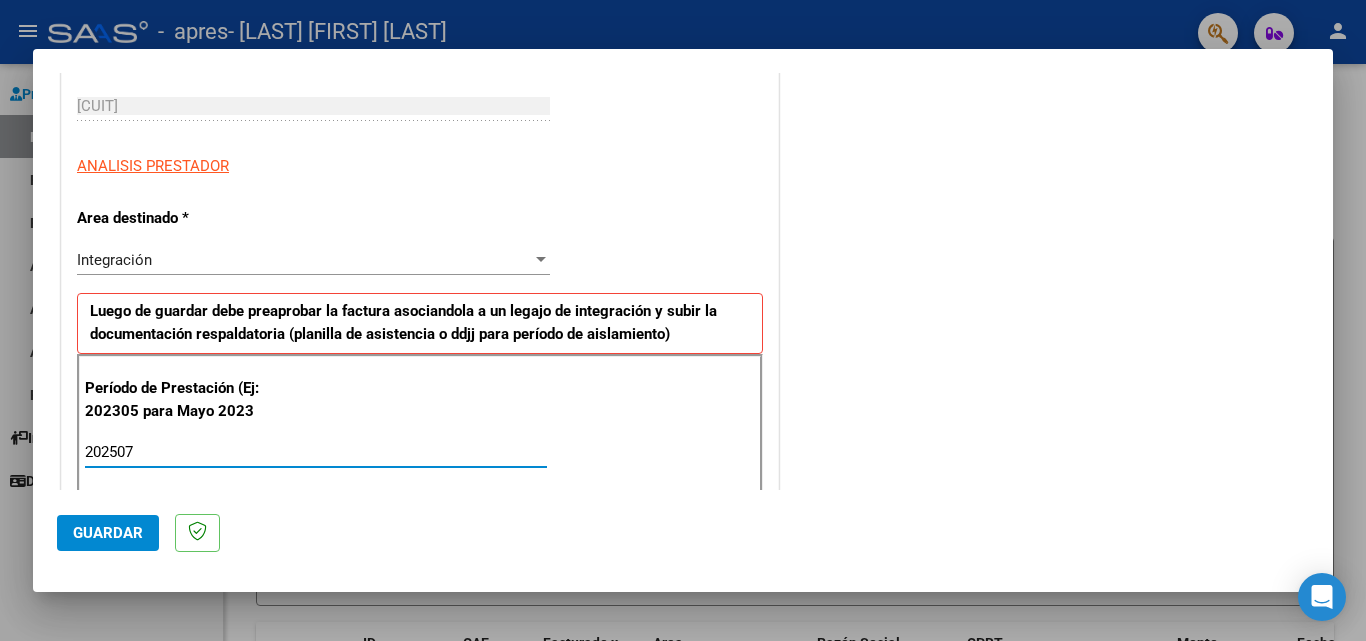 type on "202507" 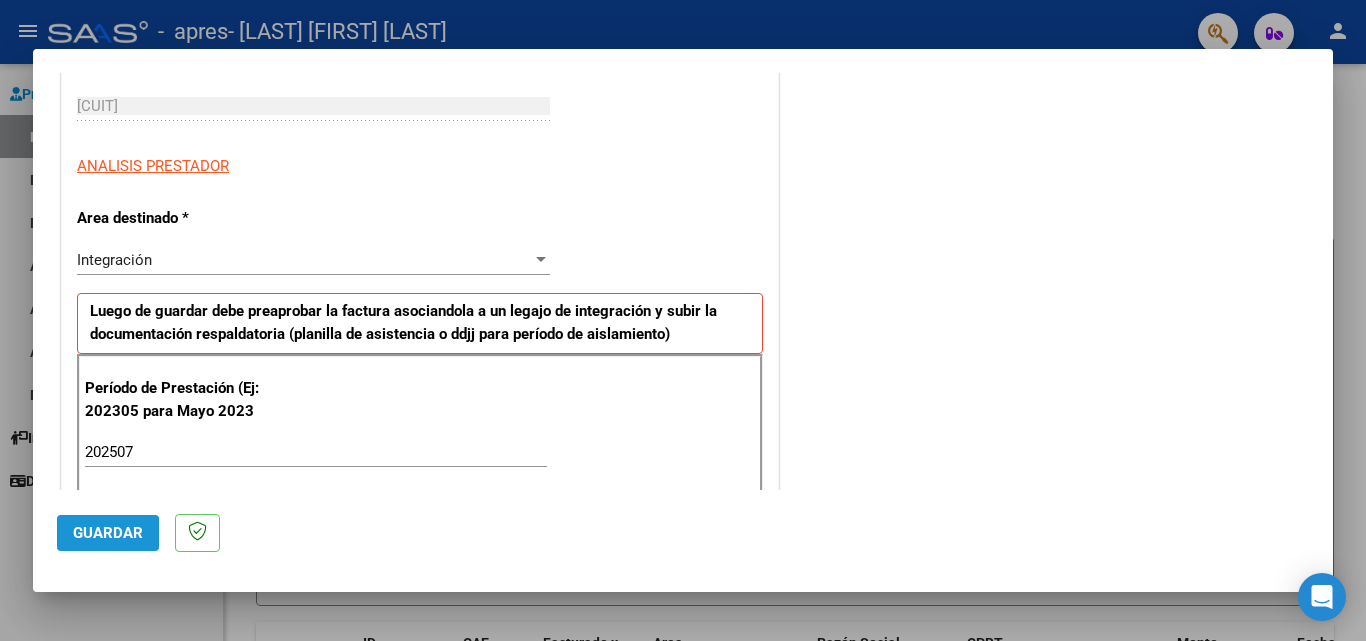 click on "Guardar" 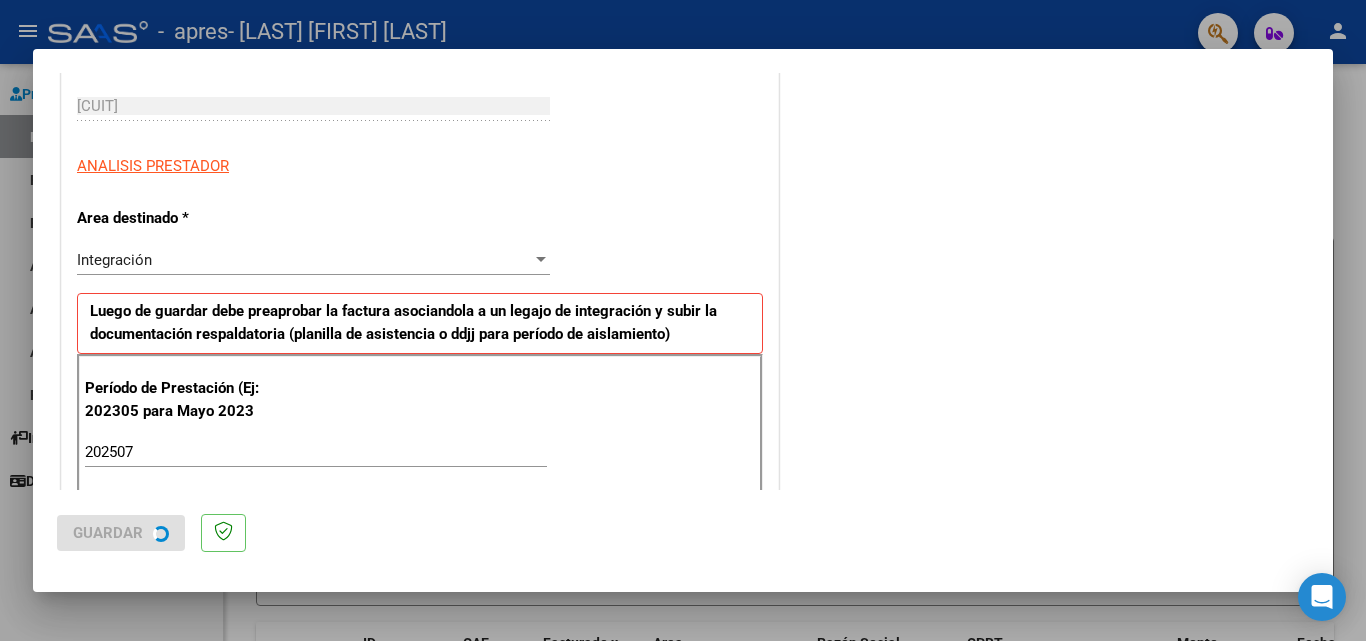 scroll, scrollTop: 0, scrollLeft: 0, axis: both 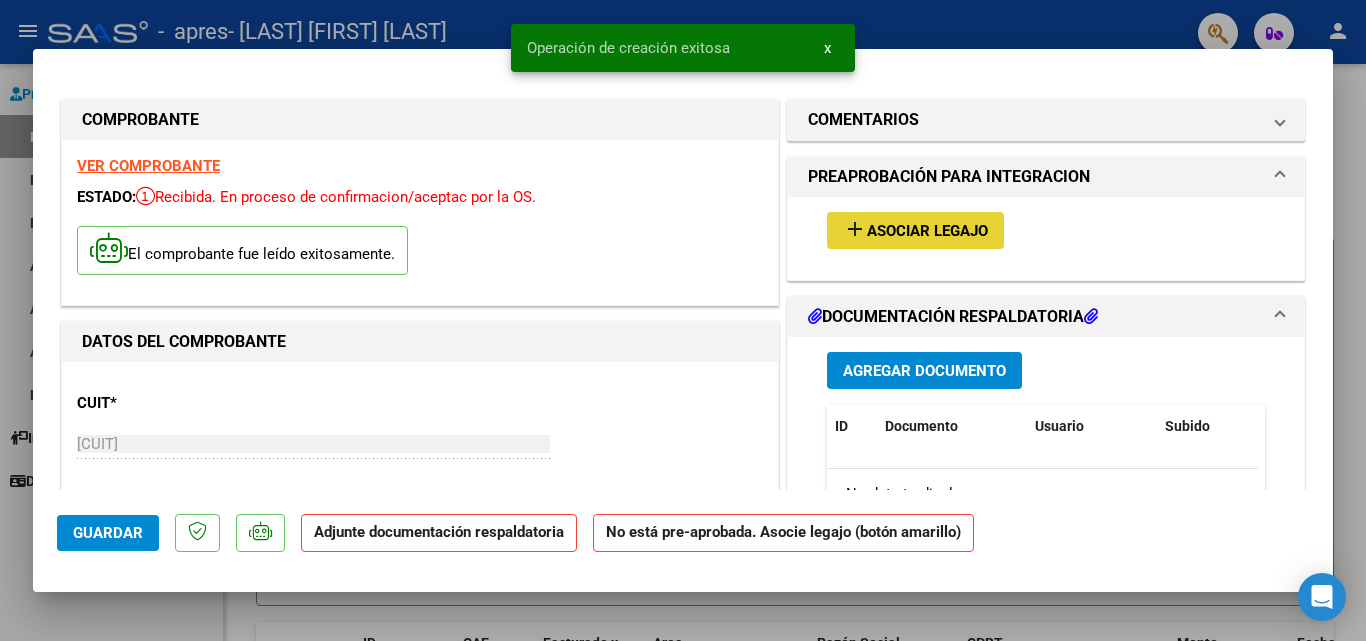 click on "Asociar Legajo" at bounding box center [927, 231] 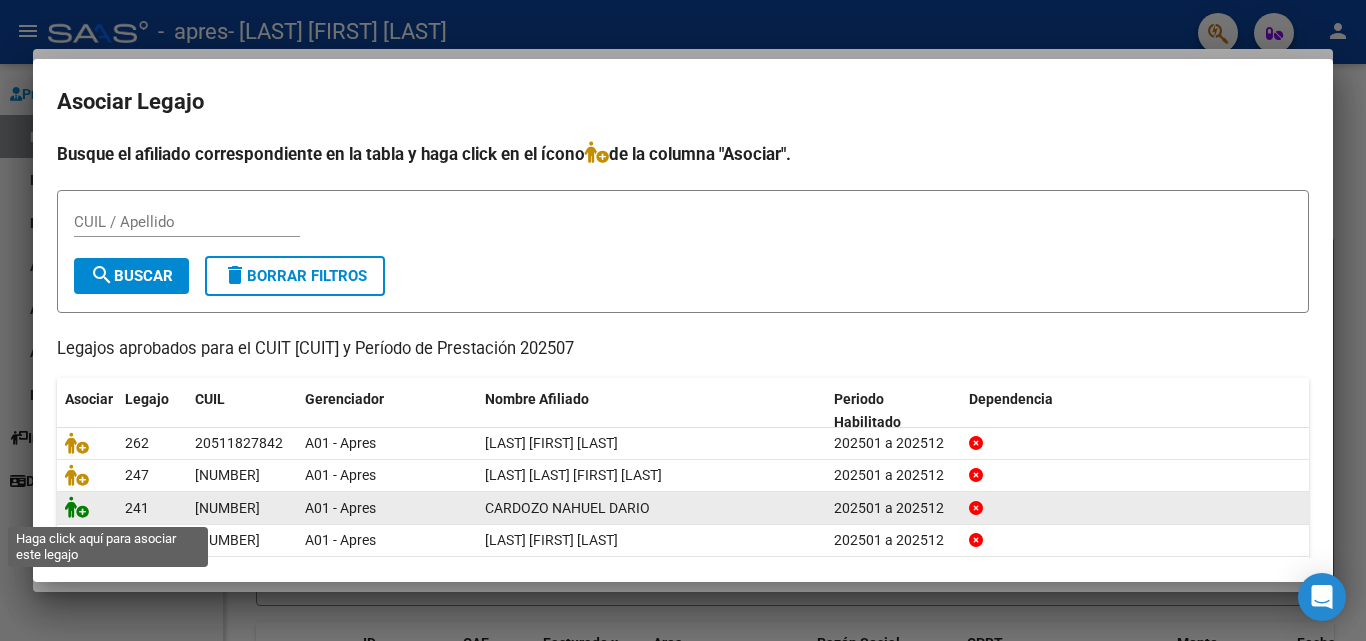 click 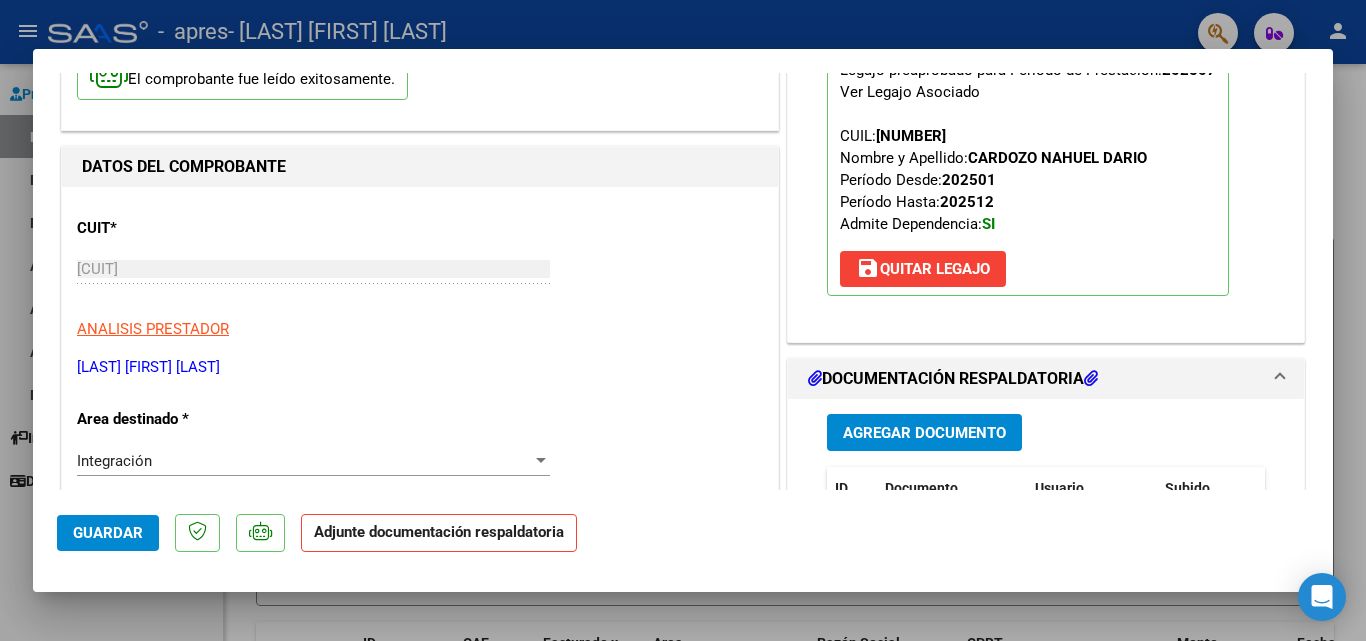 scroll, scrollTop: 300, scrollLeft: 0, axis: vertical 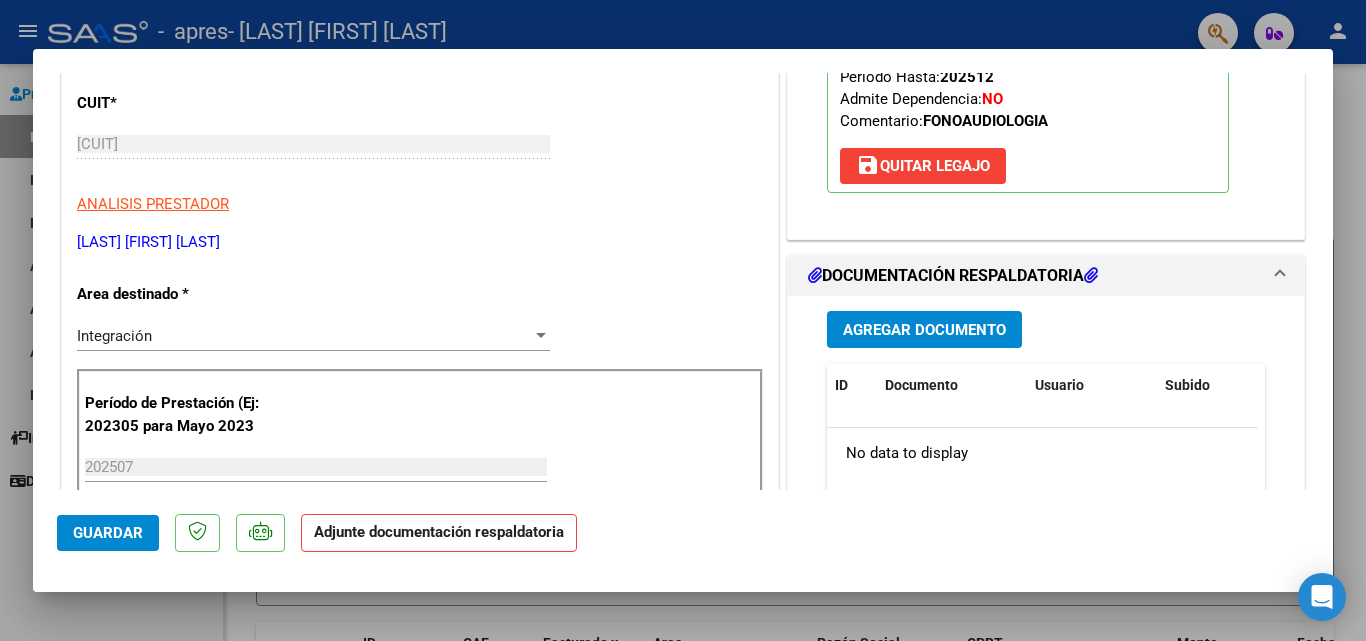 click on "Agregar Documento" at bounding box center [924, 330] 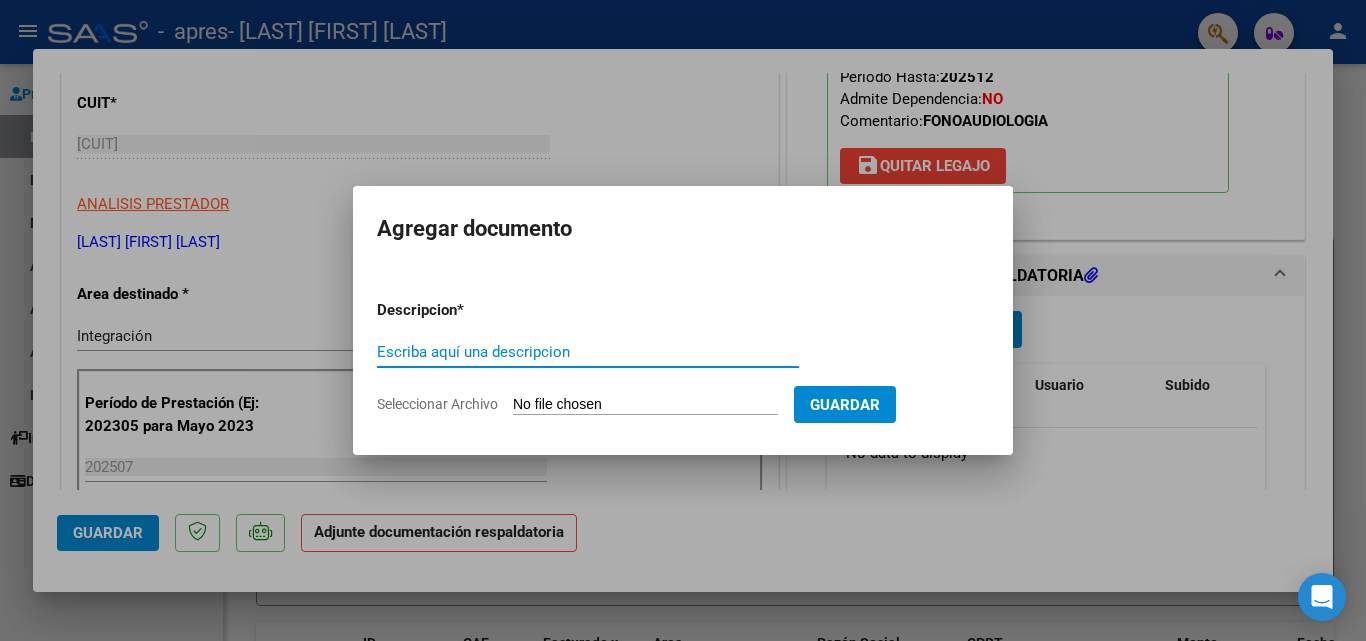 click on "Escriba aquí una descripcion" at bounding box center (588, 352) 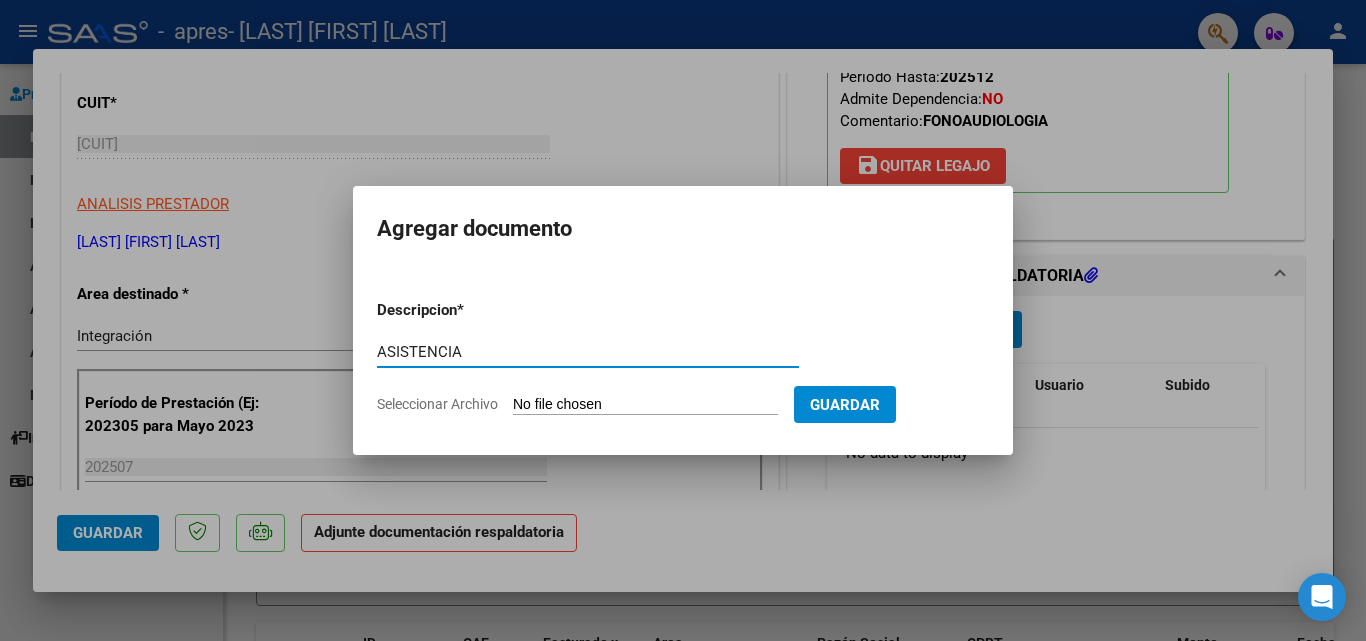 type on "ASISTENCIA" 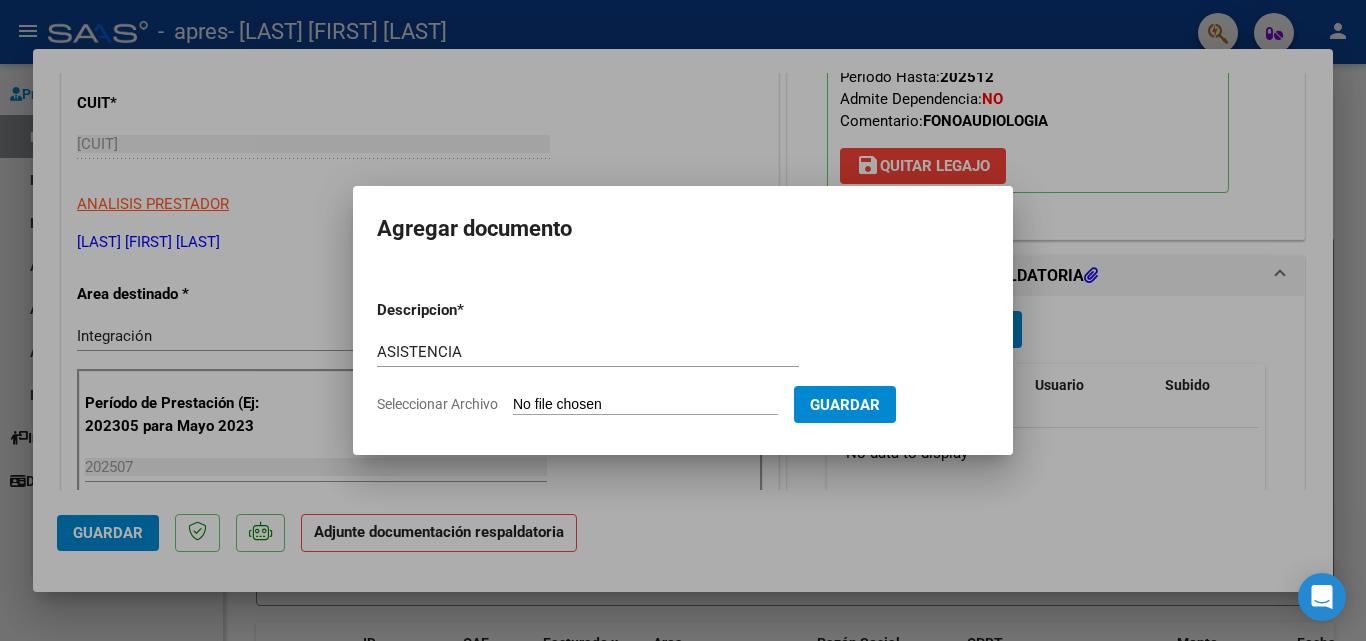 click on "Seleccionar Archivo" at bounding box center [645, 405] 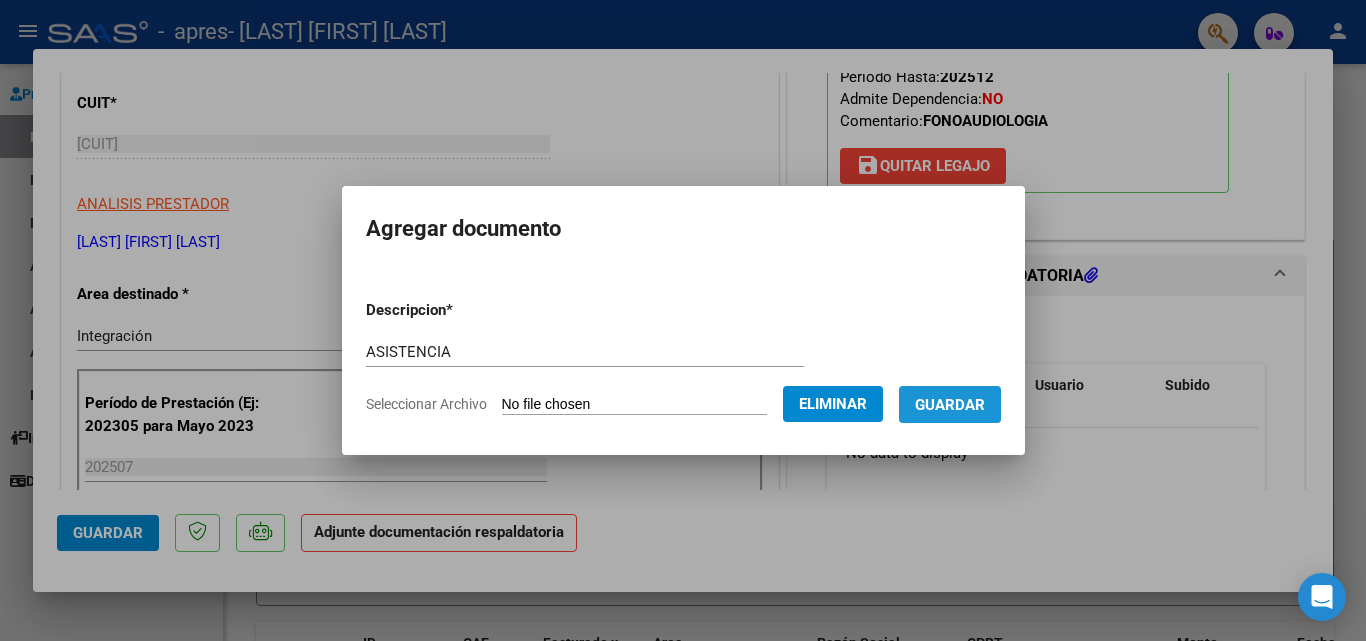click on "Guardar" at bounding box center [950, 405] 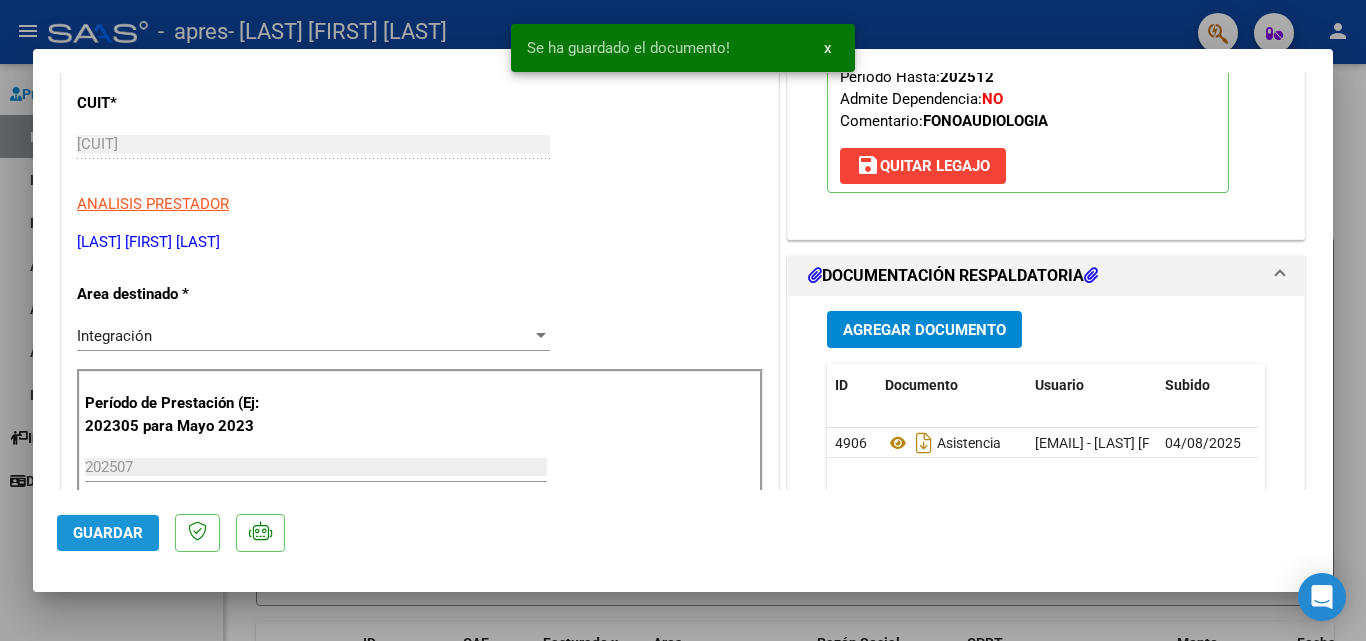 click on "Guardar" 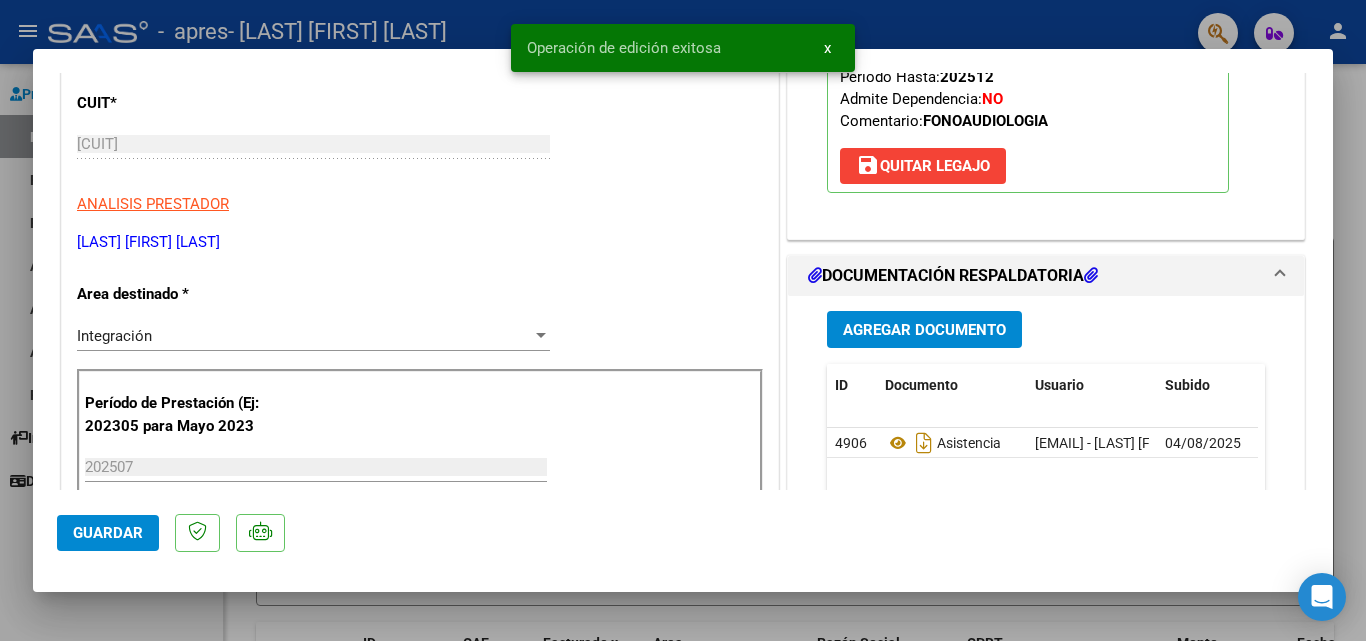 click at bounding box center (683, 320) 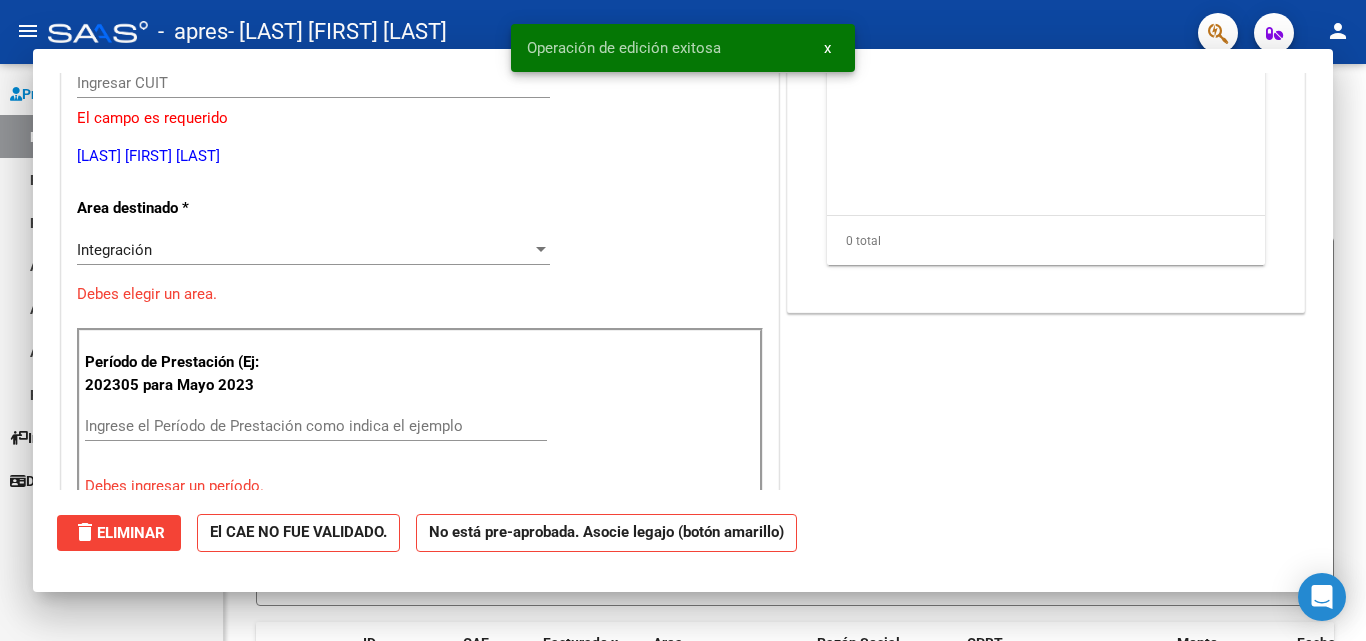 scroll, scrollTop: 0, scrollLeft: 0, axis: both 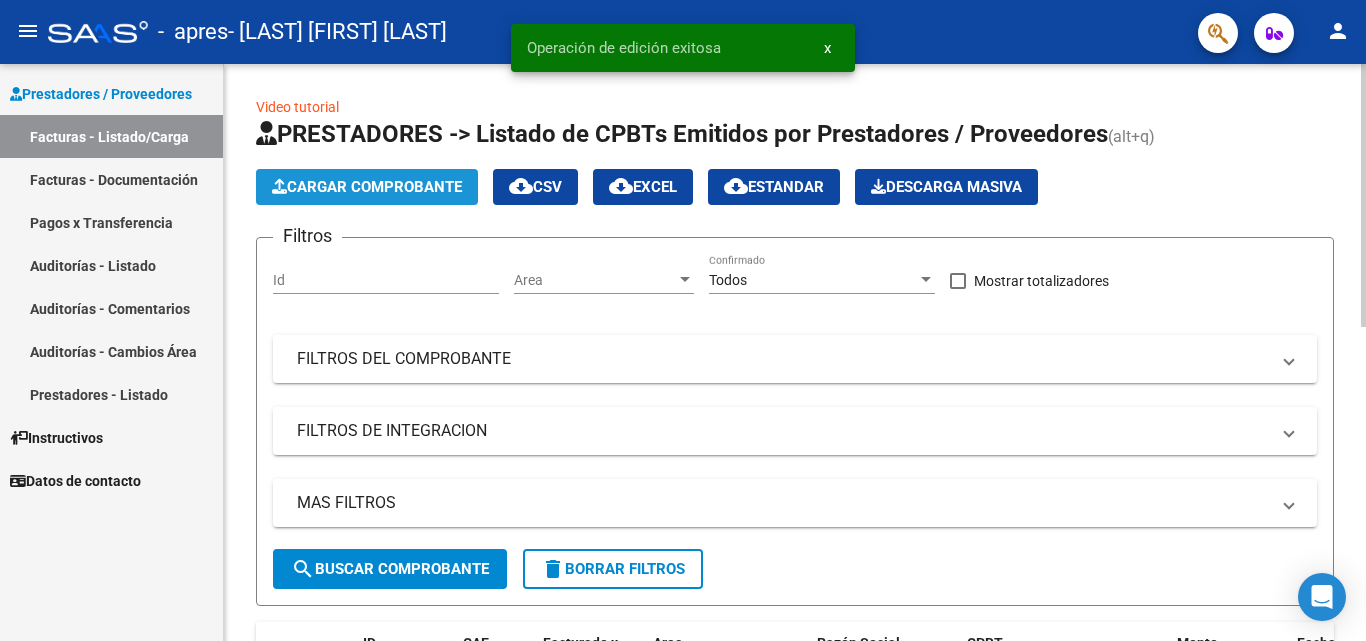 click on "Cargar Comprobante" 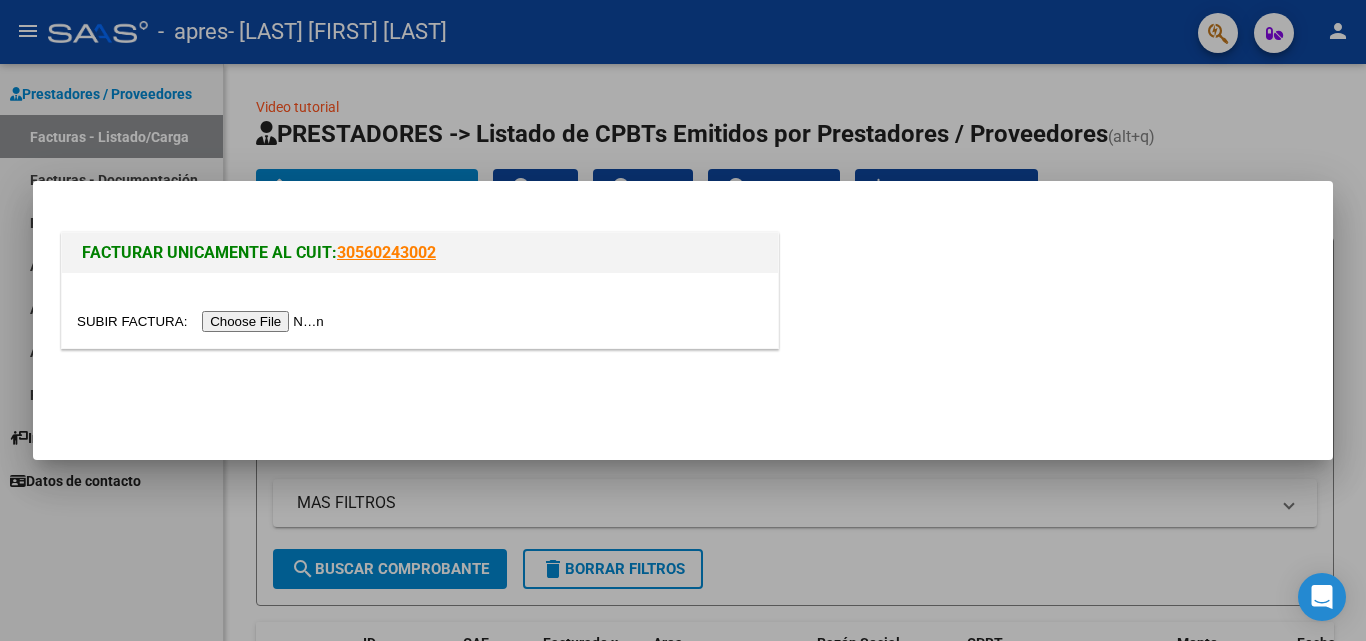 click at bounding box center [203, 321] 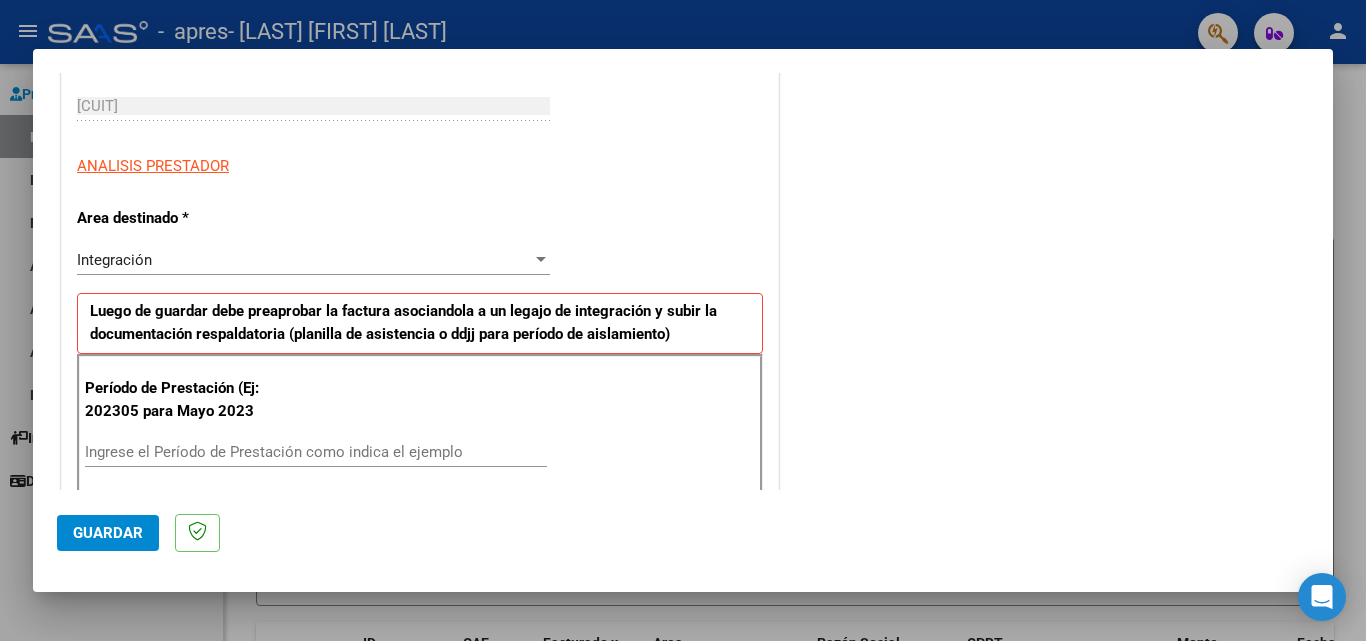 scroll, scrollTop: 400, scrollLeft: 0, axis: vertical 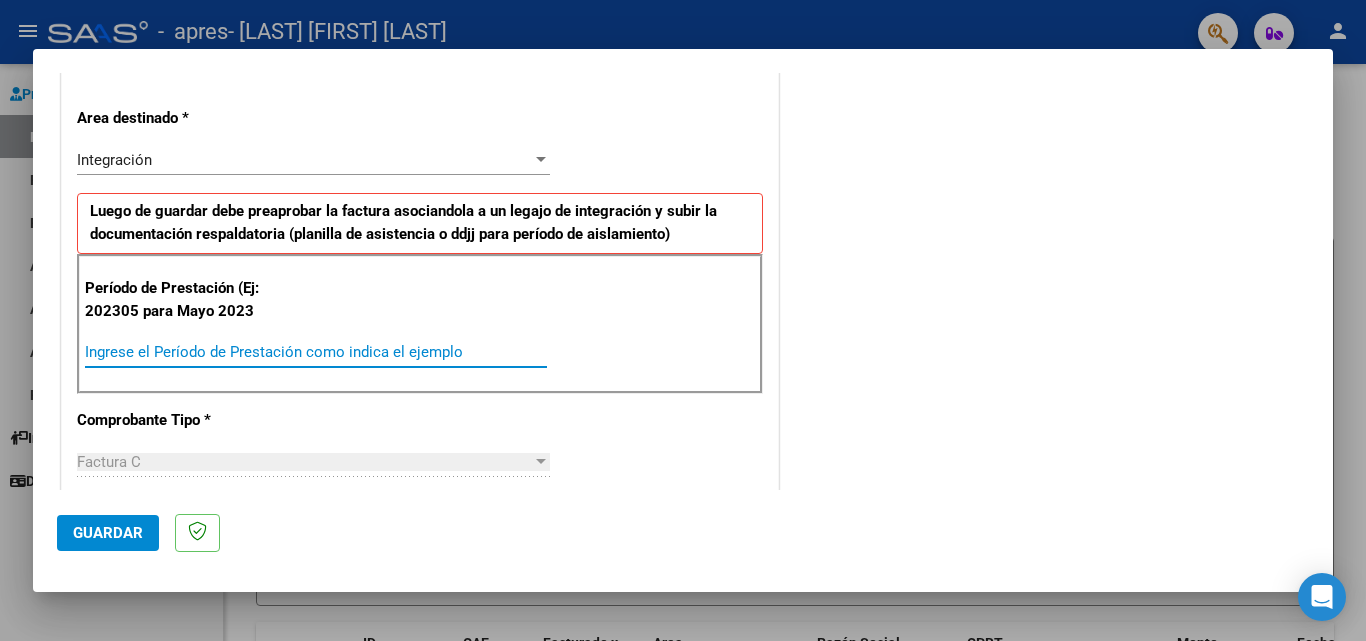 click on "Ingrese el Período de Prestación como indica el ejemplo" at bounding box center (316, 352) 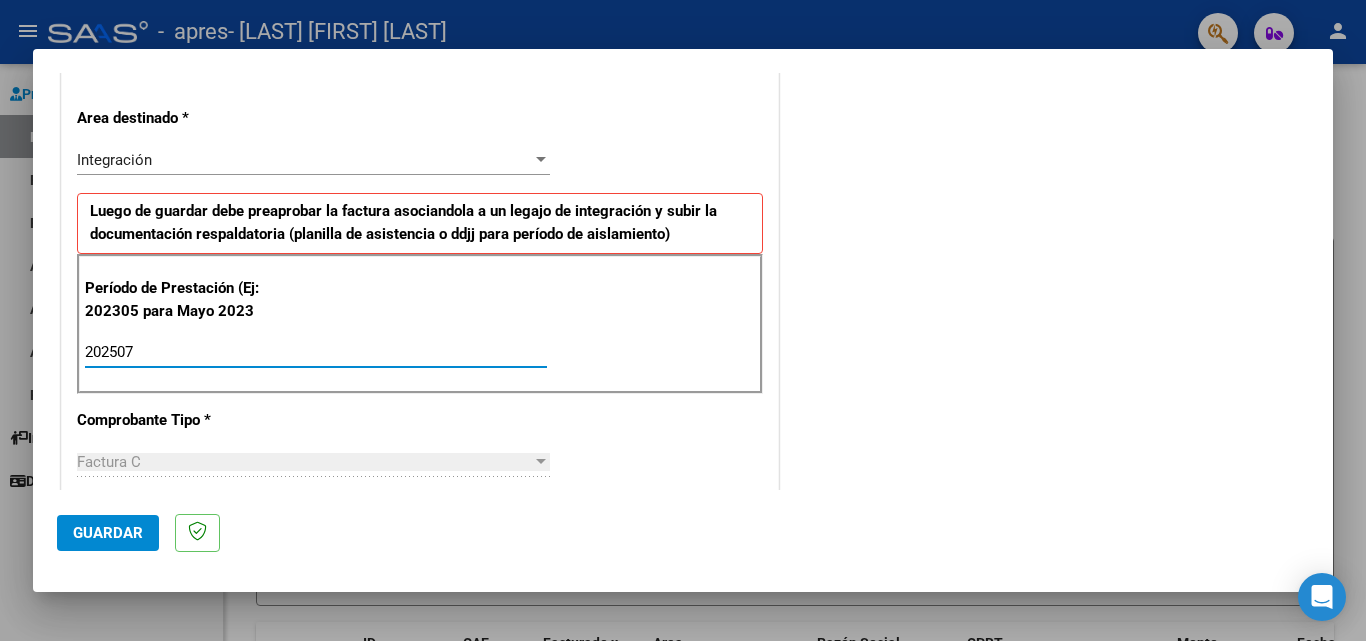type on "202507" 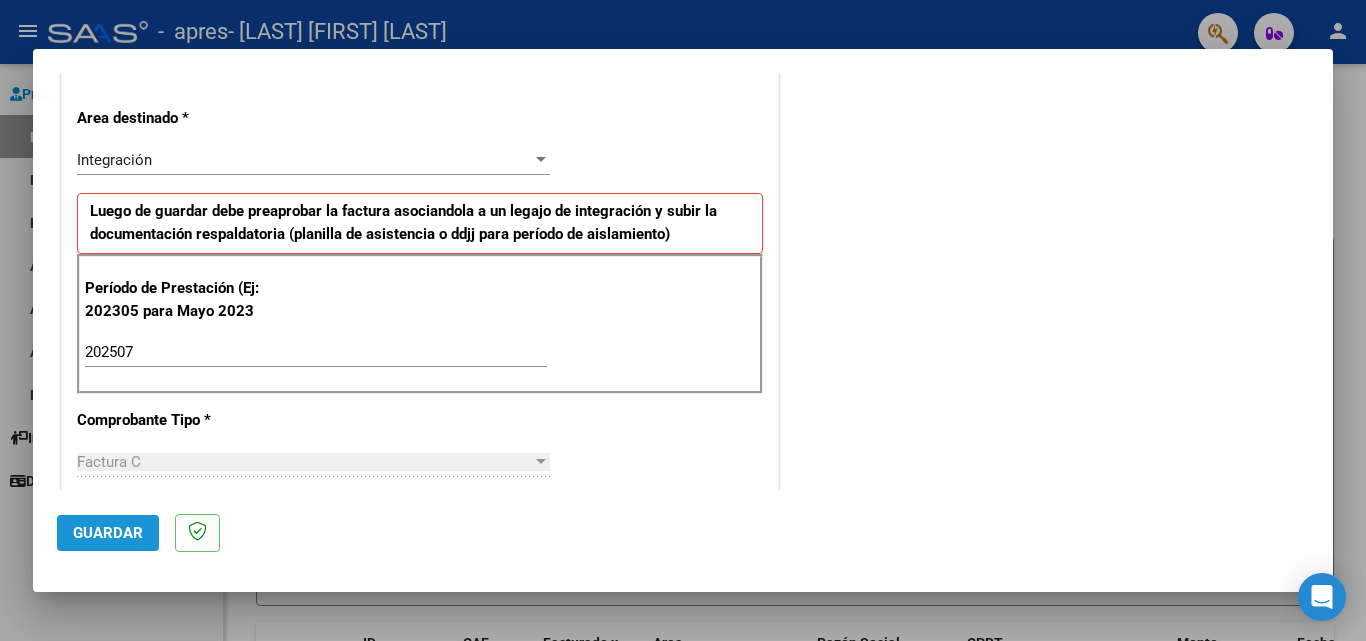 click on "Guardar" 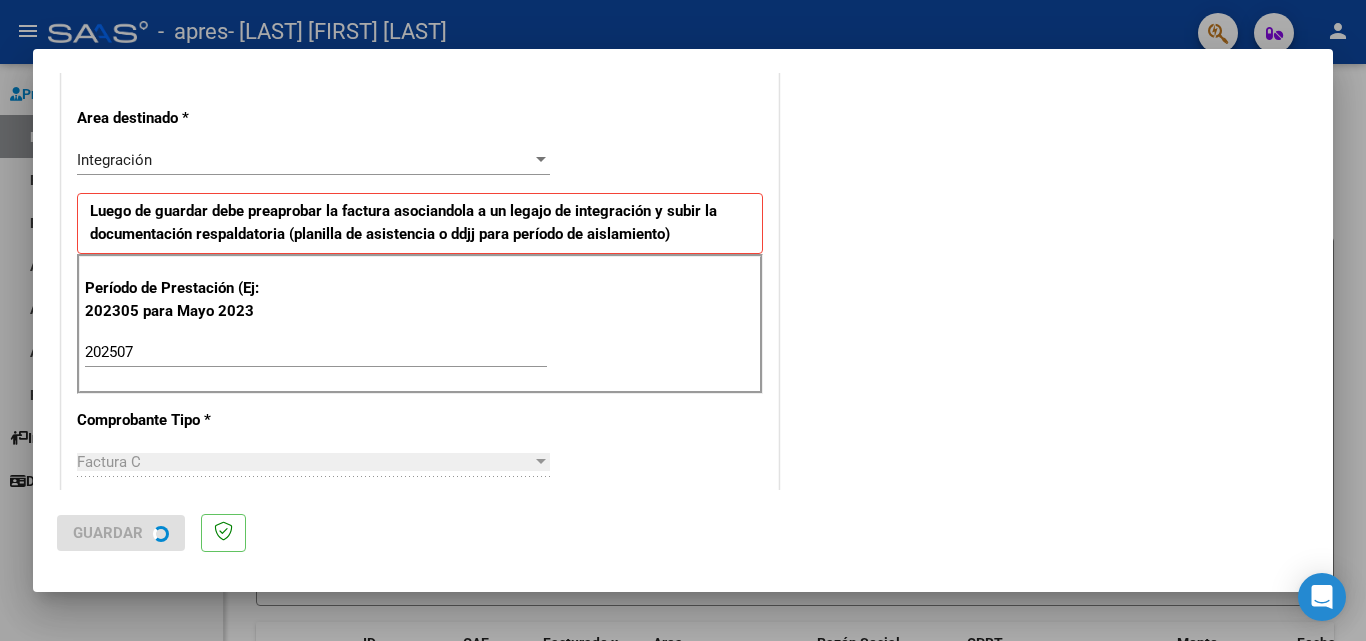 scroll, scrollTop: 0, scrollLeft: 0, axis: both 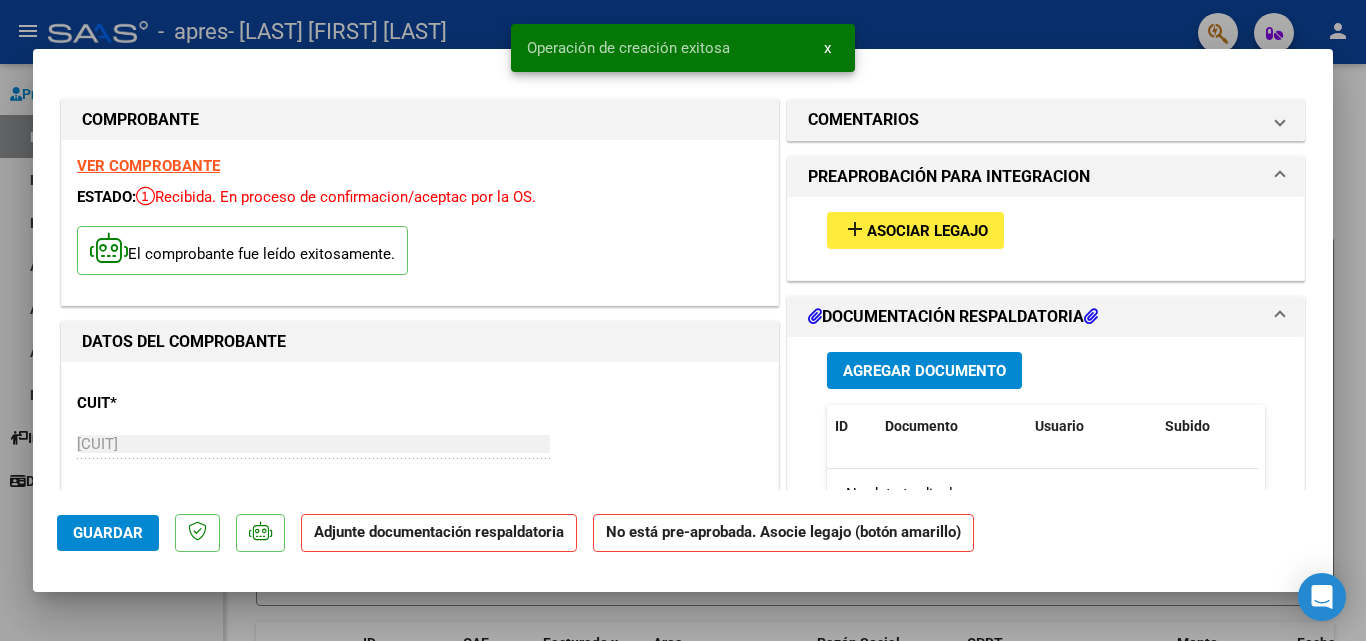click on "Asociar Legajo" at bounding box center [927, 231] 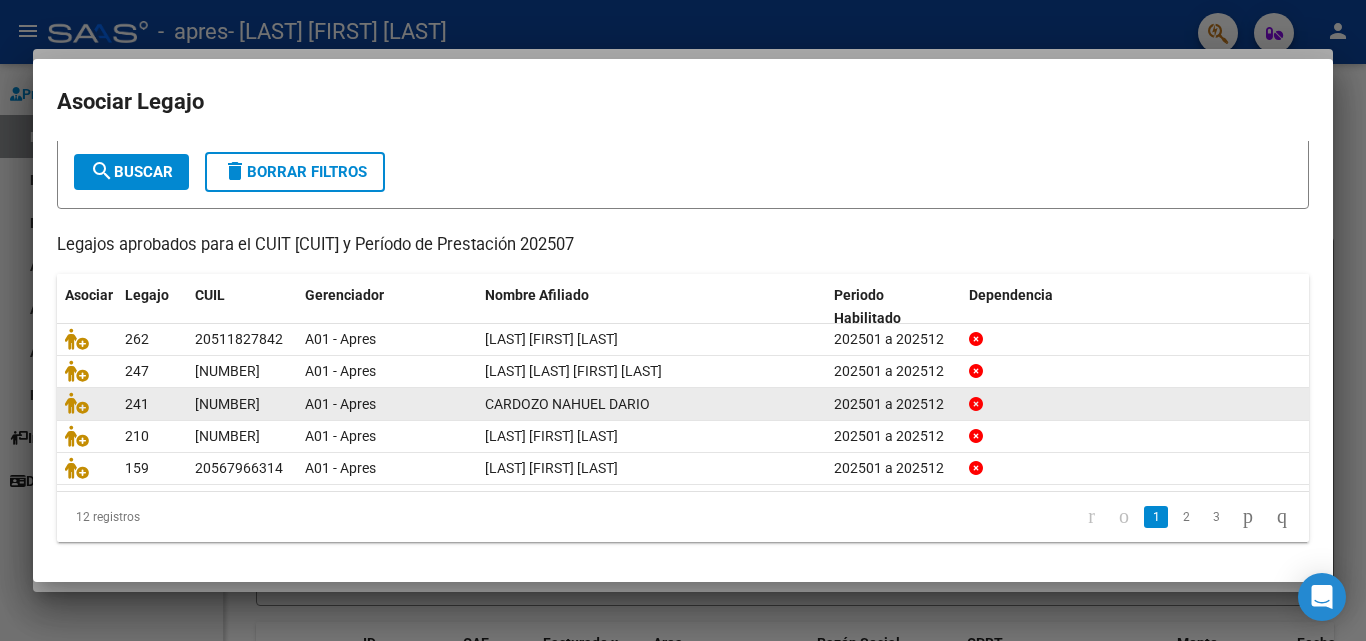 scroll, scrollTop: 109, scrollLeft: 0, axis: vertical 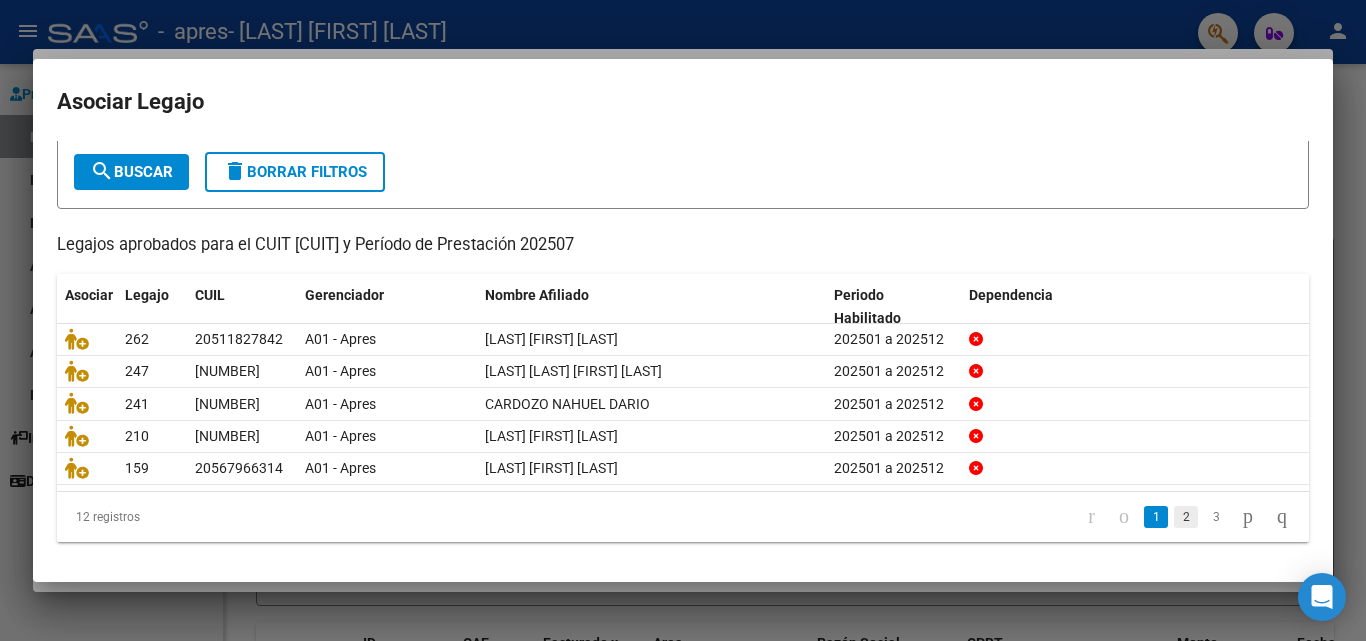 click on "2" 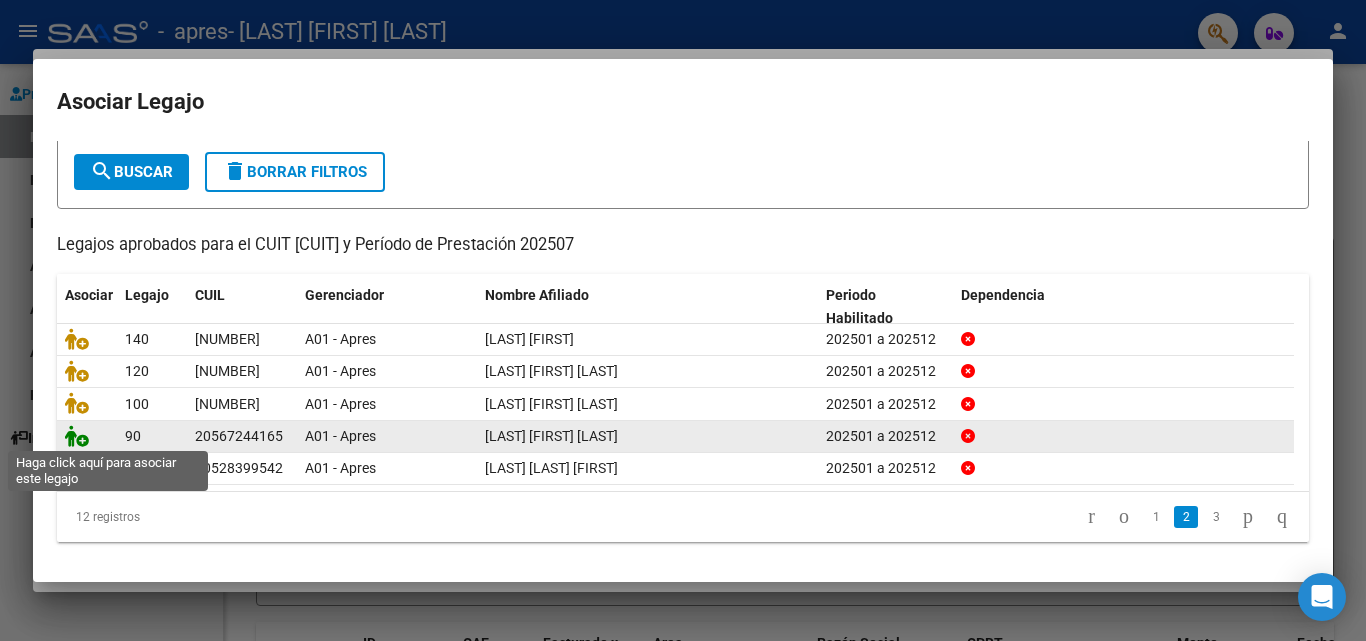 click 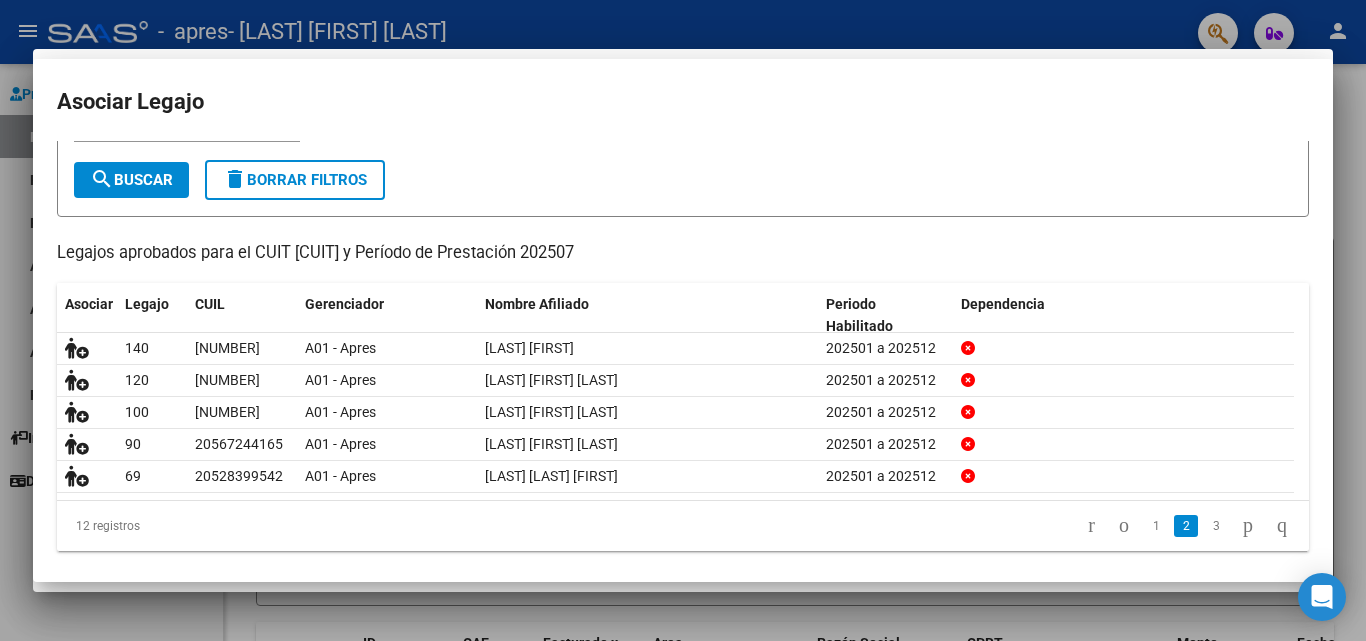 scroll, scrollTop: 0, scrollLeft: 0, axis: both 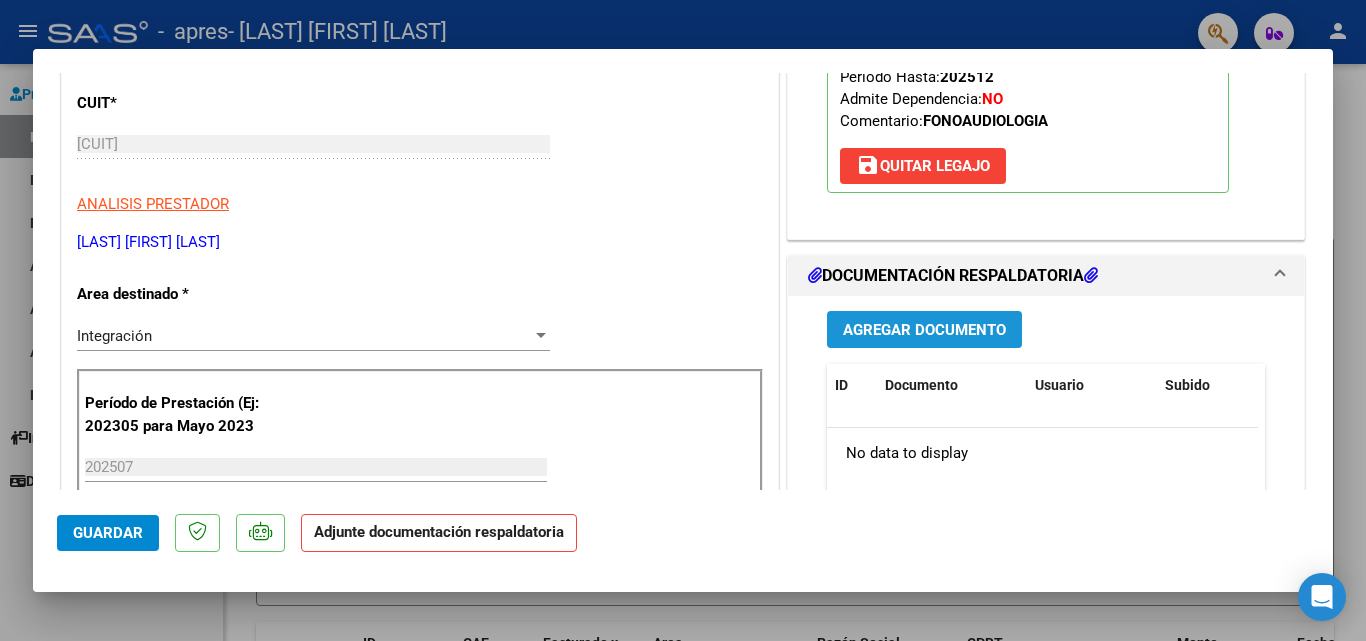 click on "Agregar Documento" at bounding box center (924, 330) 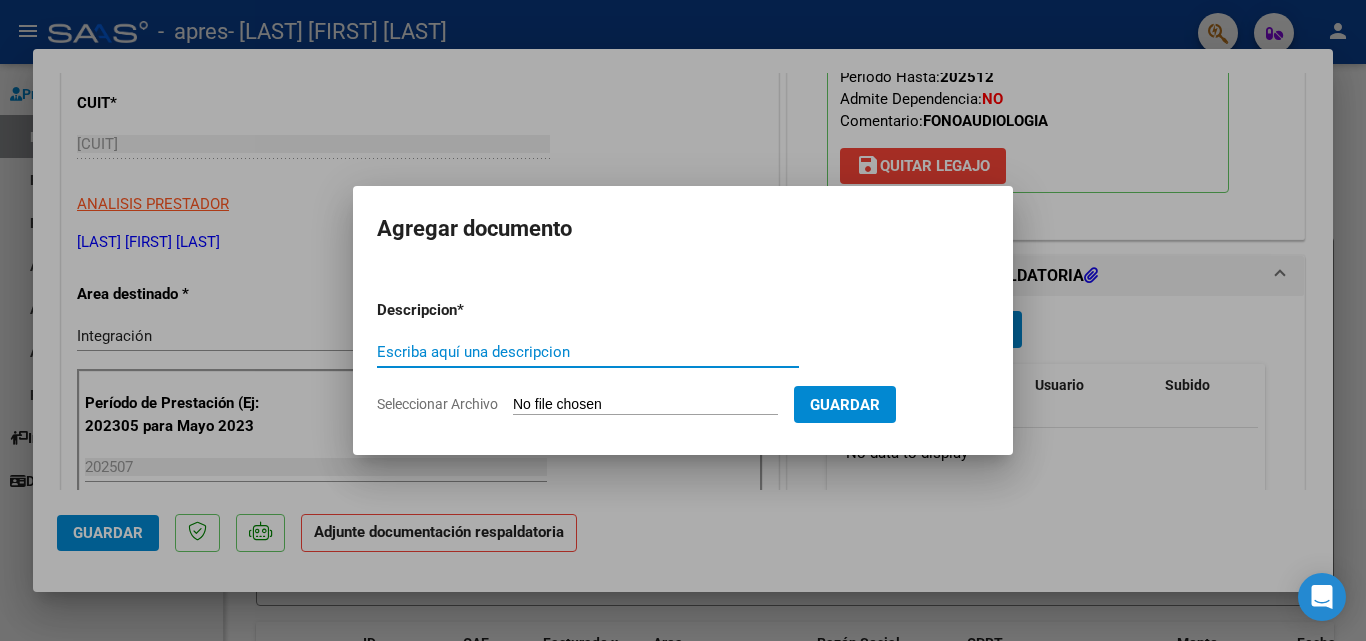 paste on "ASISTENCIA" 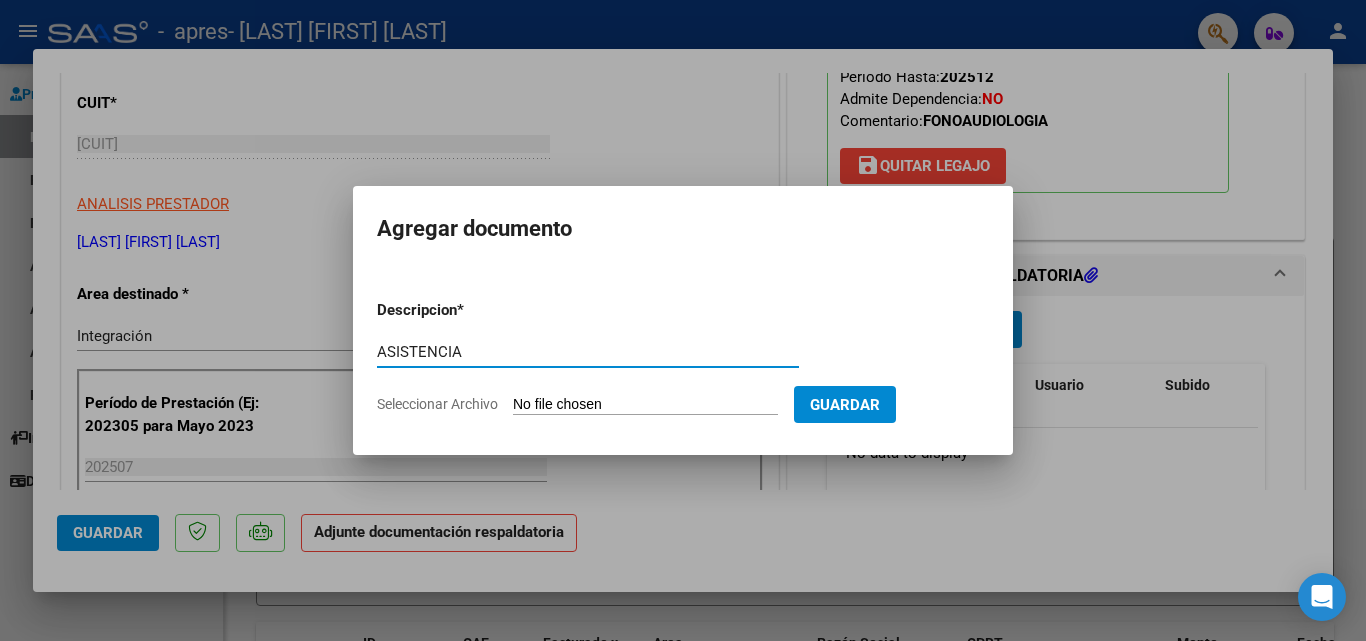 type on "ASISTENCIA" 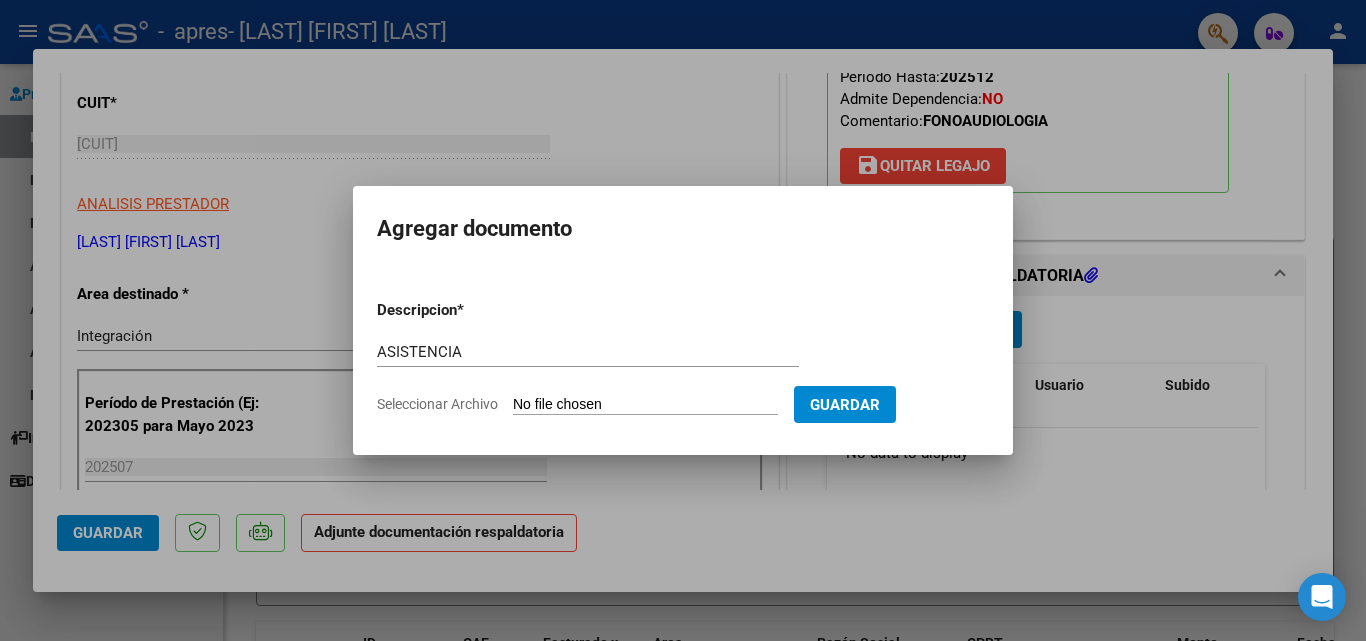 type on "C:\fakepath\[LAST] [FIRST] [YEAR].pdf" 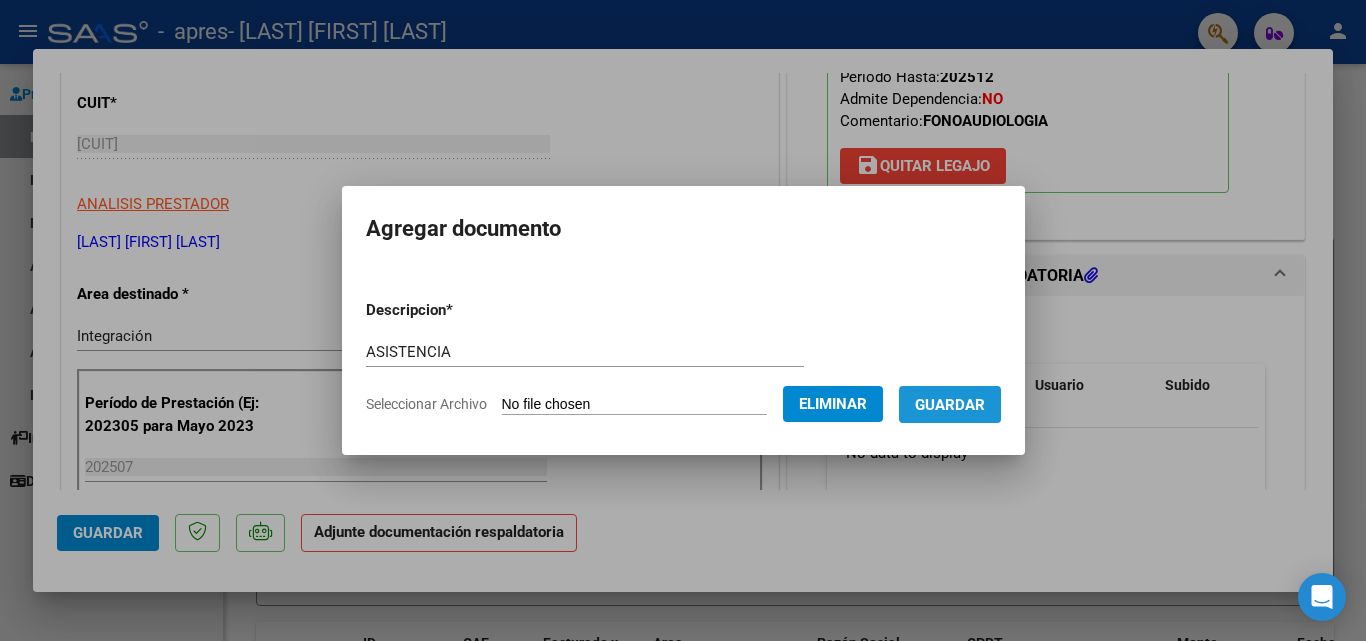 click on "Guardar" at bounding box center [950, 405] 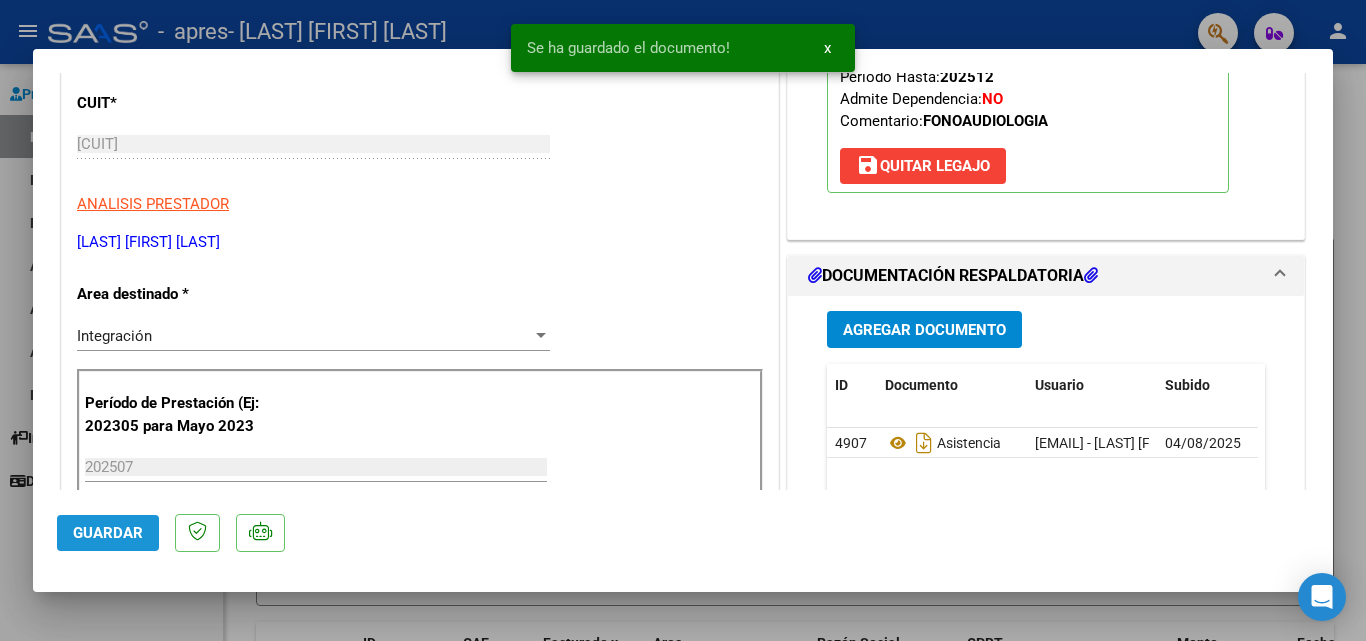 click on "Guardar" 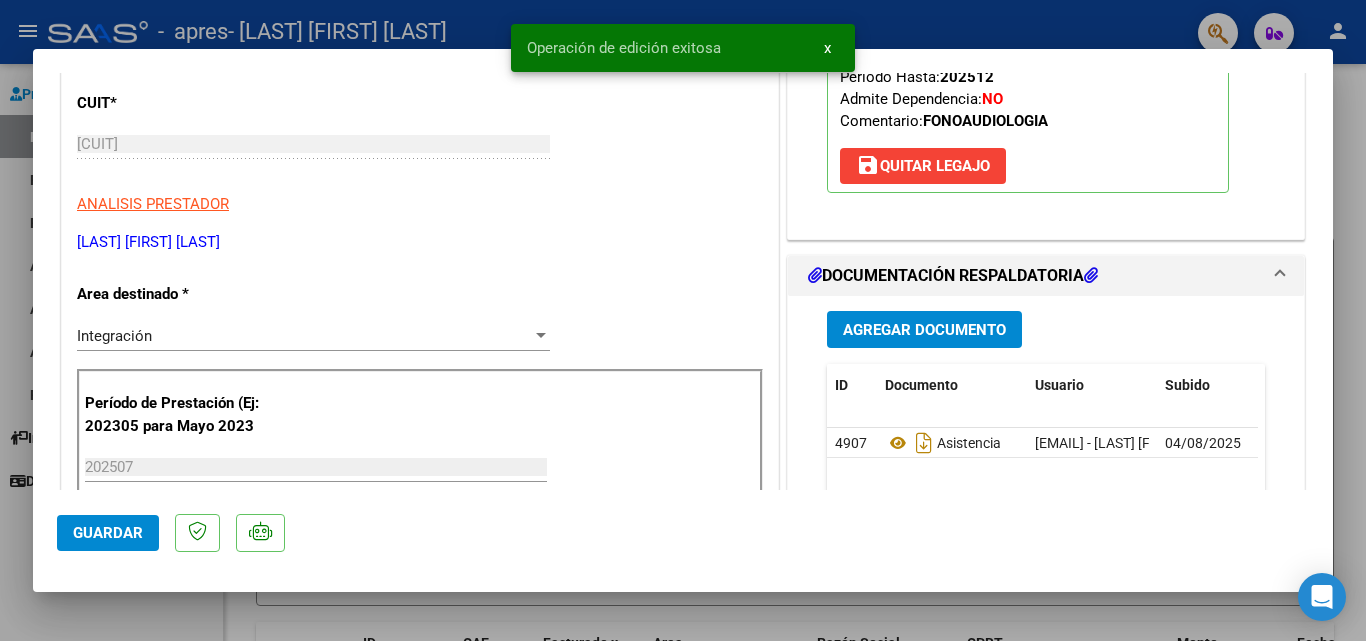click at bounding box center [683, 320] 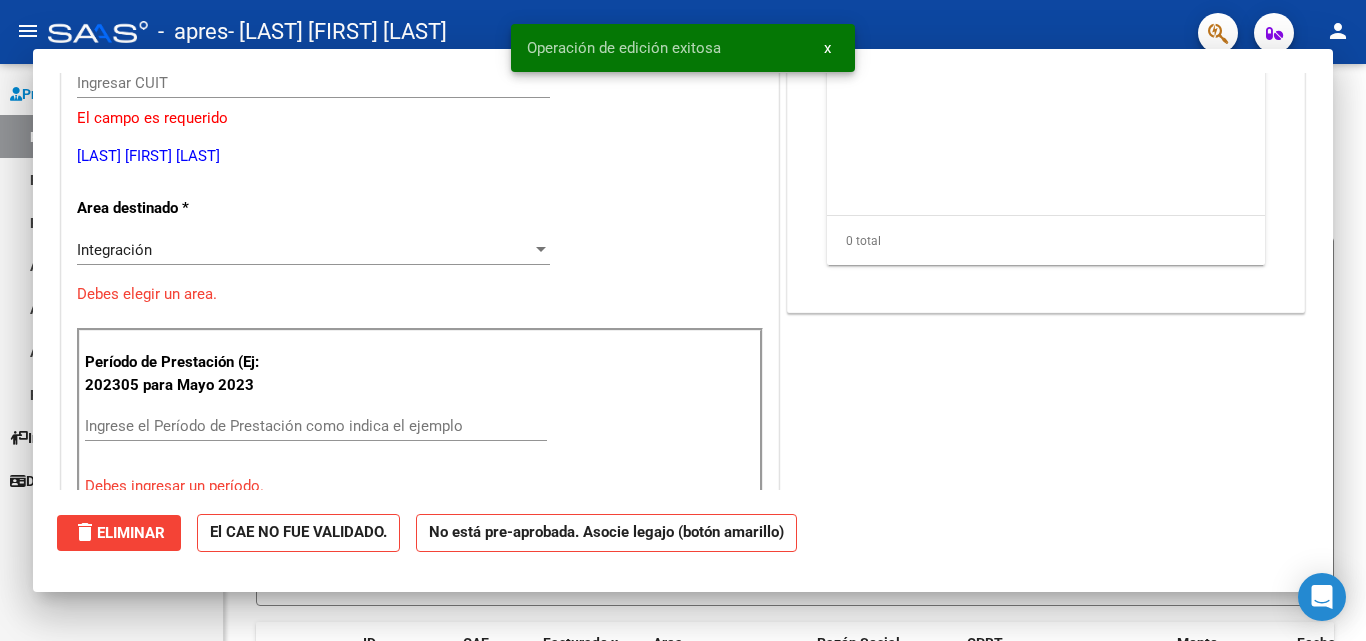 scroll, scrollTop: 0, scrollLeft: 0, axis: both 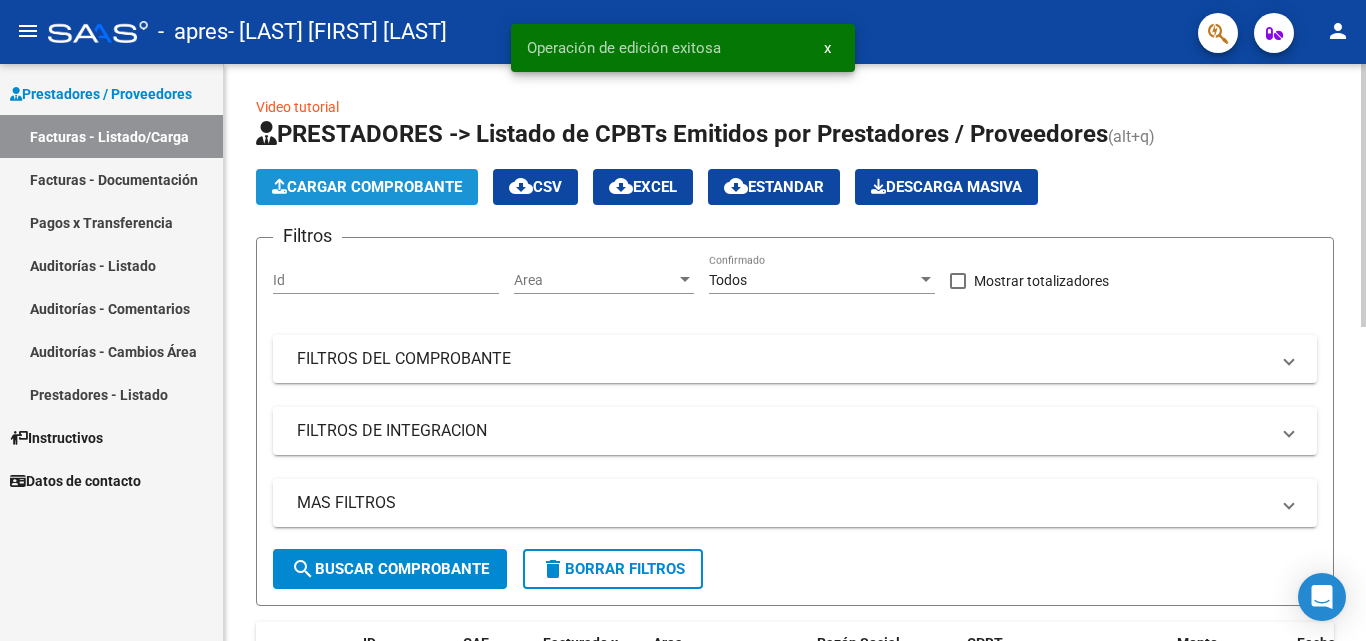 click on "Cargar Comprobante" 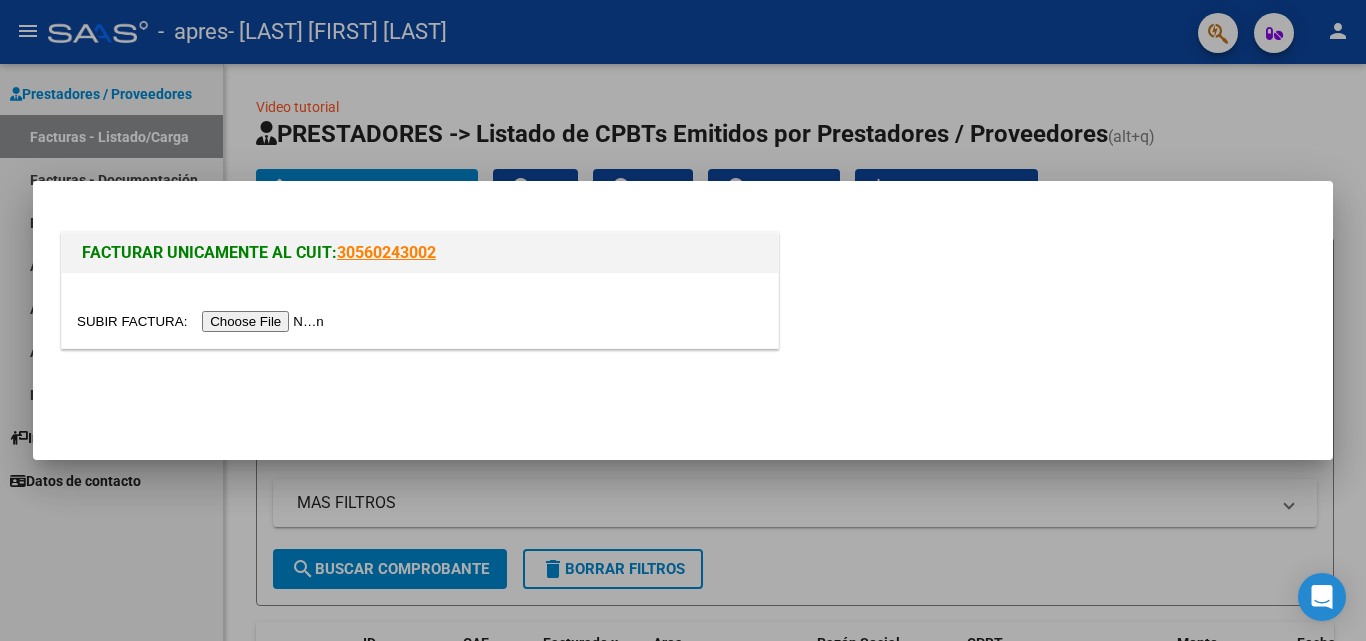 click at bounding box center [203, 321] 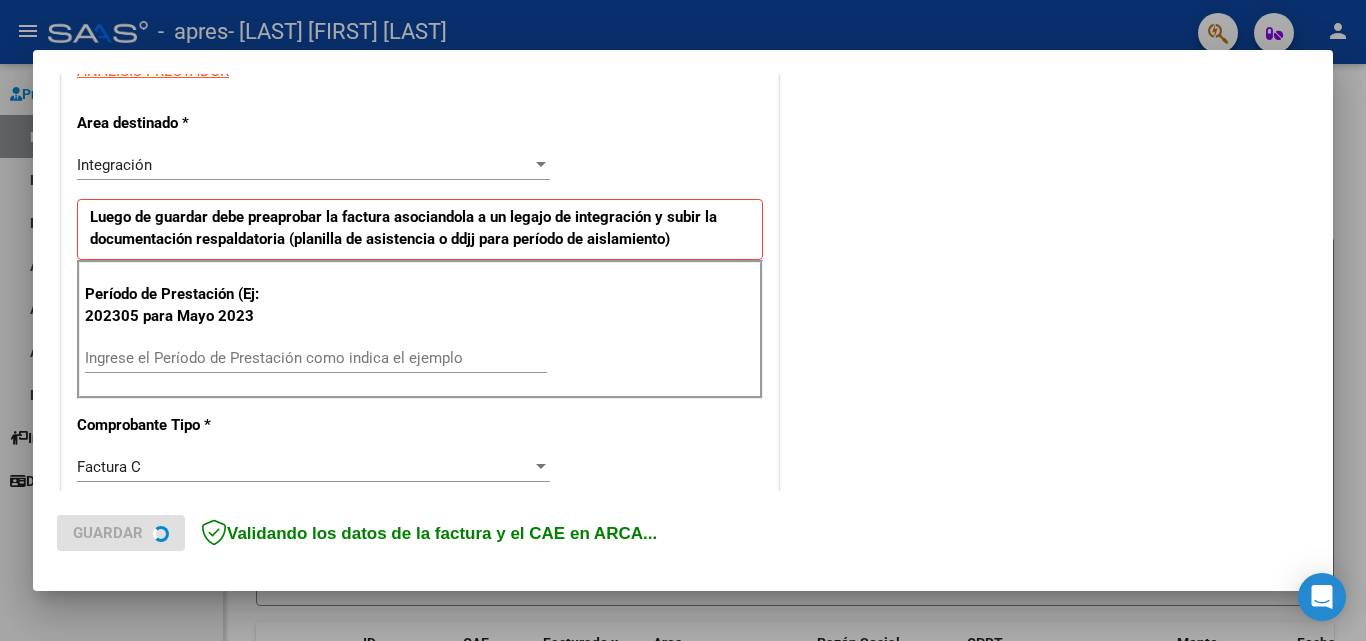 scroll, scrollTop: 400, scrollLeft: 0, axis: vertical 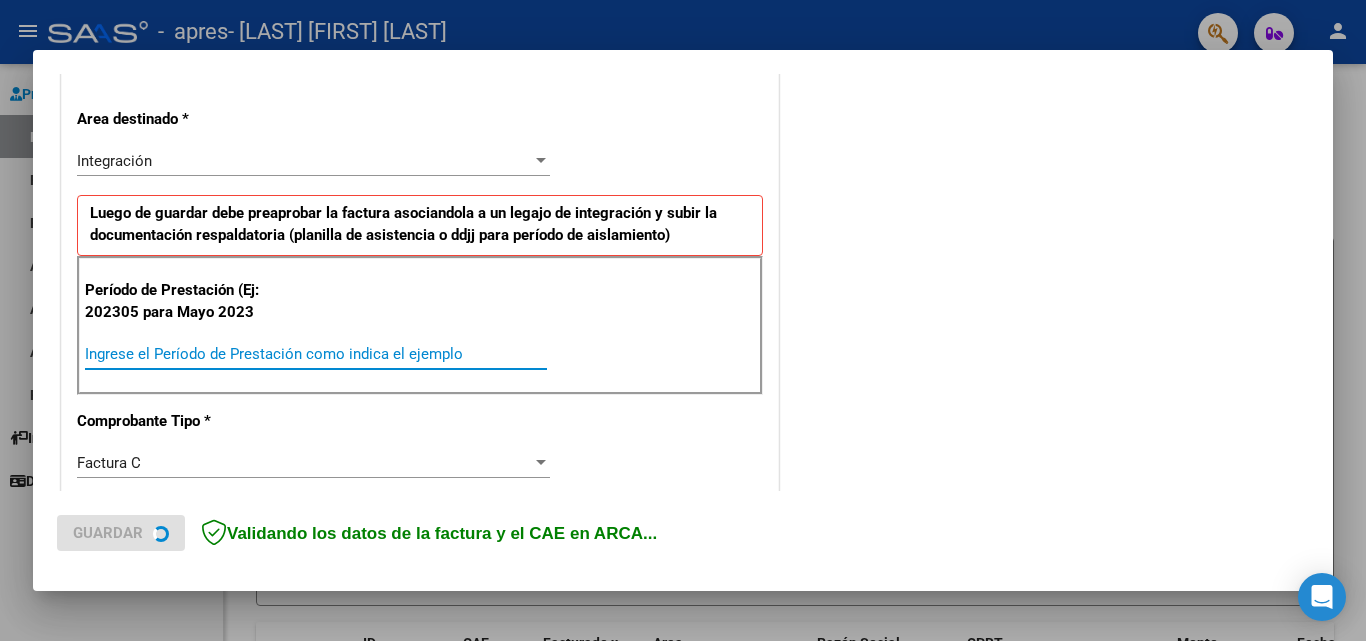 click on "Ingrese el Período de Prestación como indica el ejemplo" at bounding box center [316, 354] 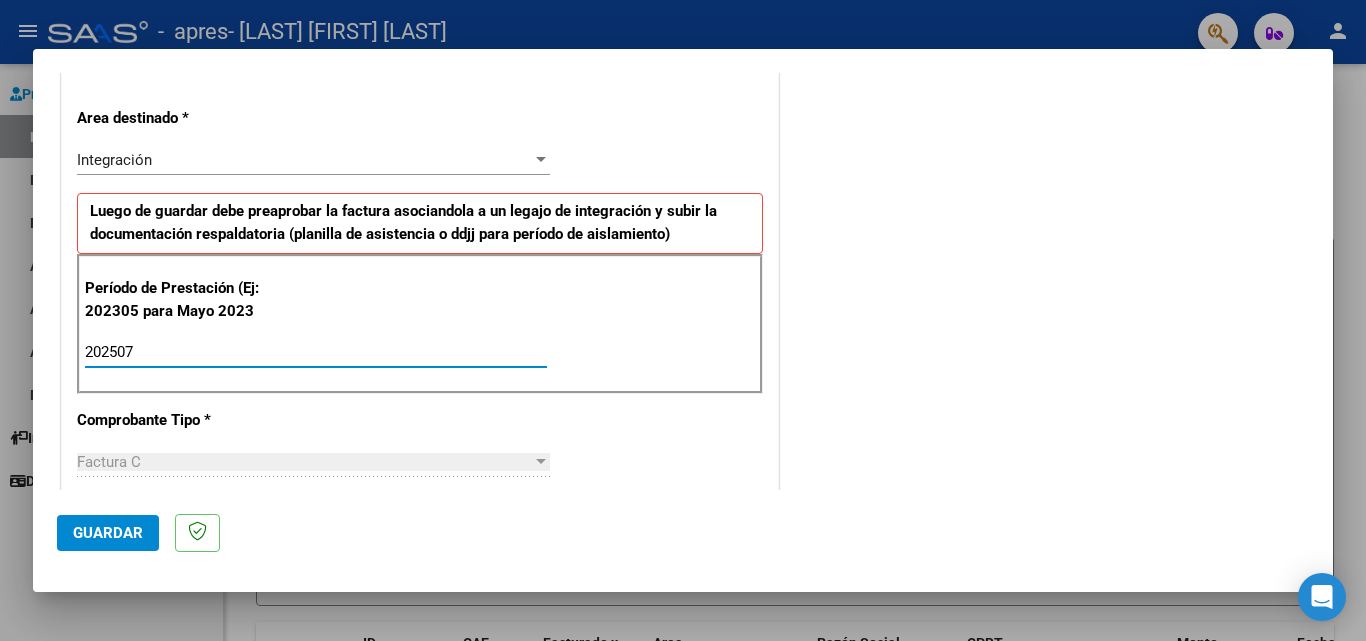type on "202507" 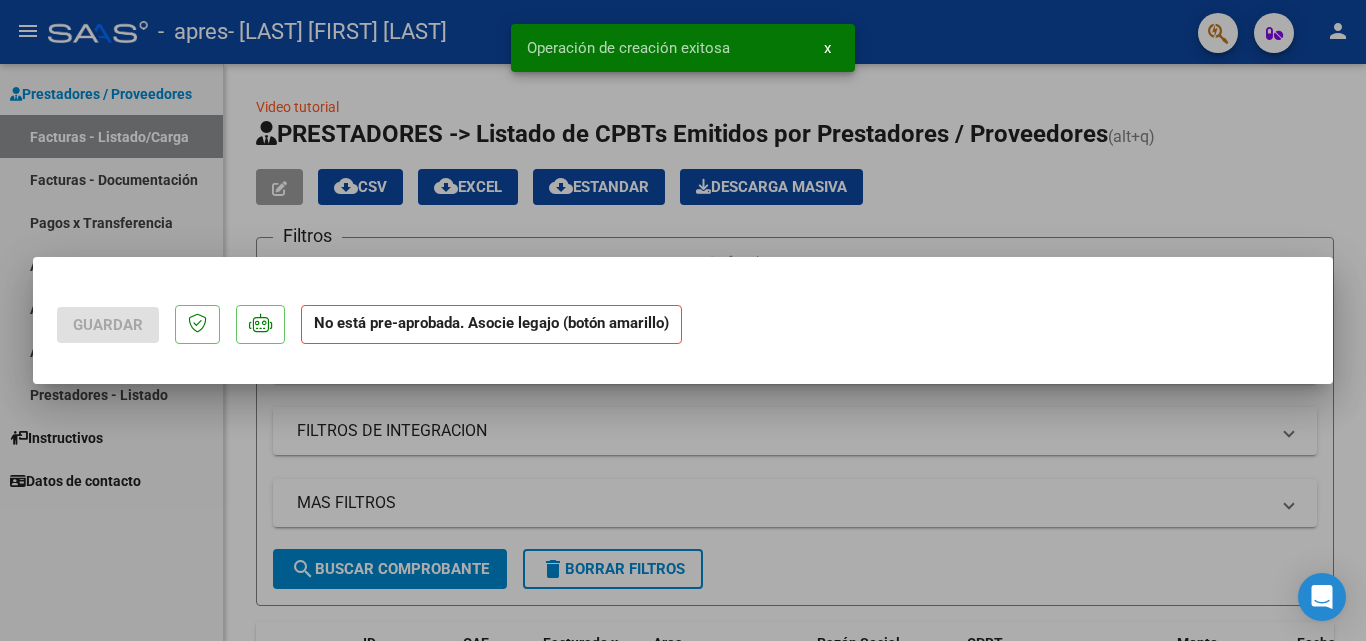 scroll, scrollTop: 0, scrollLeft: 0, axis: both 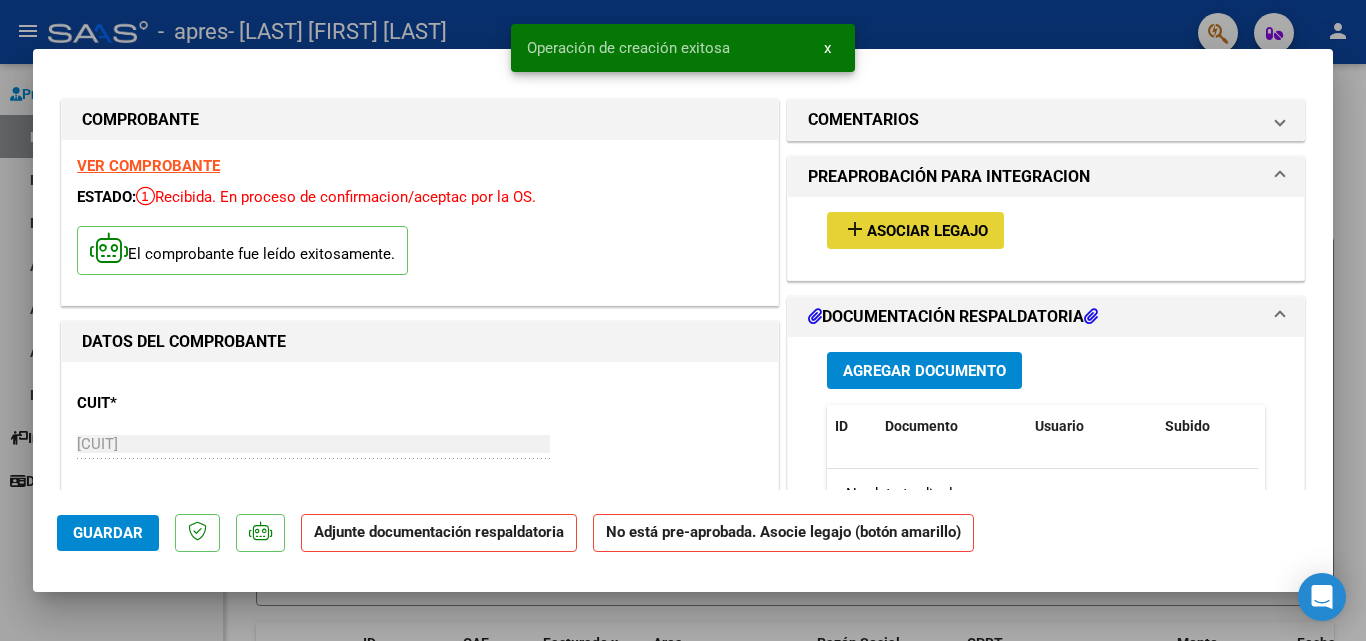 click on "Asociar Legajo" at bounding box center [927, 231] 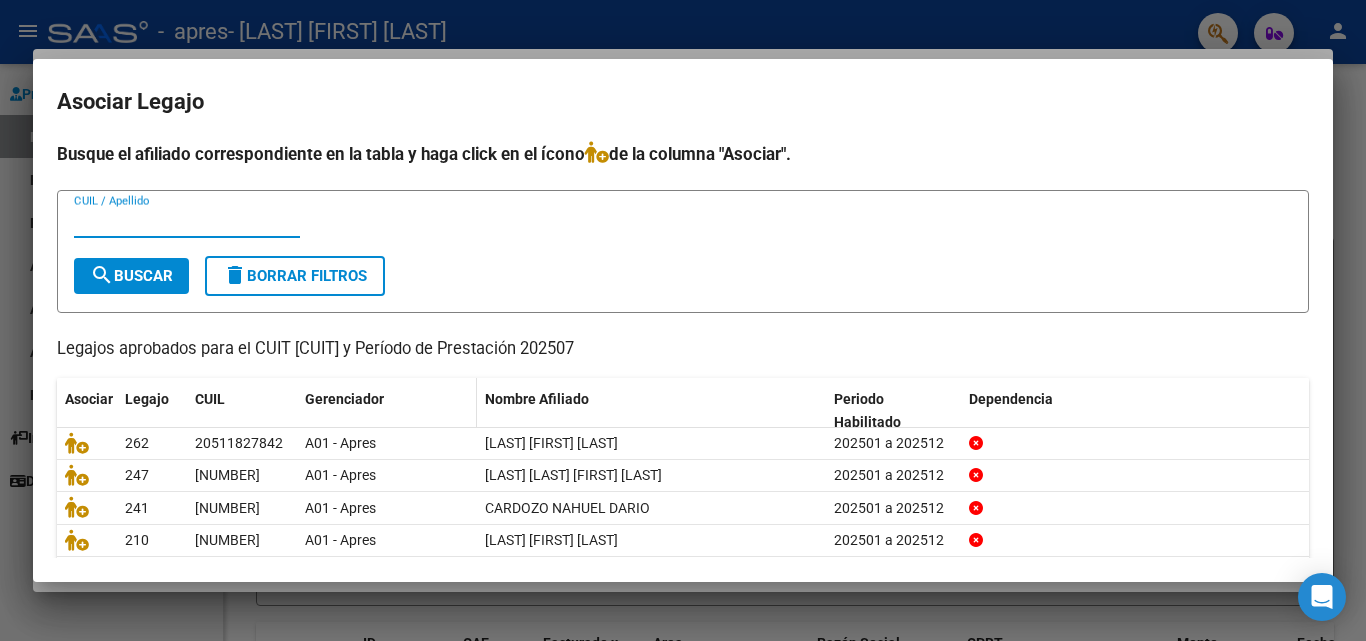 scroll, scrollTop: 109, scrollLeft: 0, axis: vertical 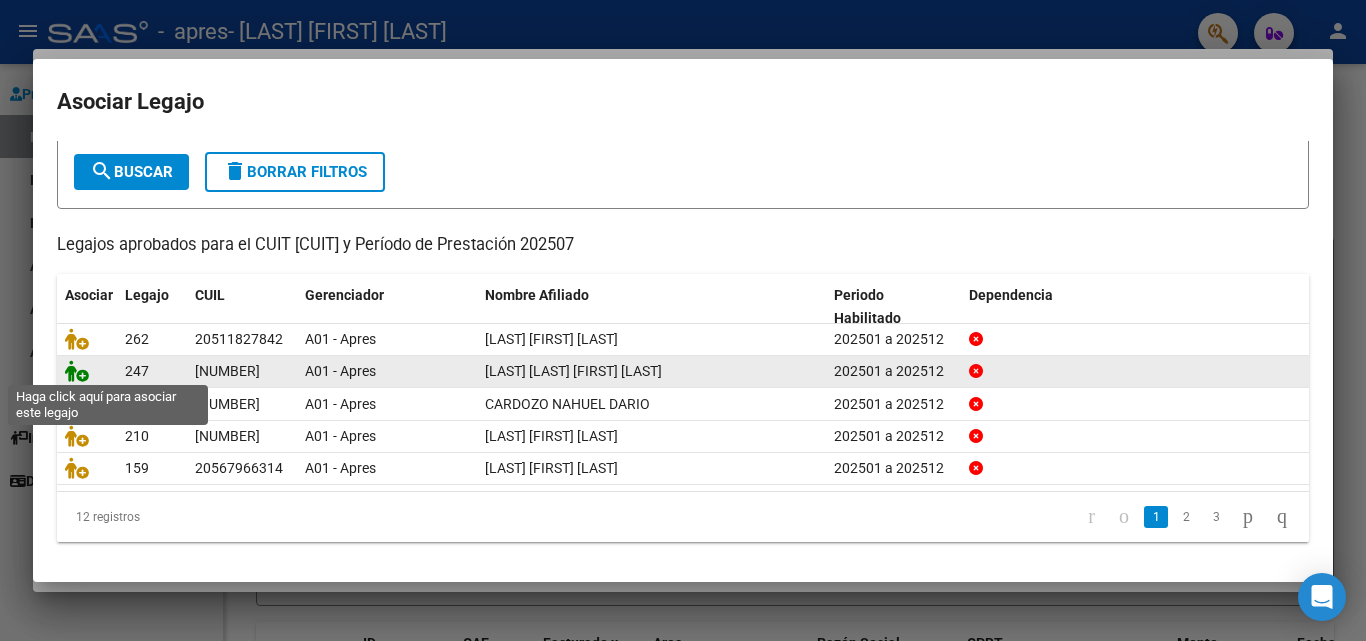 click 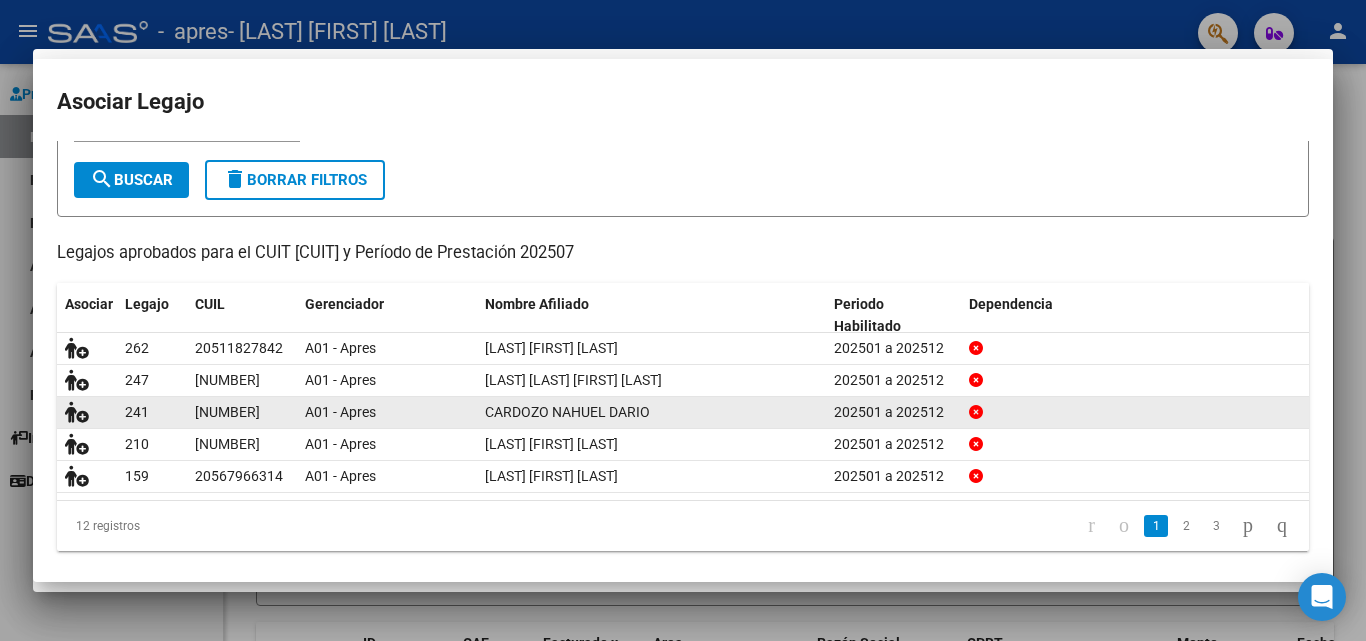 scroll, scrollTop: 0, scrollLeft: 0, axis: both 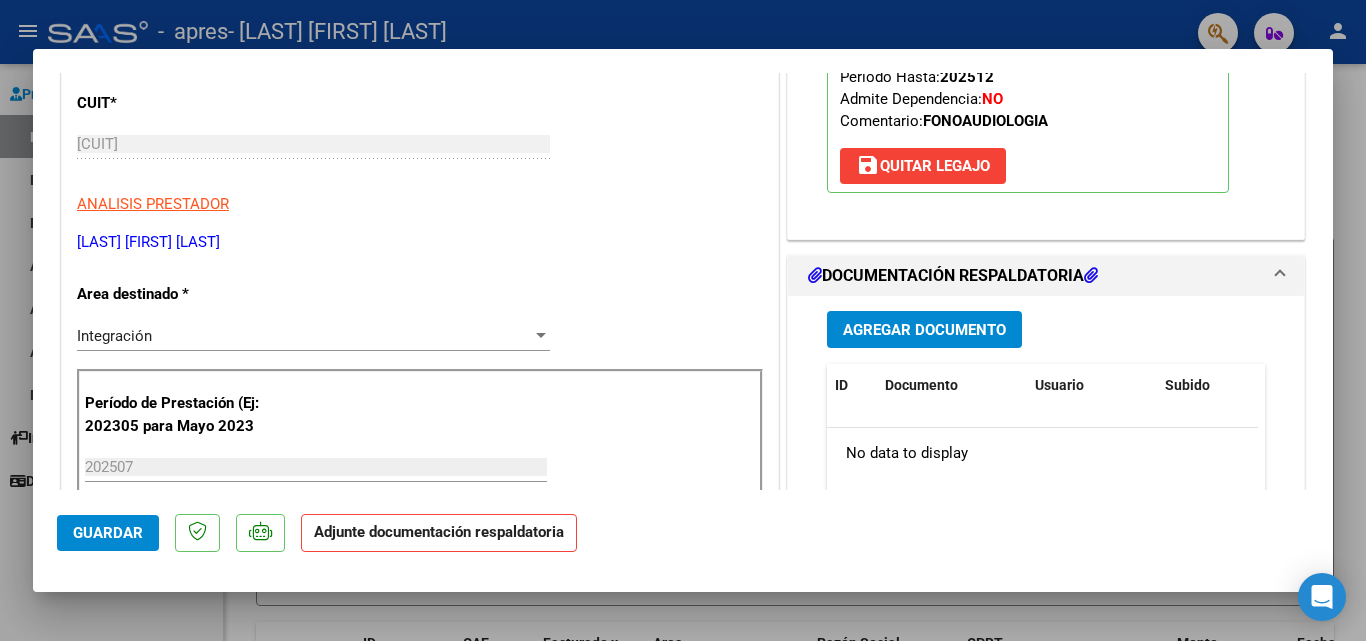 click on "Agregar Documento ID Documento Usuario Subido Acción No data to display  0 total   1" at bounding box center (1046, 495) 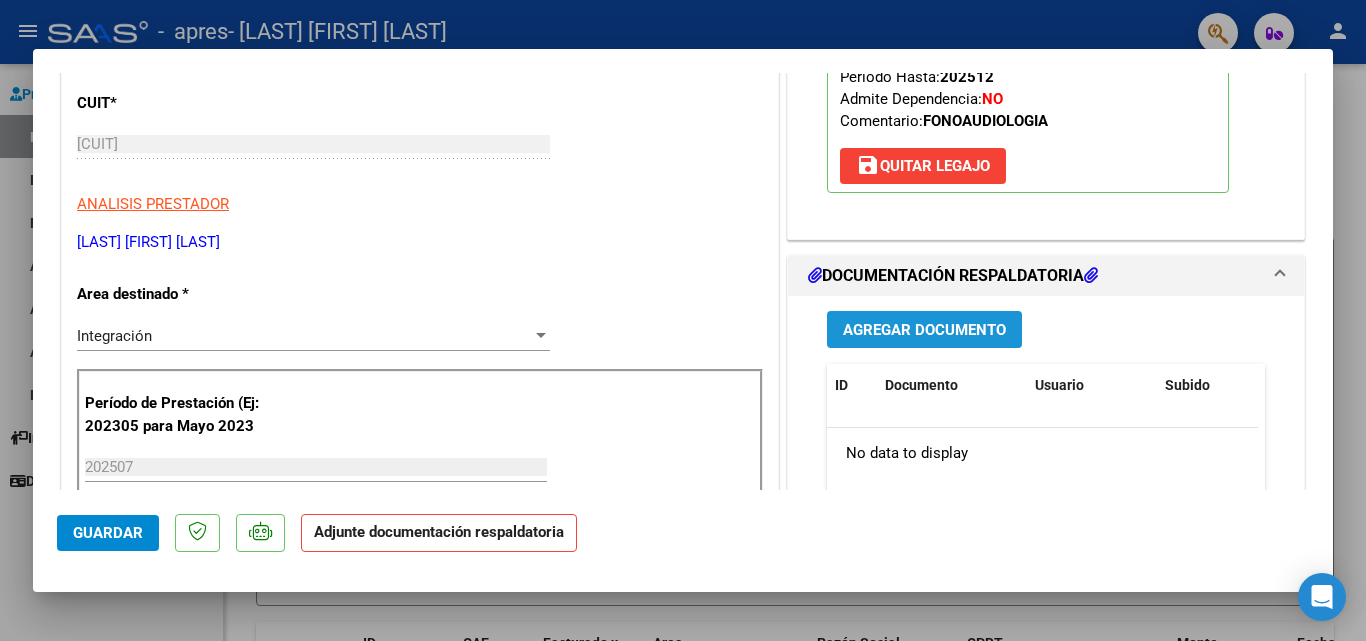 click on "Agregar Documento" at bounding box center (924, 330) 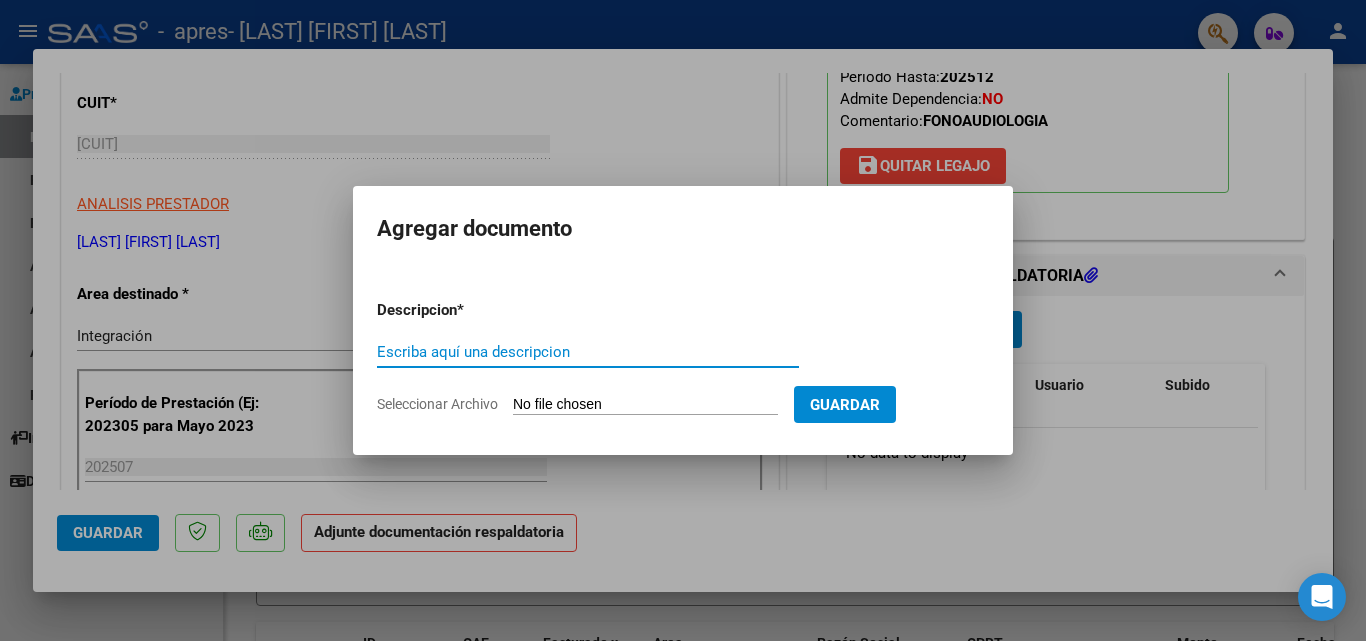paste on "ASISTENCIA" 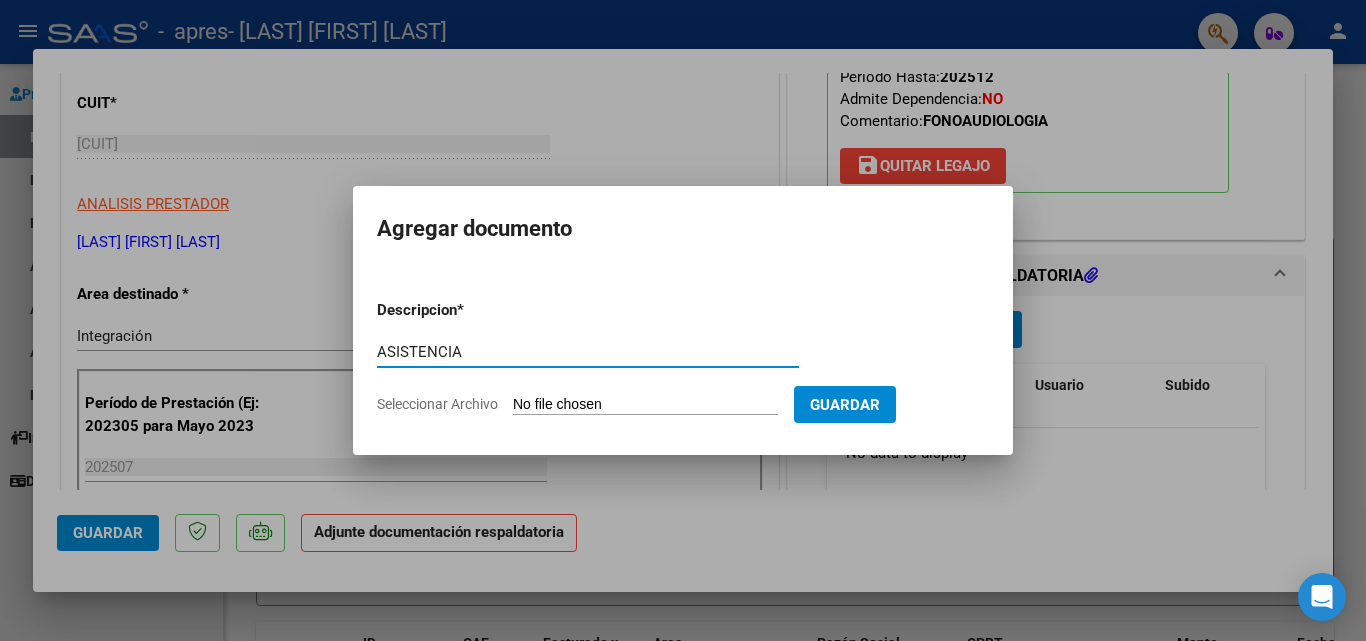 type on "ASISTENCIA" 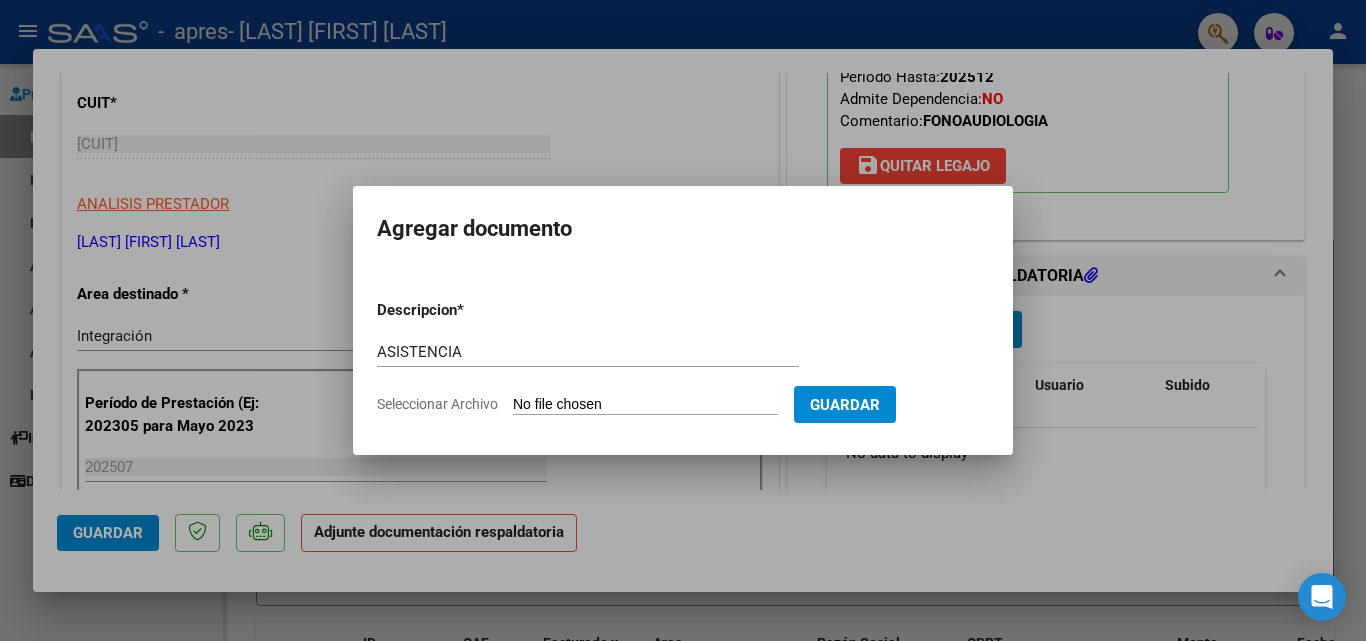 click on "Seleccionar Archivo" at bounding box center (645, 405) 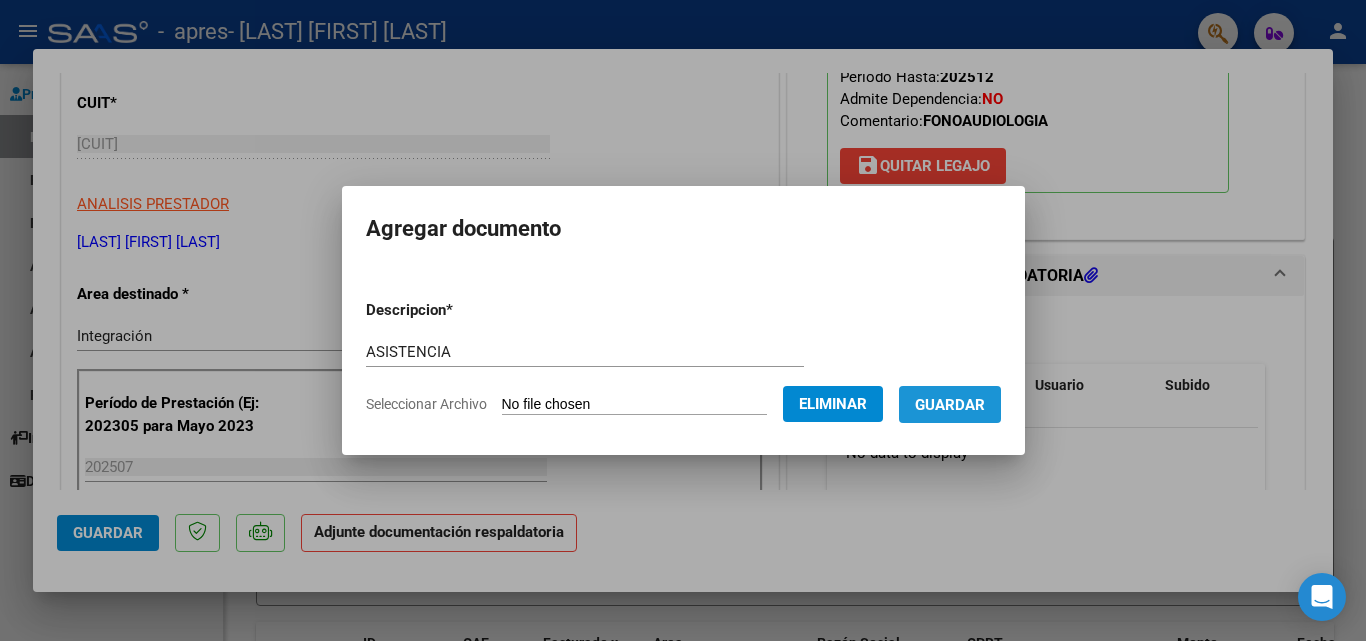 click on "Guardar" at bounding box center [950, 405] 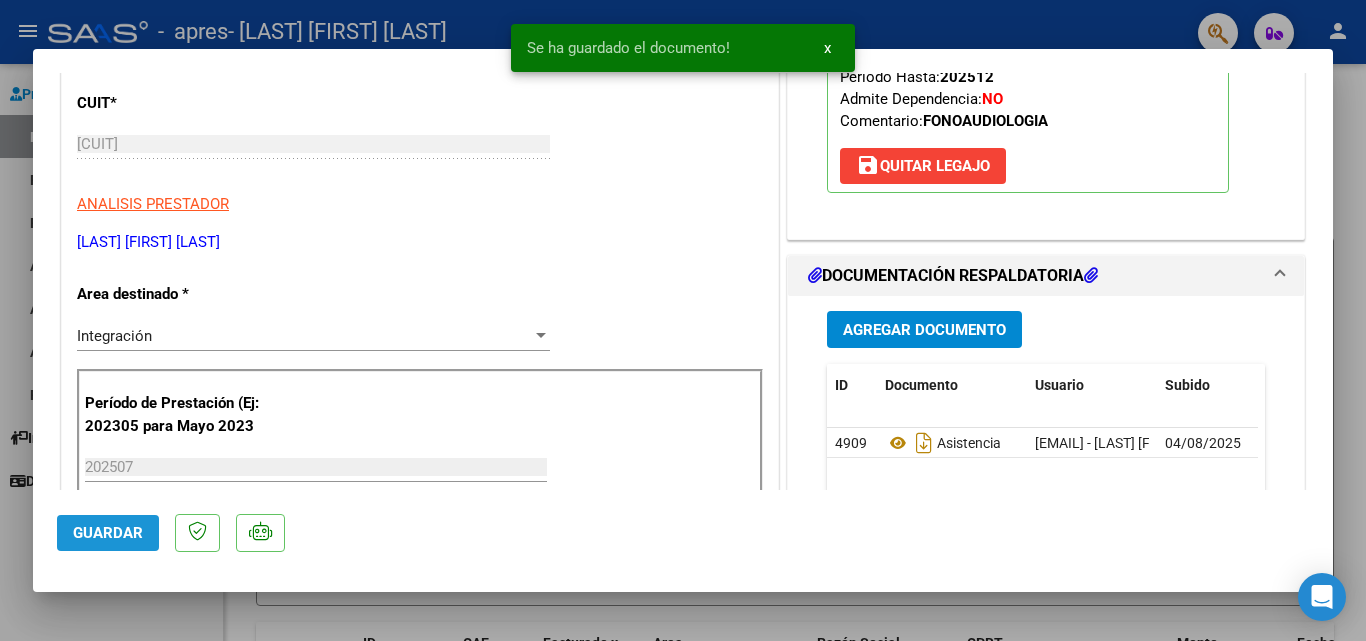 click on "Guardar" 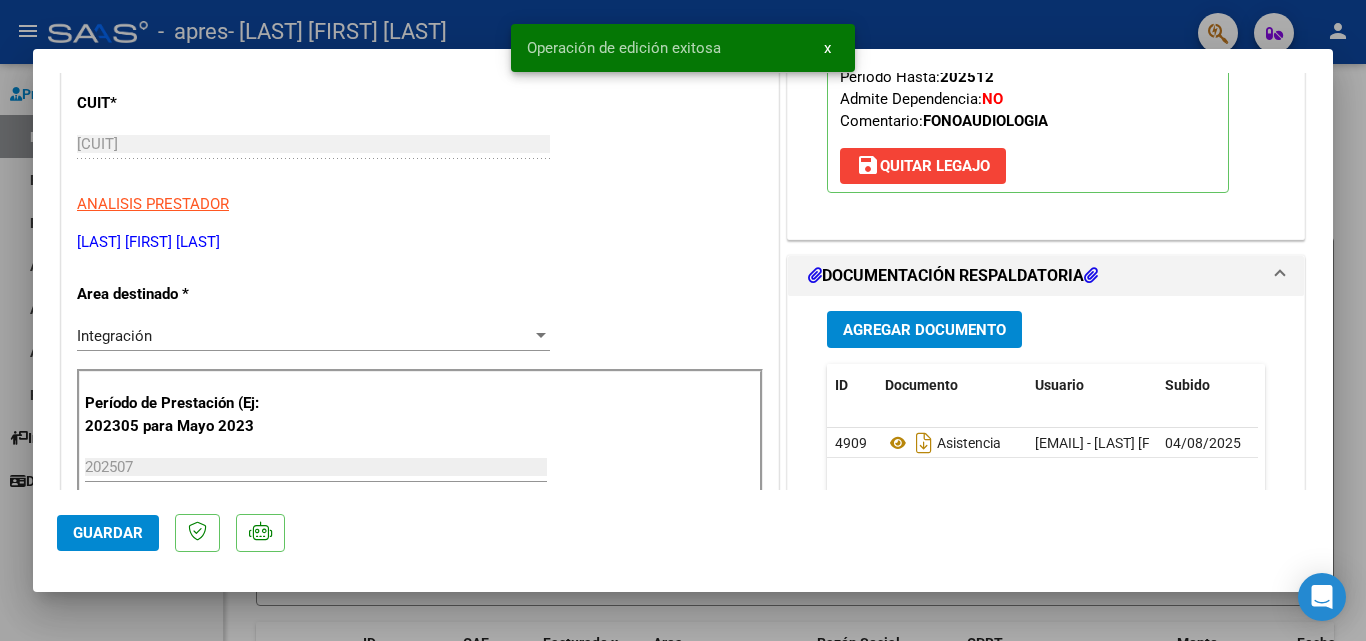 drag, startPoint x: 926, startPoint y: 15, endPoint x: 926, endPoint y: 37, distance: 22 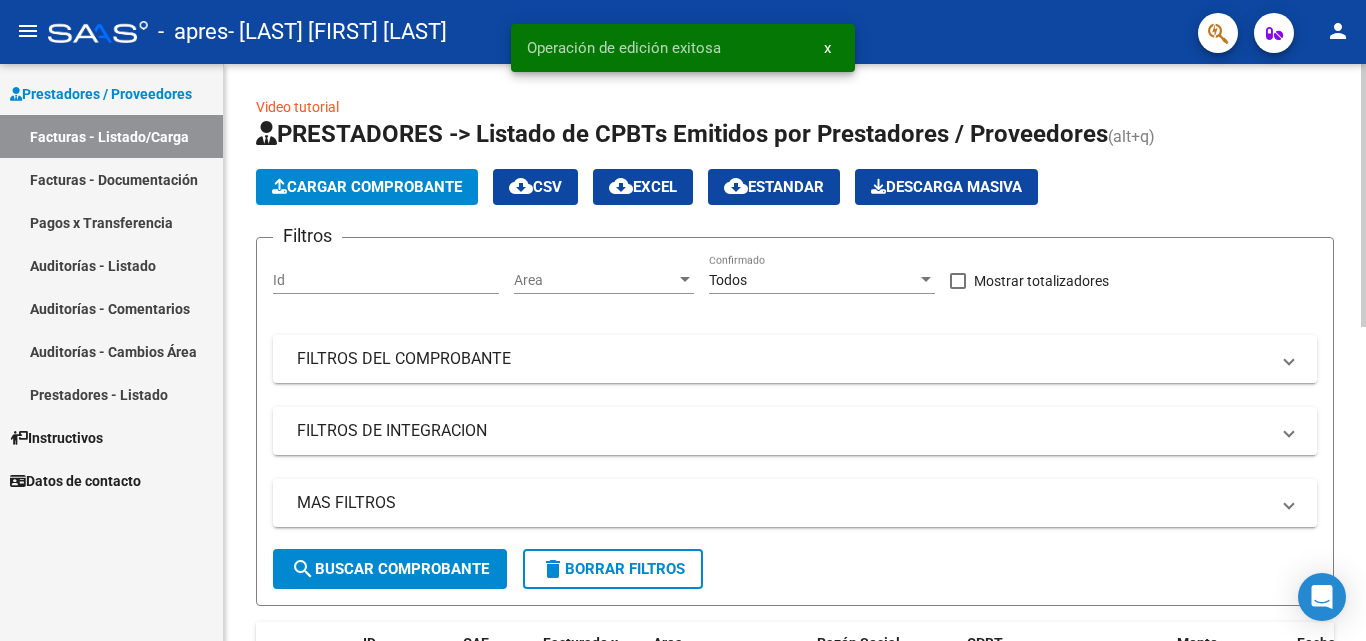 click on "Cargar Comprobante" 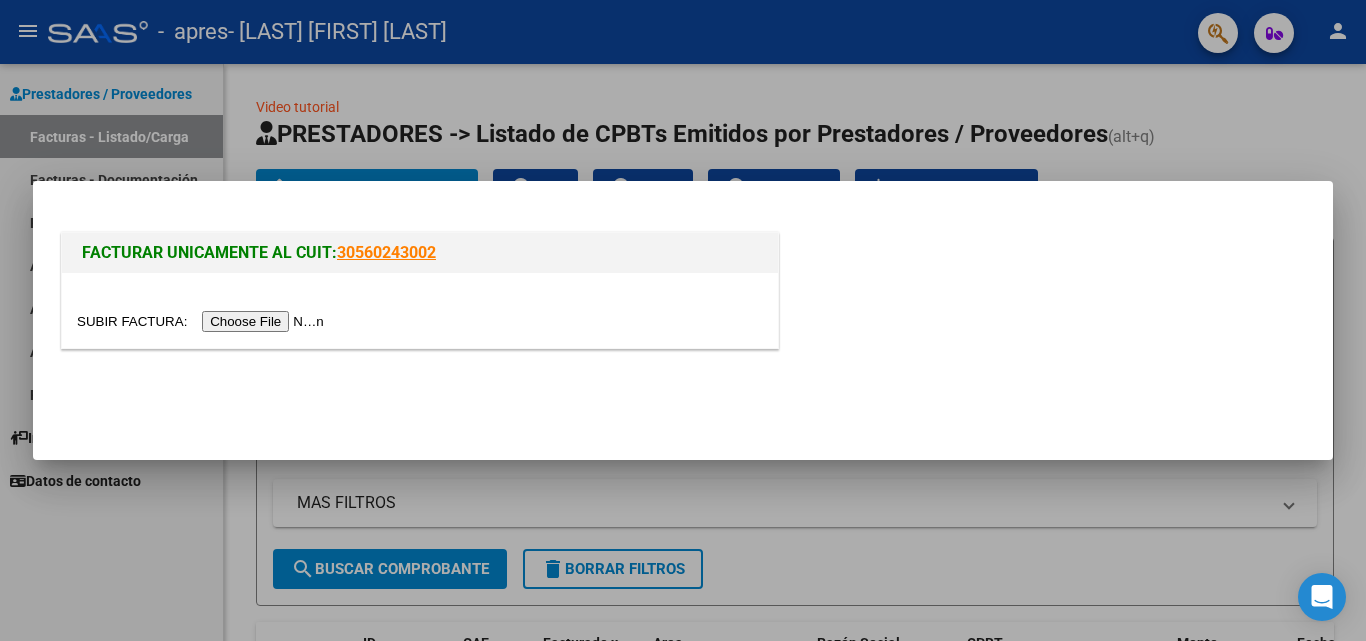 click at bounding box center (203, 321) 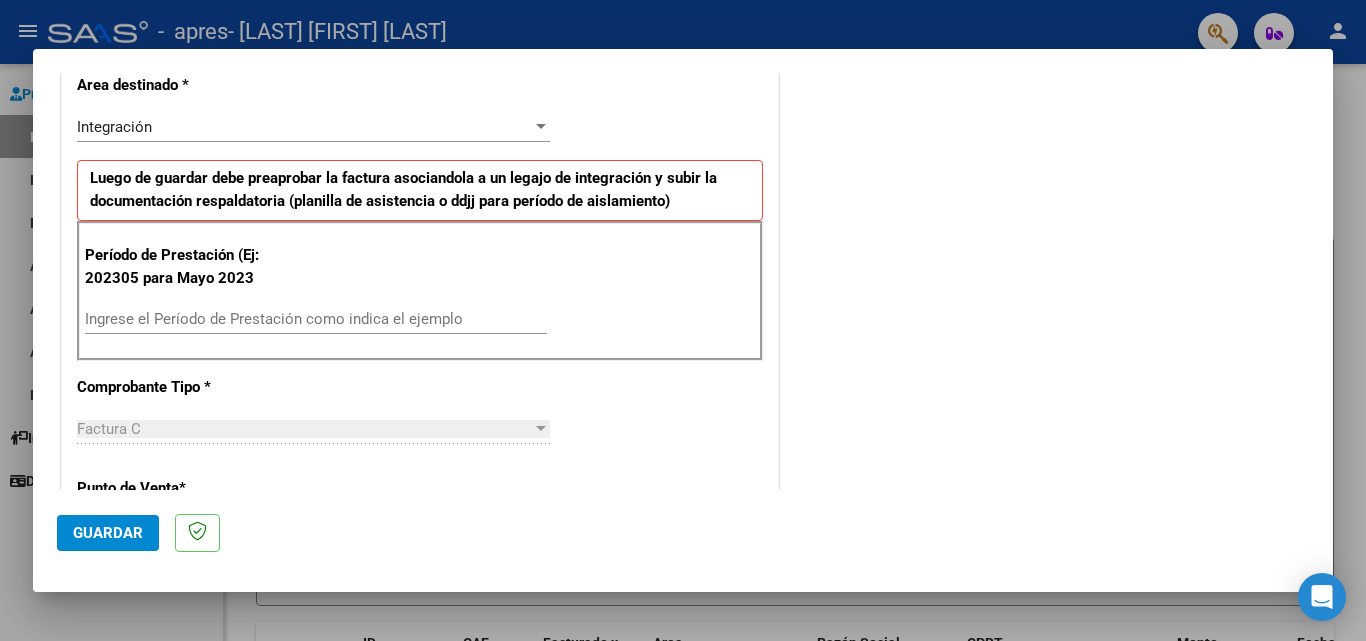 scroll, scrollTop: 500, scrollLeft: 0, axis: vertical 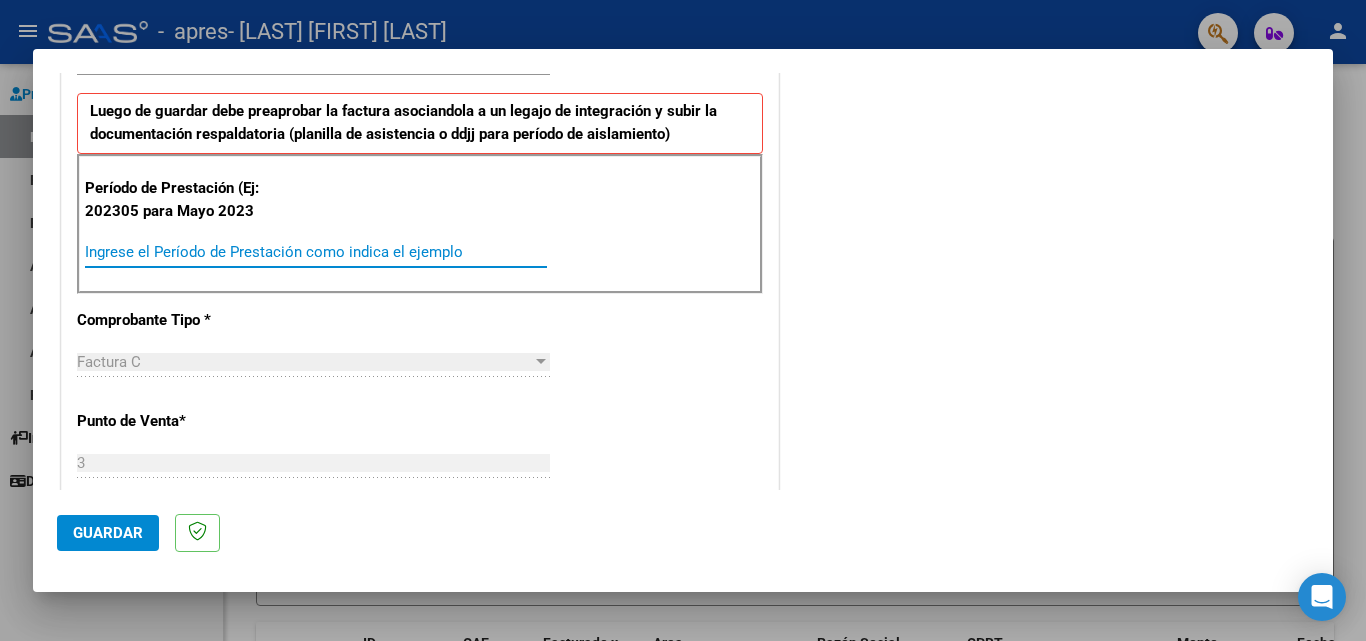 click on "Ingrese el Período de Prestación como indica el ejemplo" at bounding box center [316, 252] 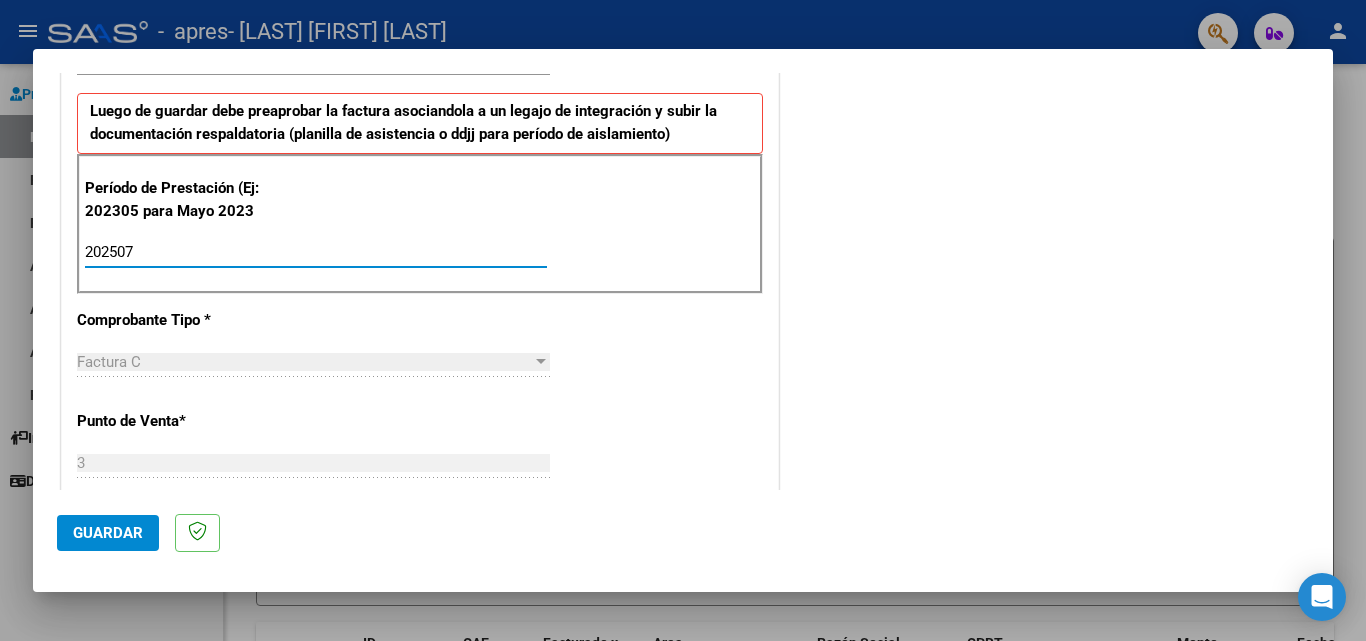 type on "202507" 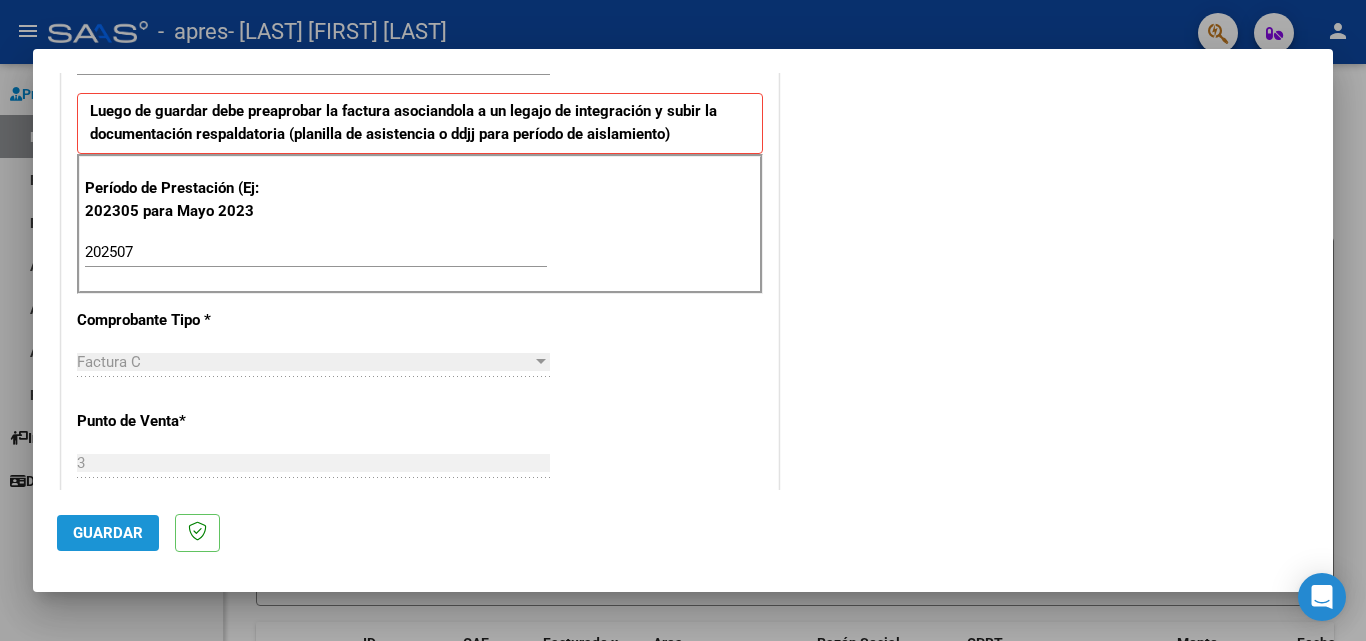 click on "Guardar" 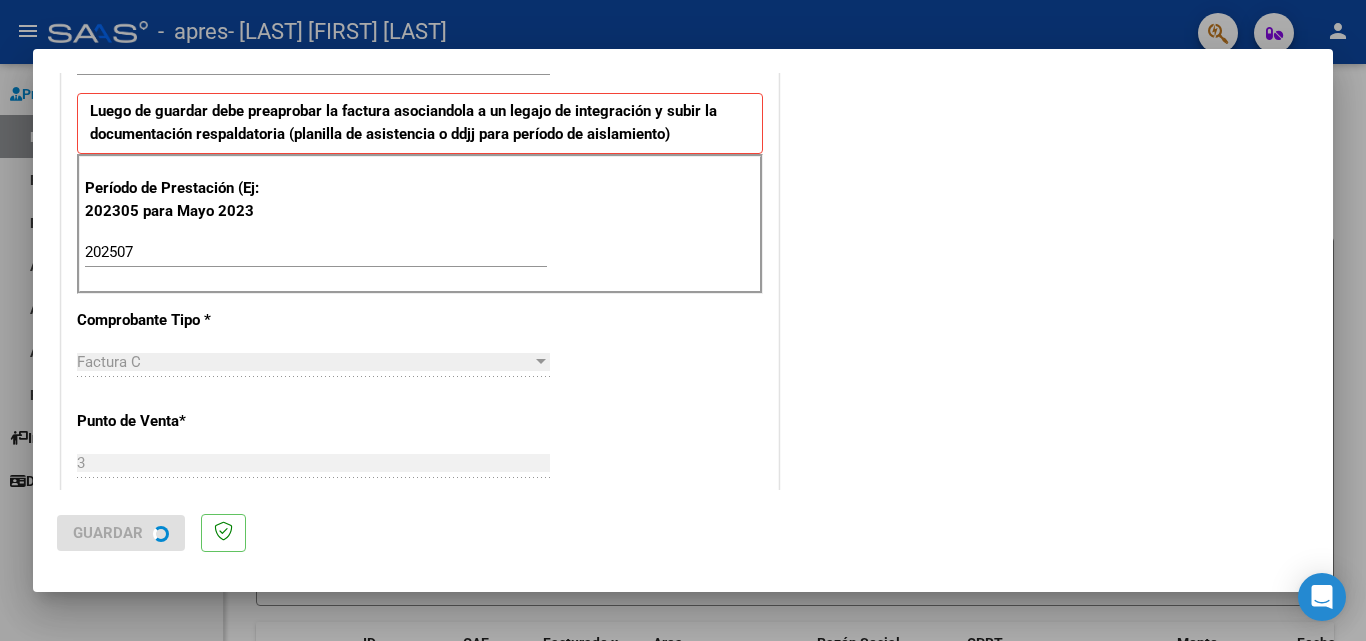 scroll, scrollTop: 0, scrollLeft: 0, axis: both 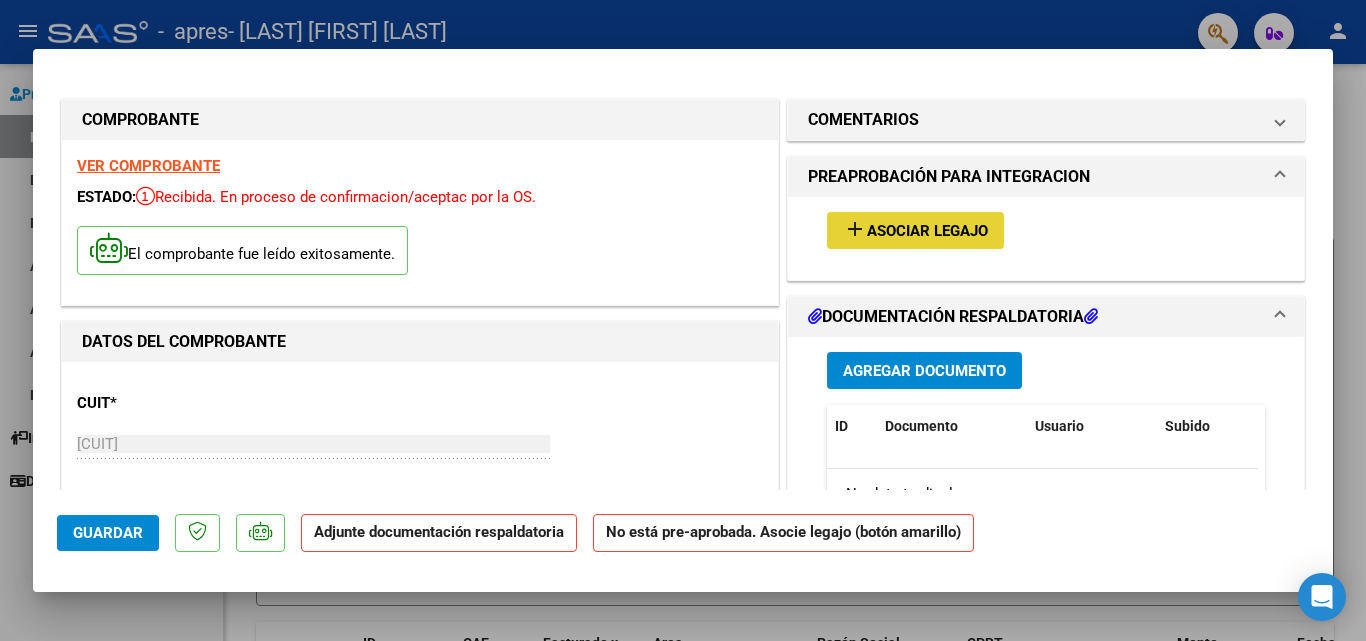 click on "Asociar Legajo" at bounding box center (927, 231) 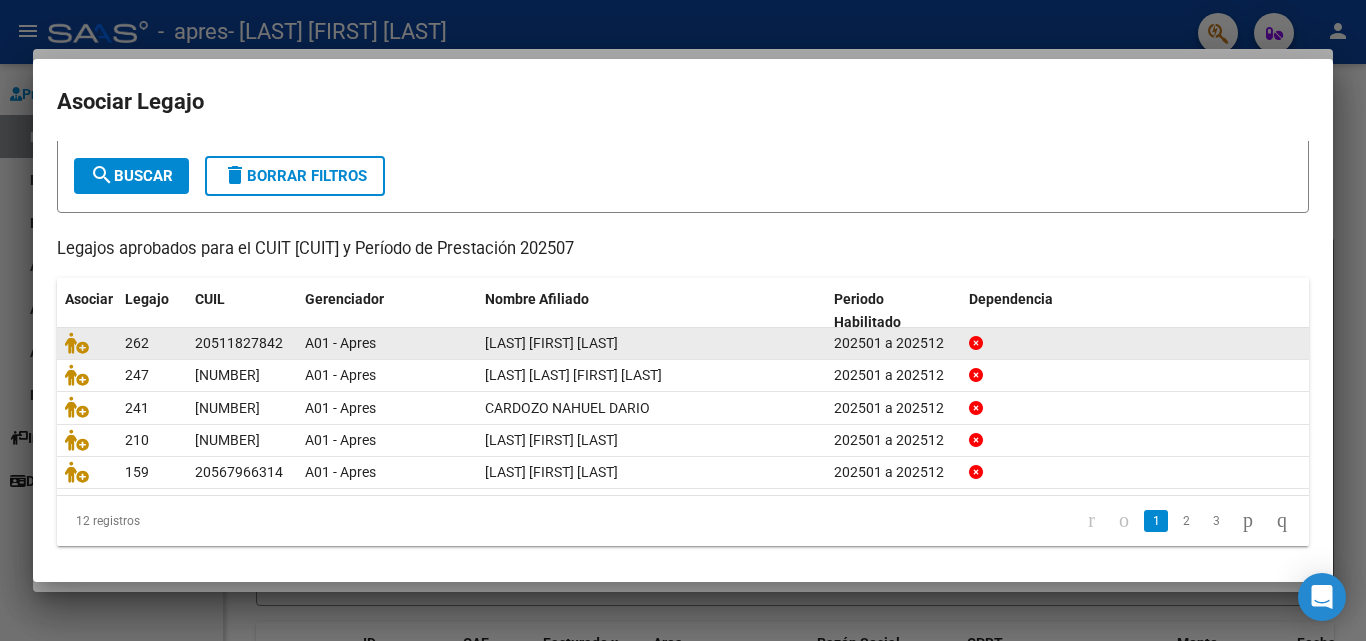 scroll, scrollTop: 109, scrollLeft: 0, axis: vertical 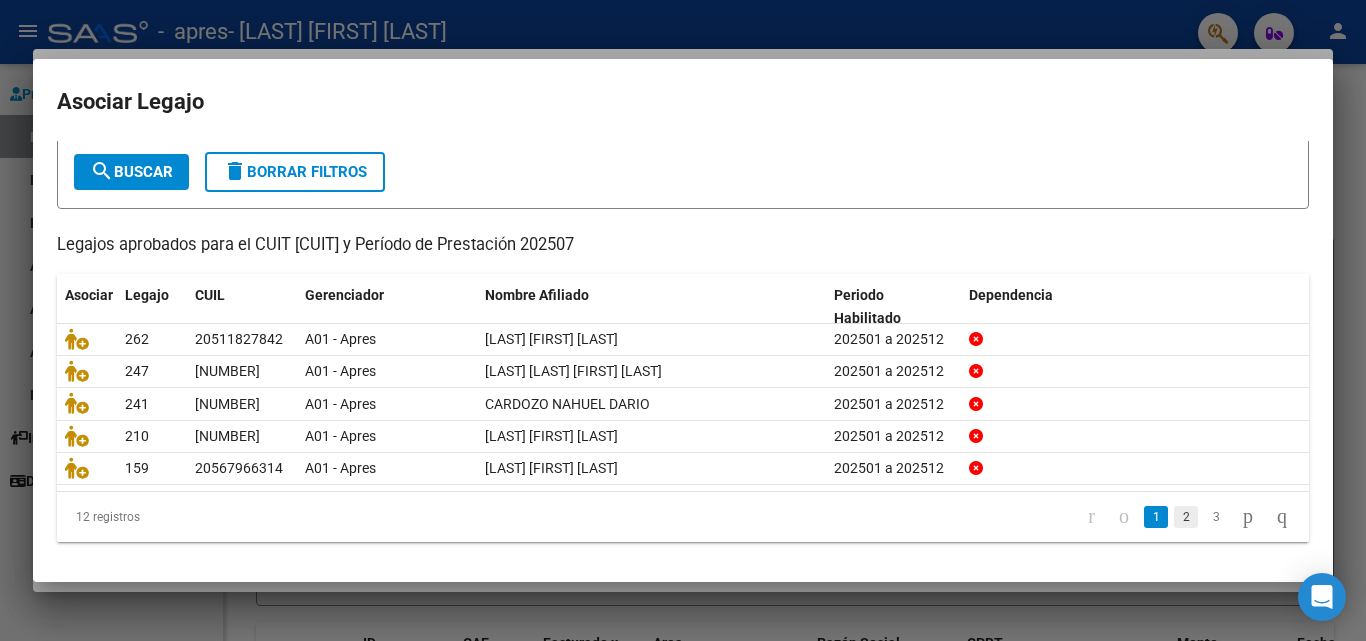 click on "2" 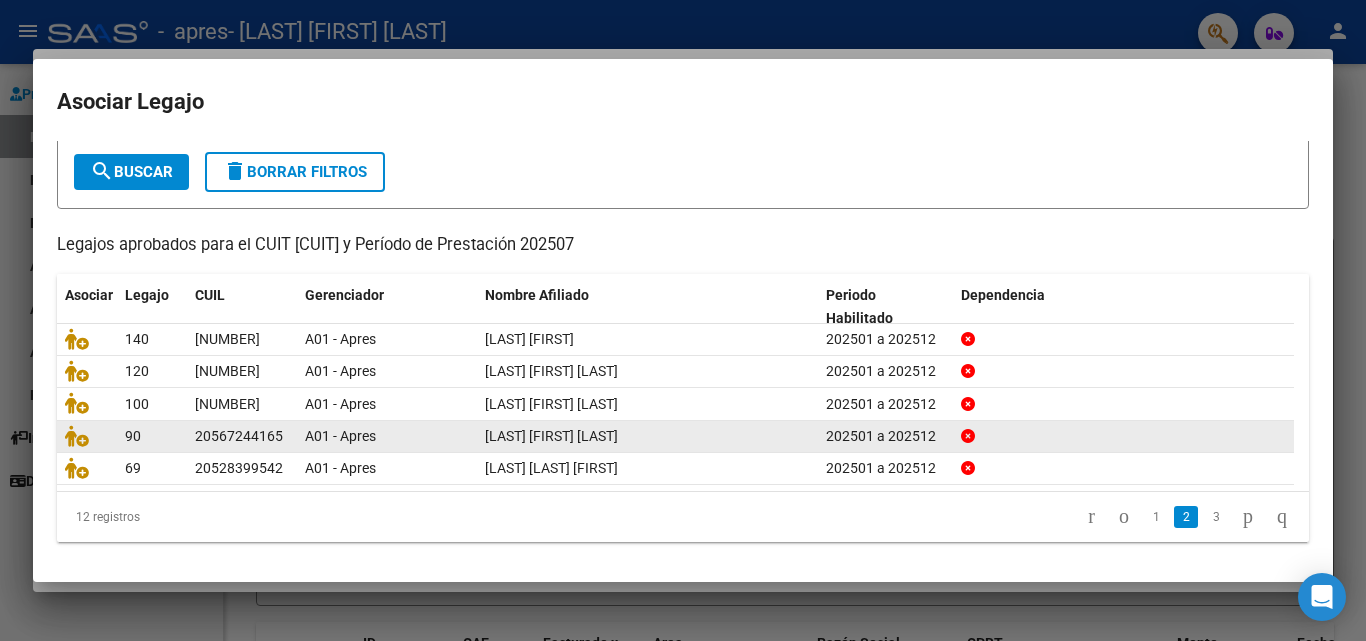 click on "3" 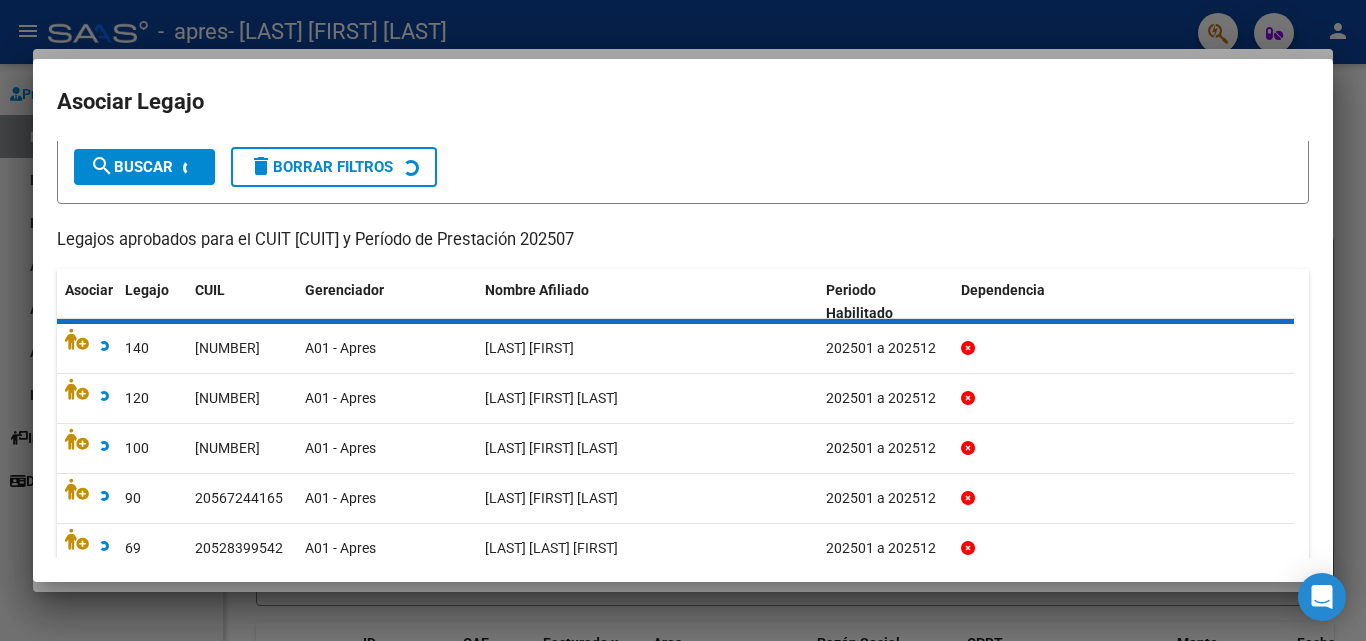 scroll, scrollTop: 10, scrollLeft: 0, axis: vertical 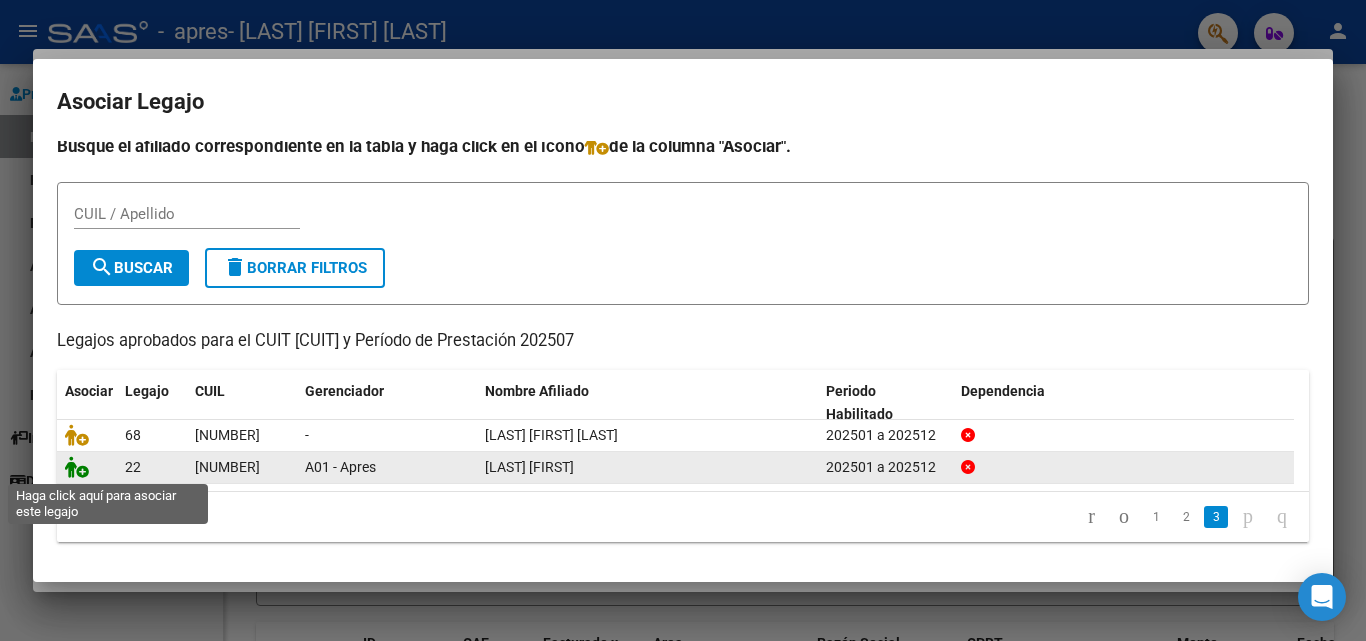 click 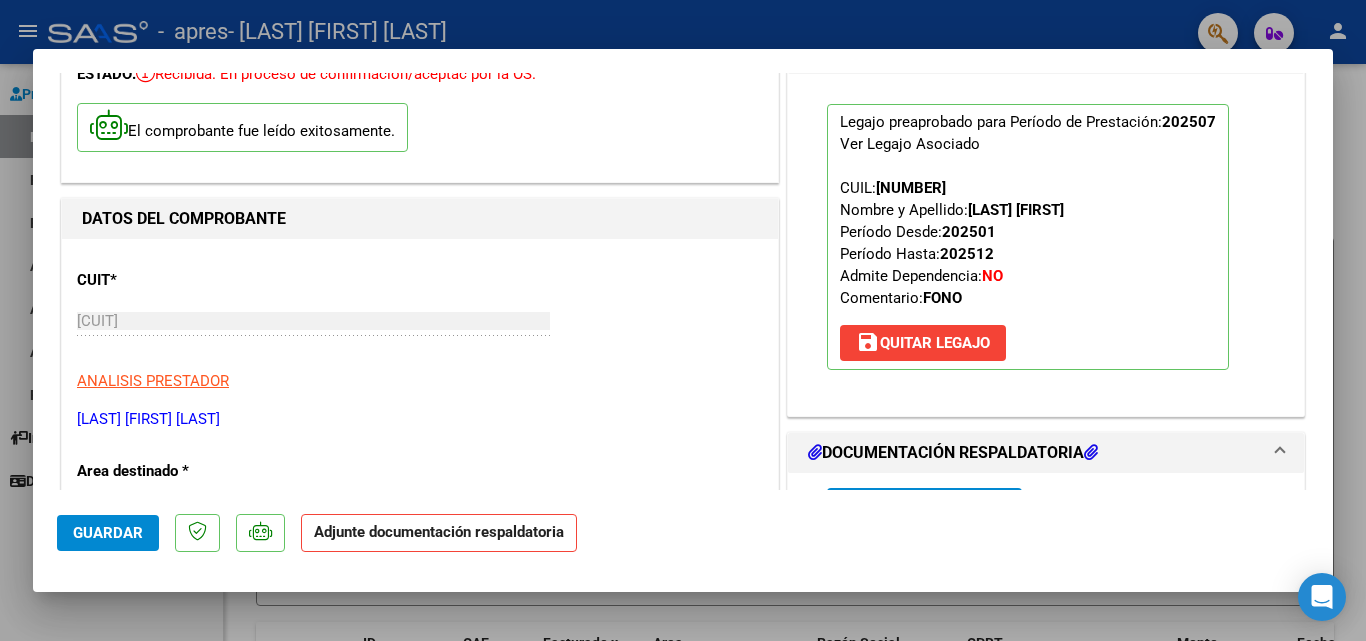 scroll, scrollTop: 300, scrollLeft: 0, axis: vertical 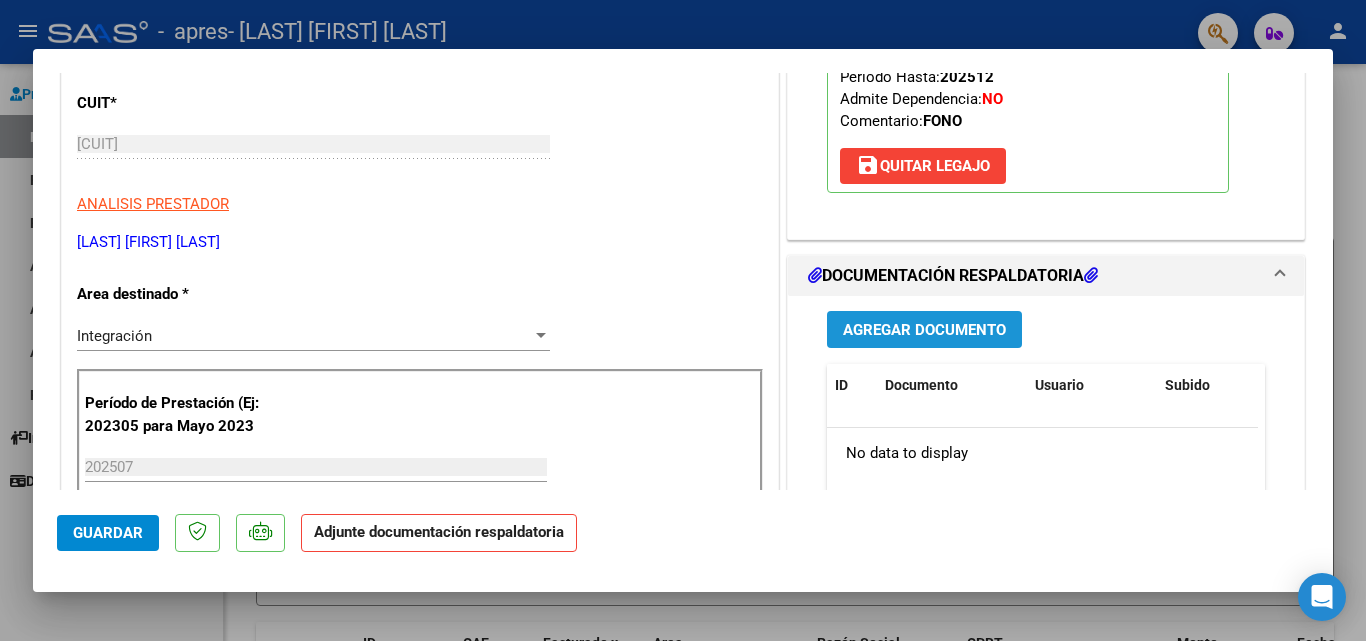 click on "Agregar Documento" at bounding box center [924, 330] 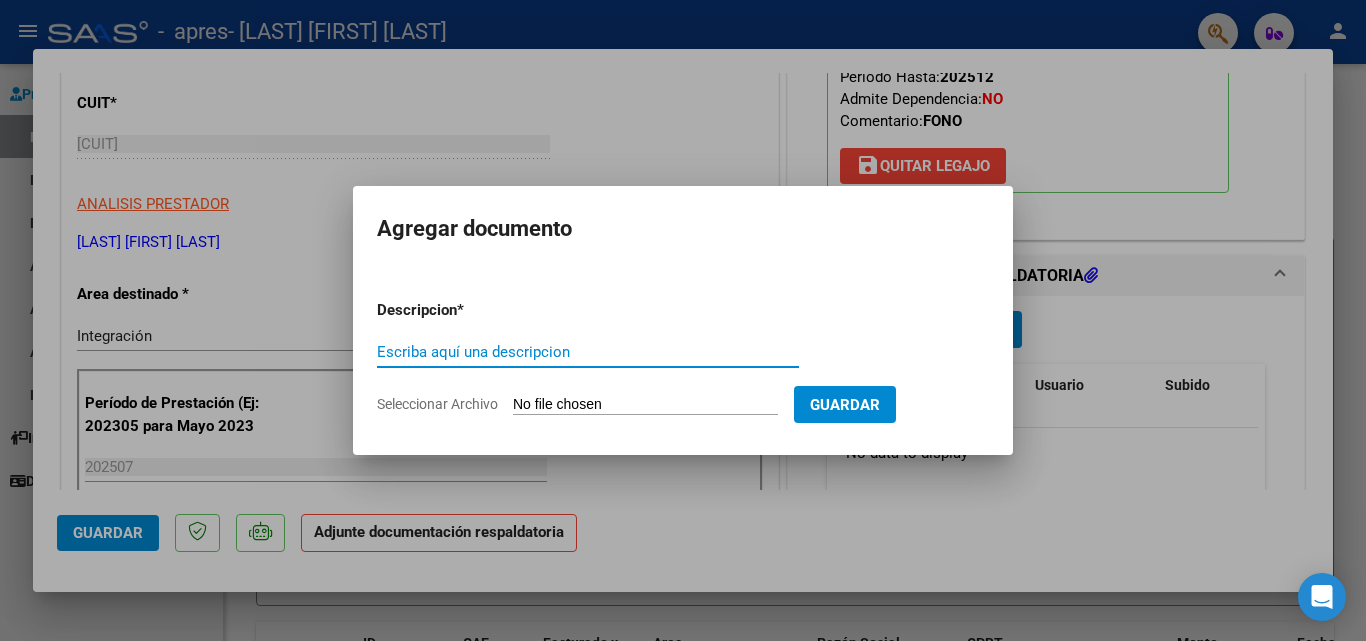 paste on "ASISTENCIA" 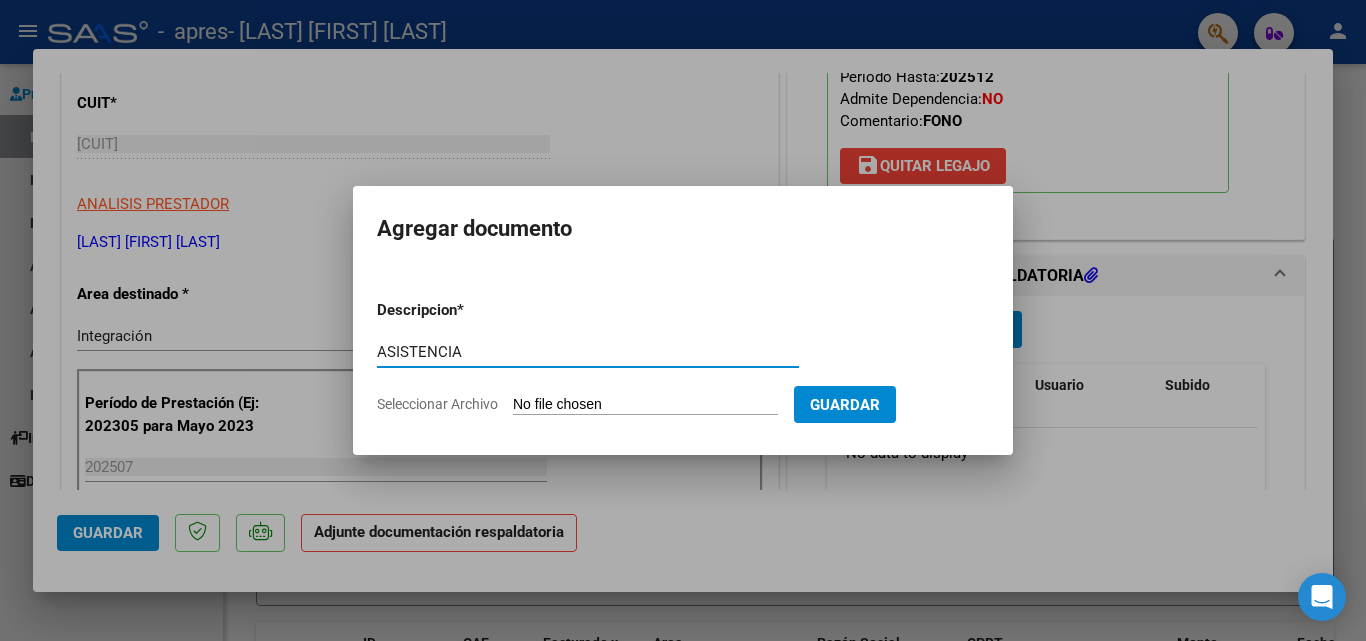 type on "ASISTENCIA" 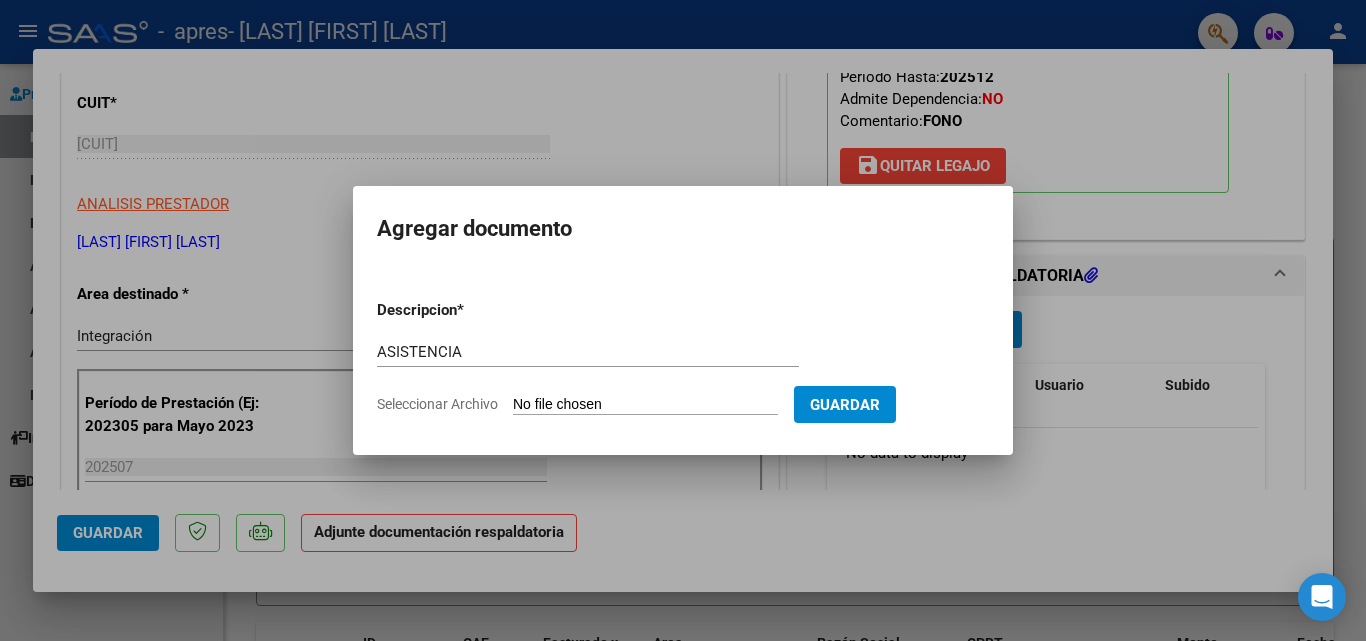 click on "Seleccionar Archivo" at bounding box center [645, 405] 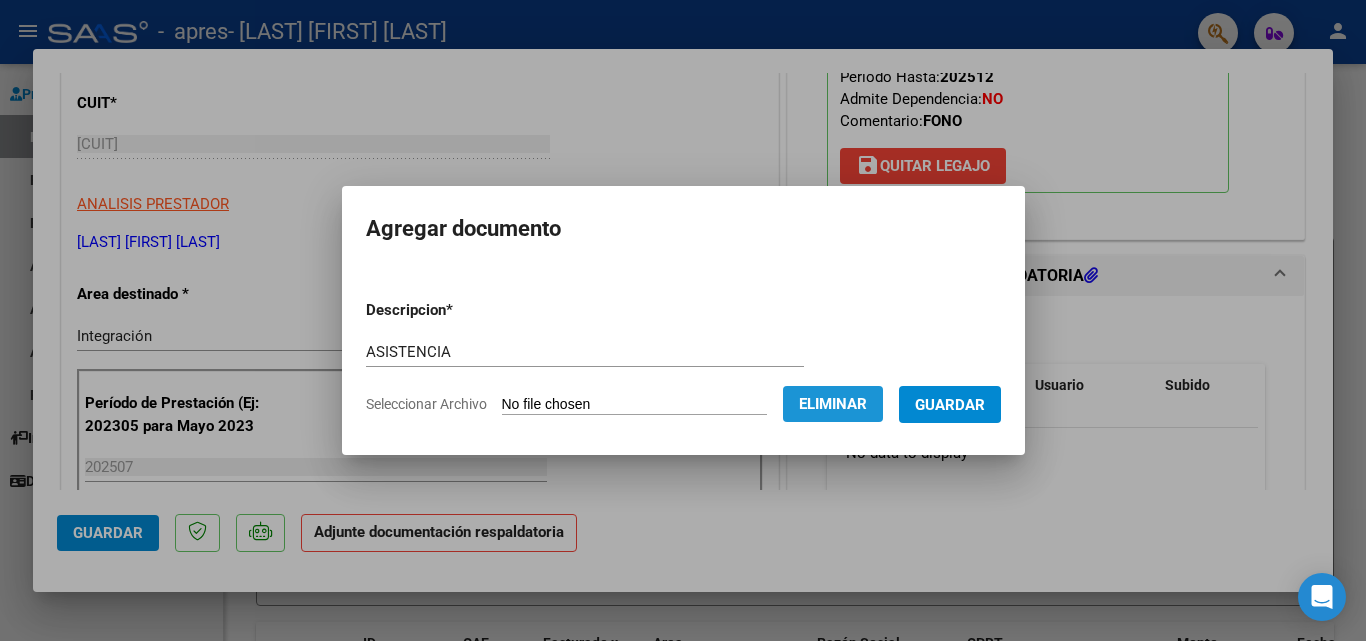 click on "Eliminar" 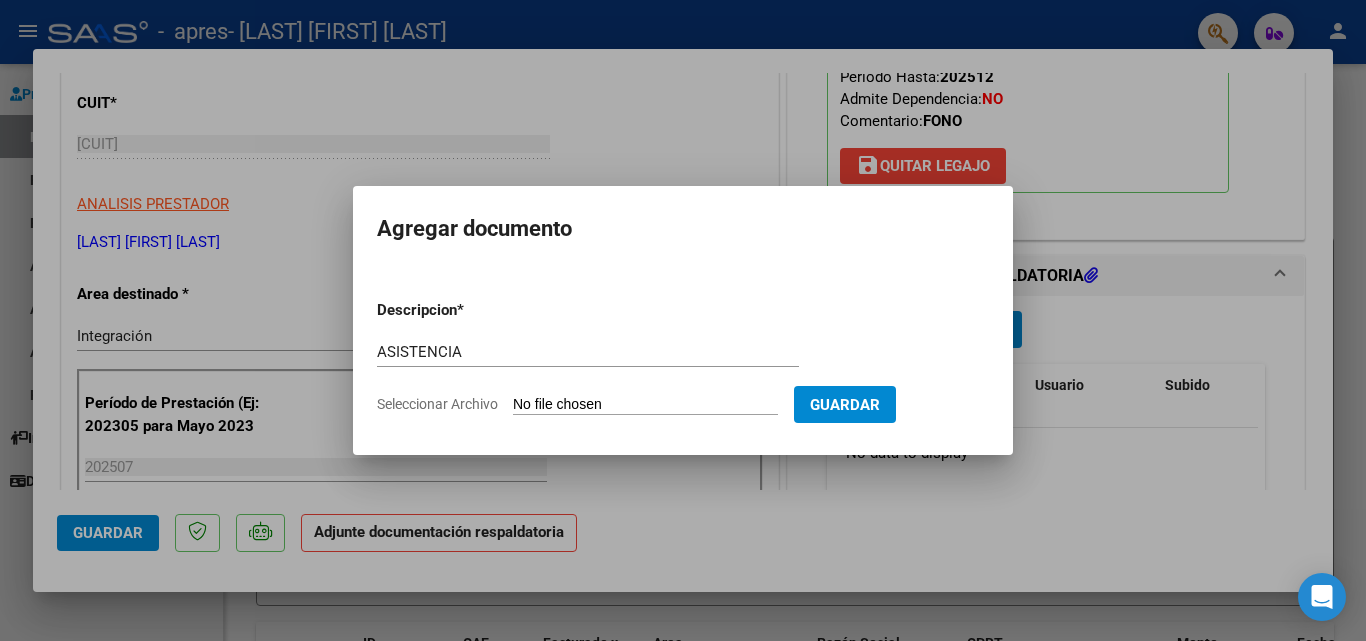 click on "Seleccionar Archivo" at bounding box center [645, 405] 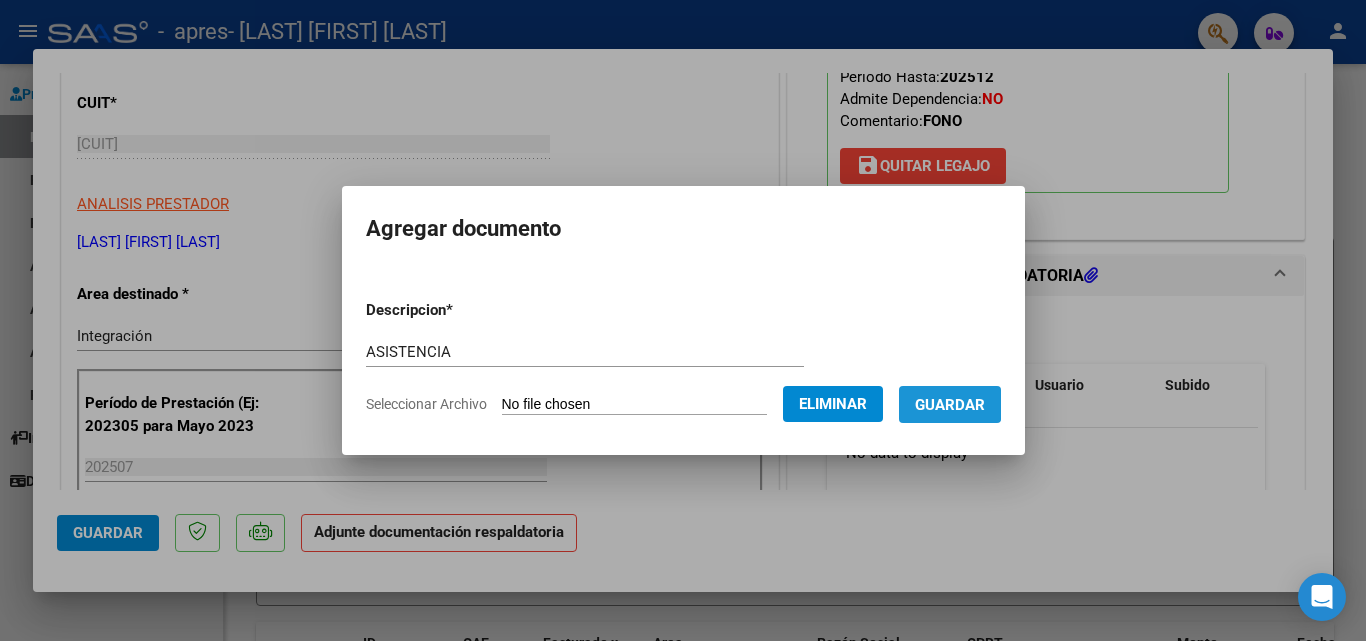 click on "Guardar" at bounding box center [950, 405] 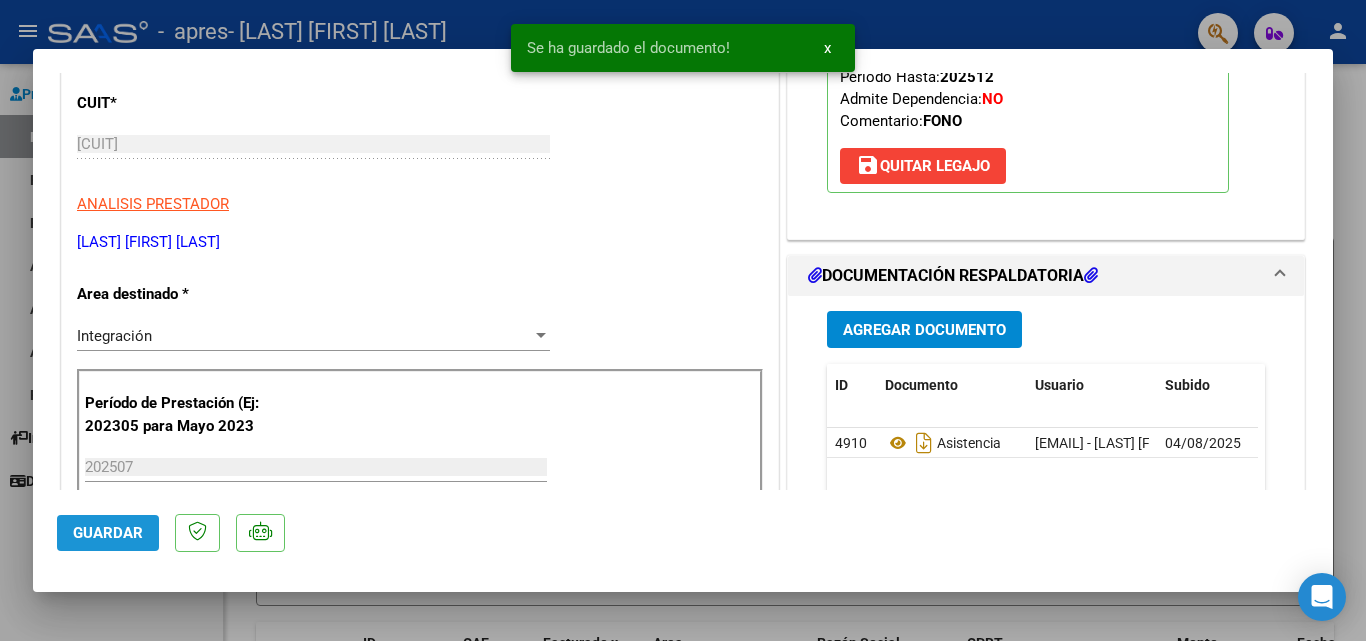 click on "Guardar" 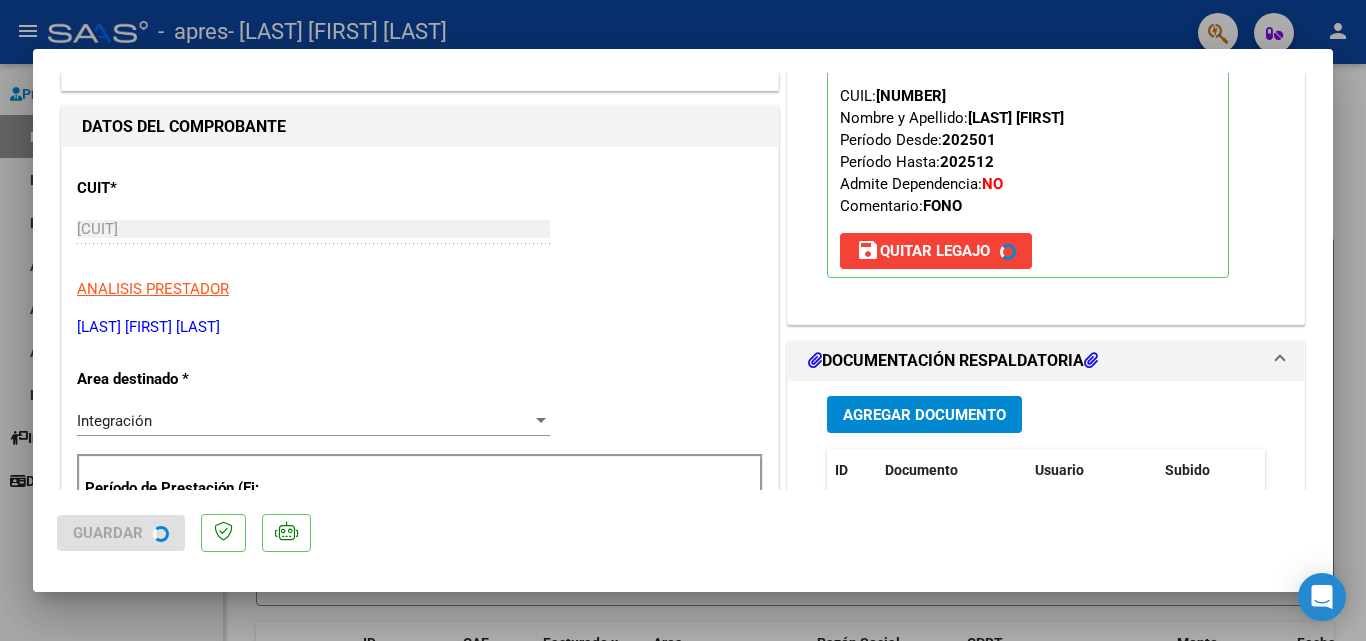 scroll, scrollTop: 0, scrollLeft: 0, axis: both 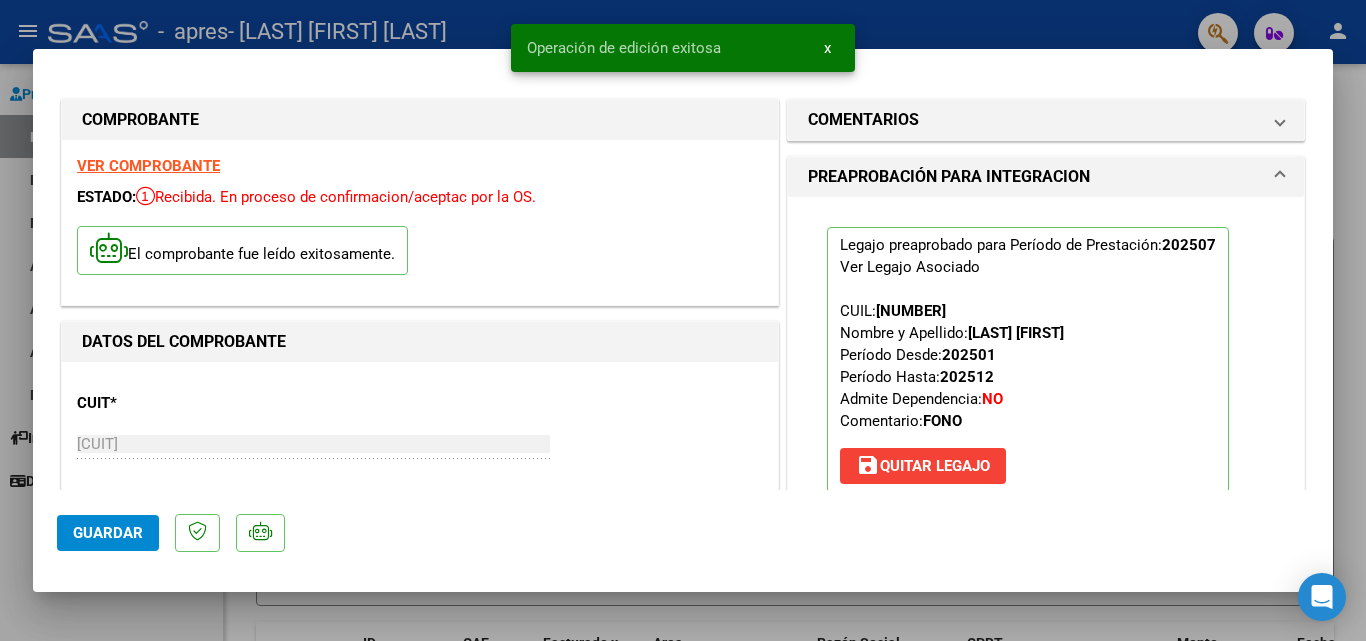 click at bounding box center [683, 320] 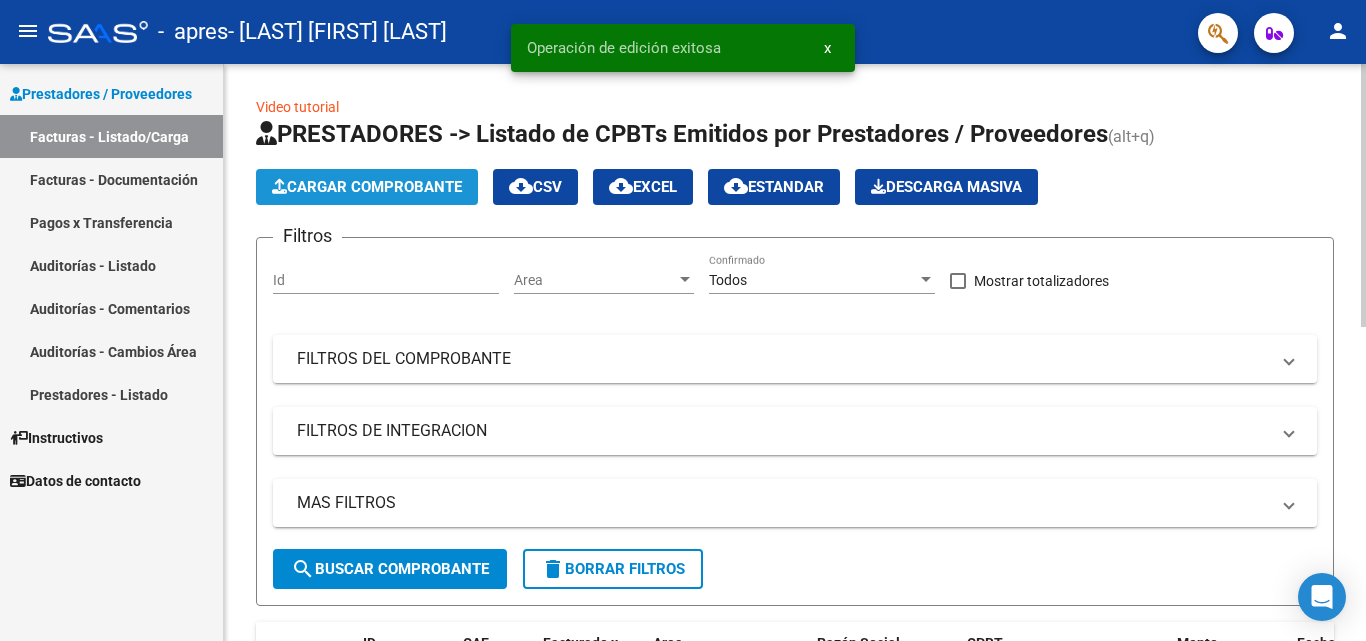 click on "Cargar Comprobante" 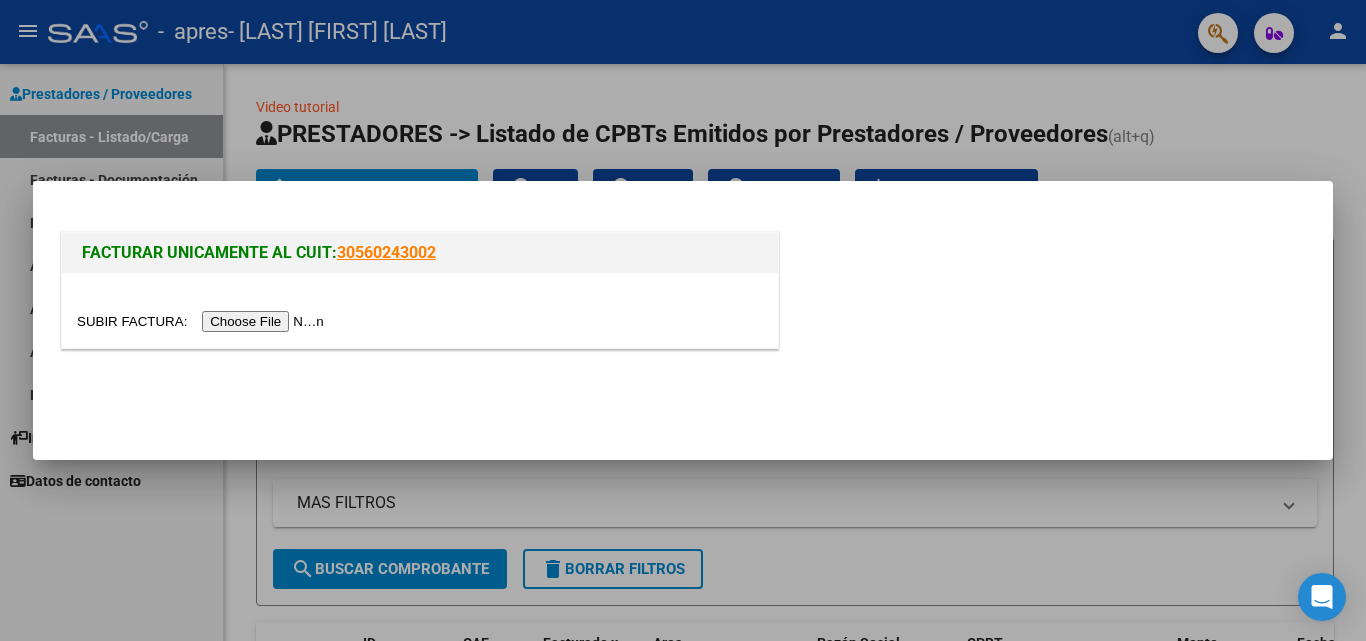 click at bounding box center [683, 320] 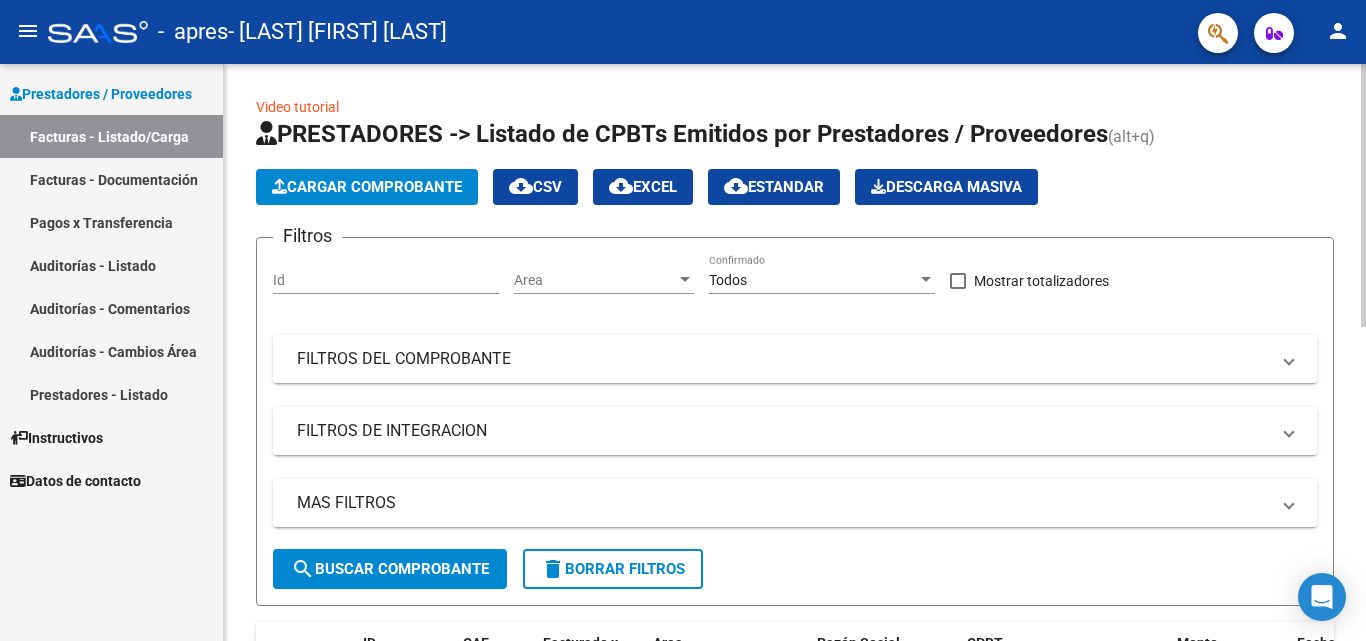 click on "Cargar Comprobante" 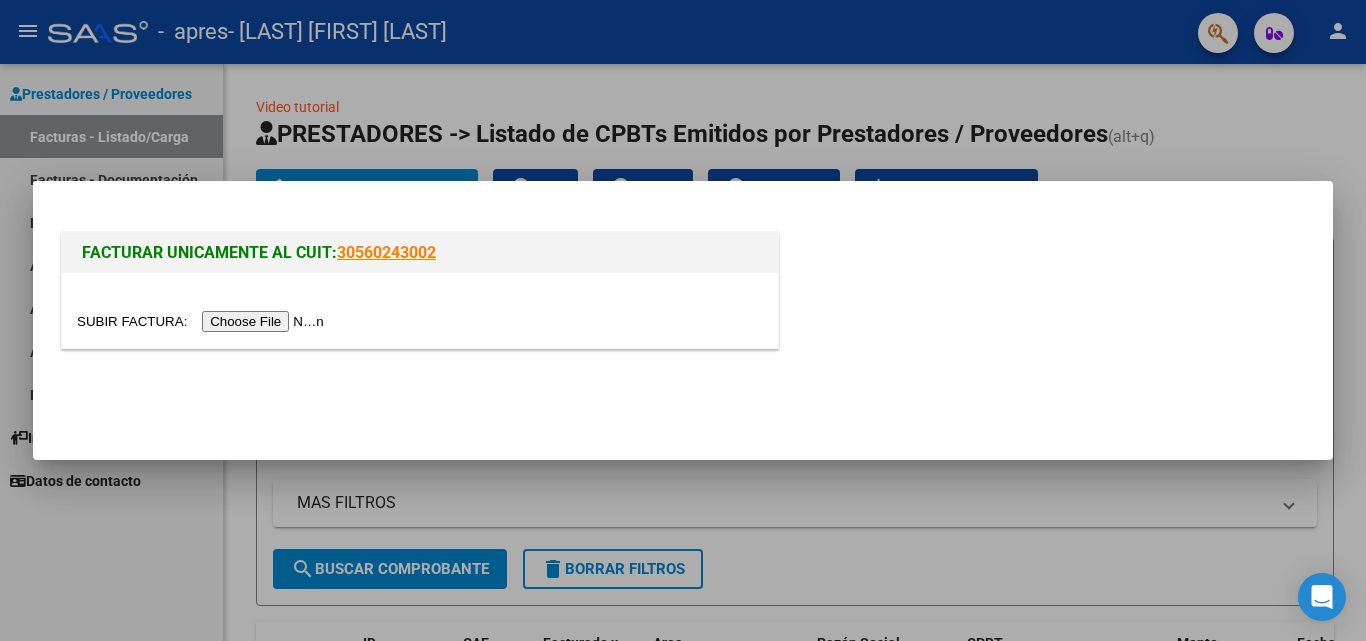 click at bounding box center (203, 321) 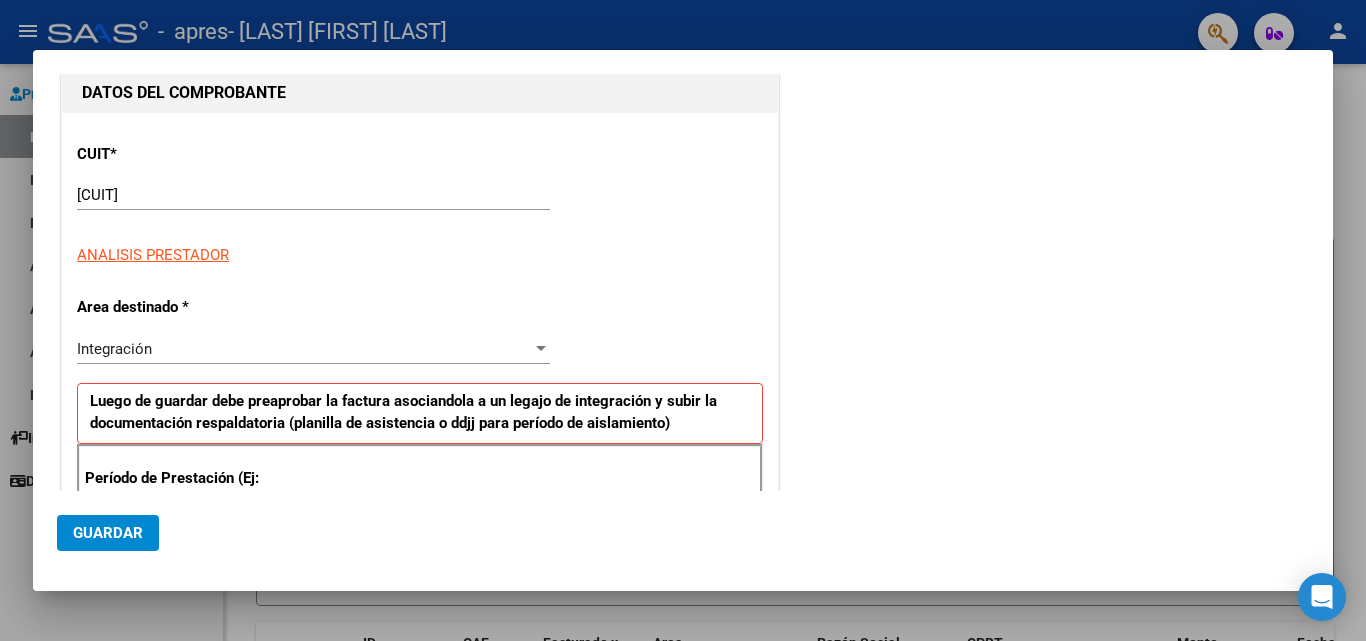 scroll, scrollTop: 300, scrollLeft: 0, axis: vertical 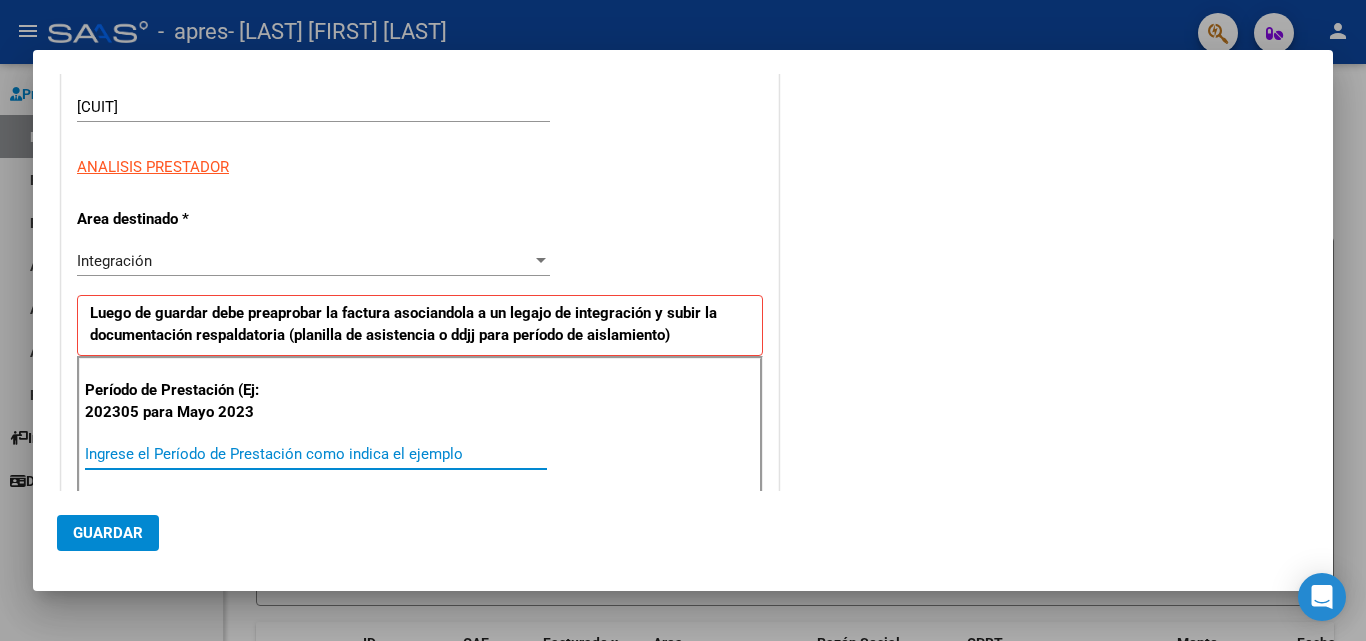 click on "Ingrese el Período de Prestación como indica el ejemplo" at bounding box center (316, 454) 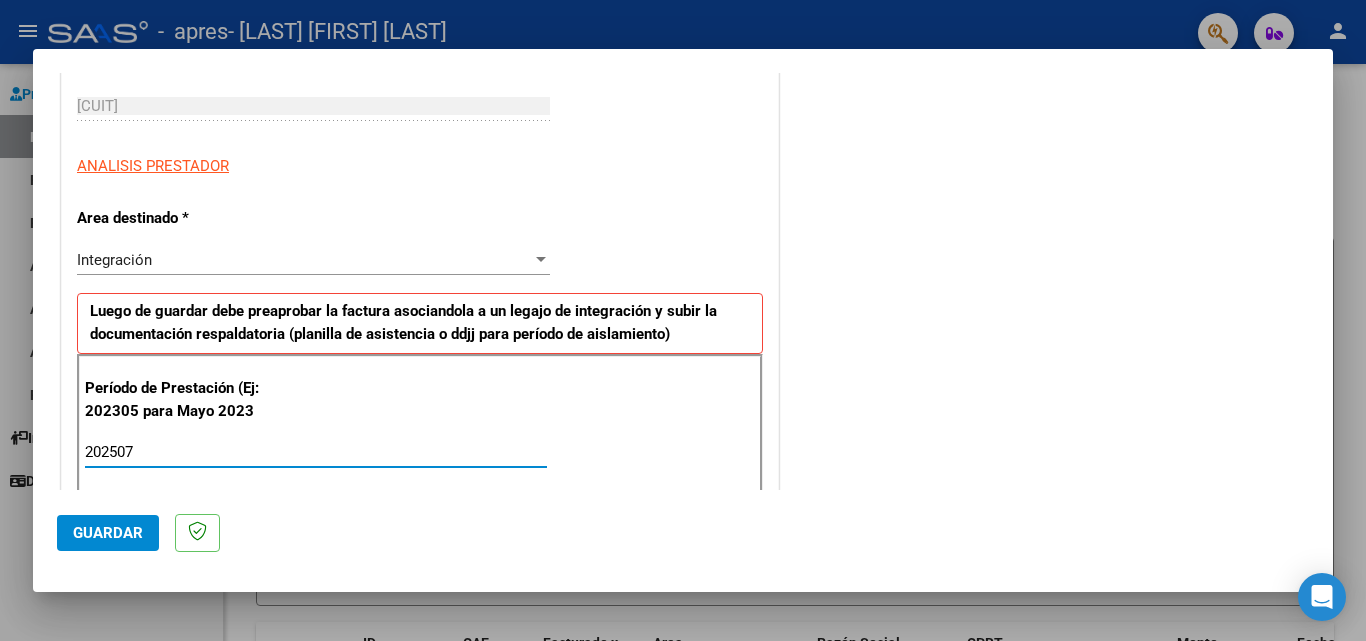 type on "202507" 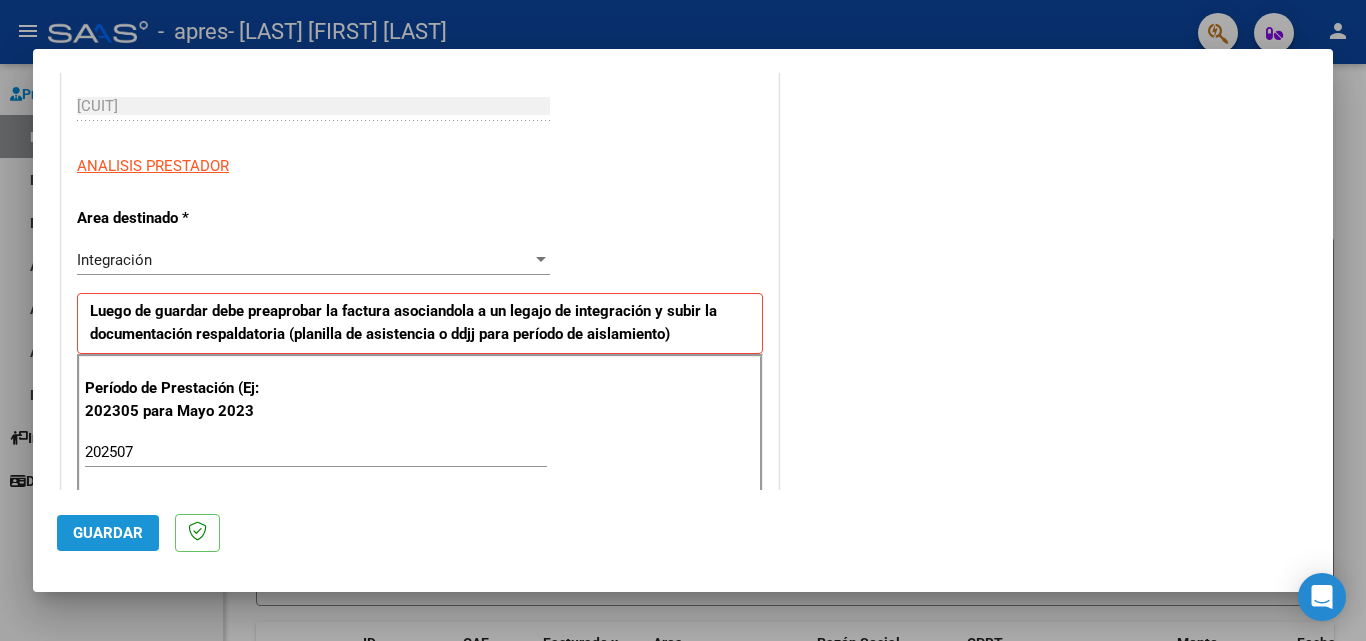 click on "Guardar" 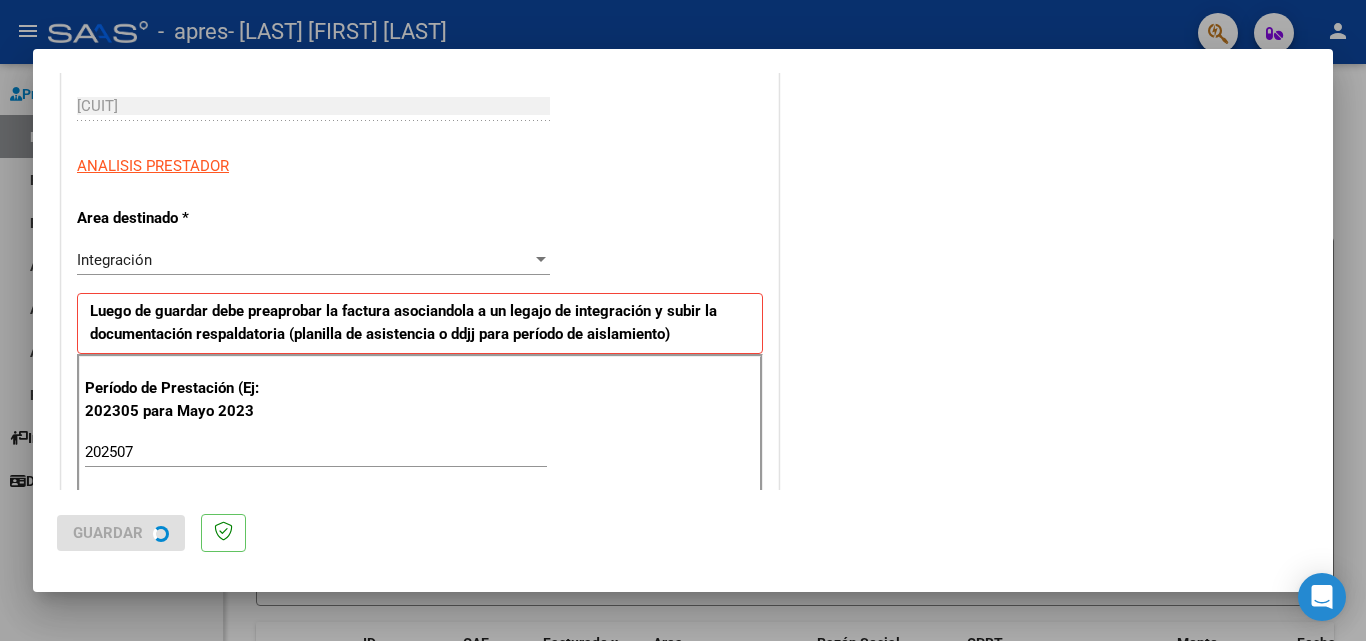 scroll, scrollTop: 0, scrollLeft: 0, axis: both 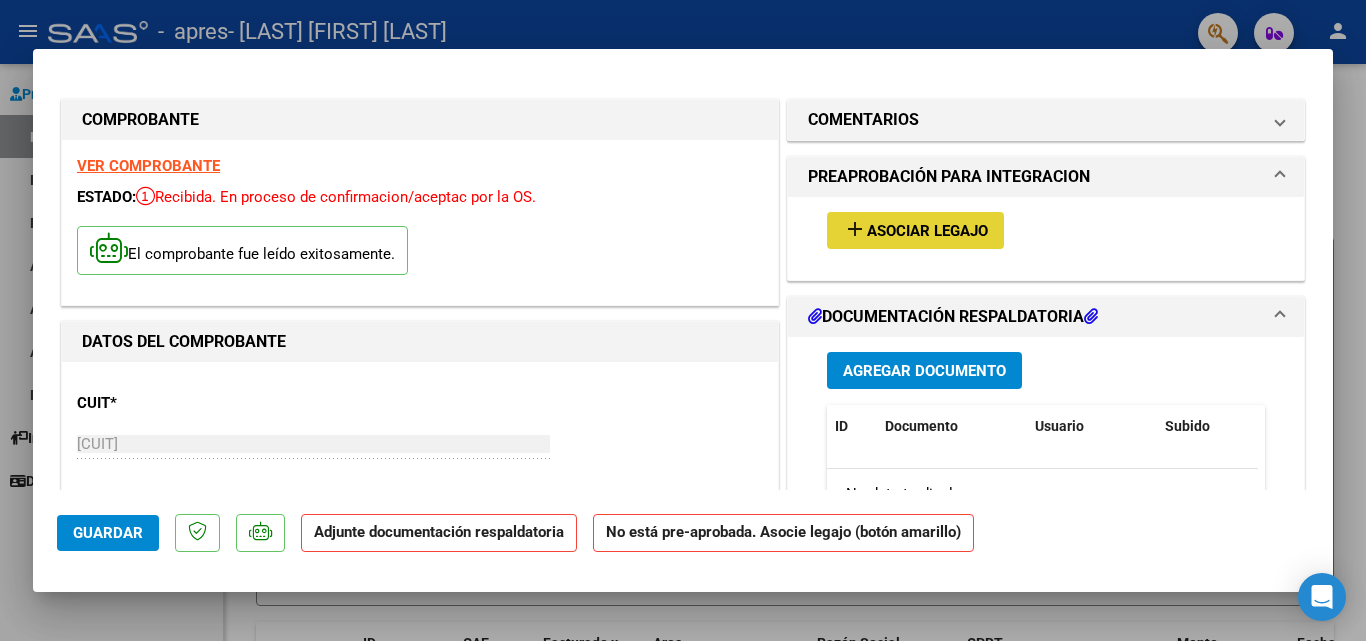 click on "Asociar Legajo" at bounding box center [927, 231] 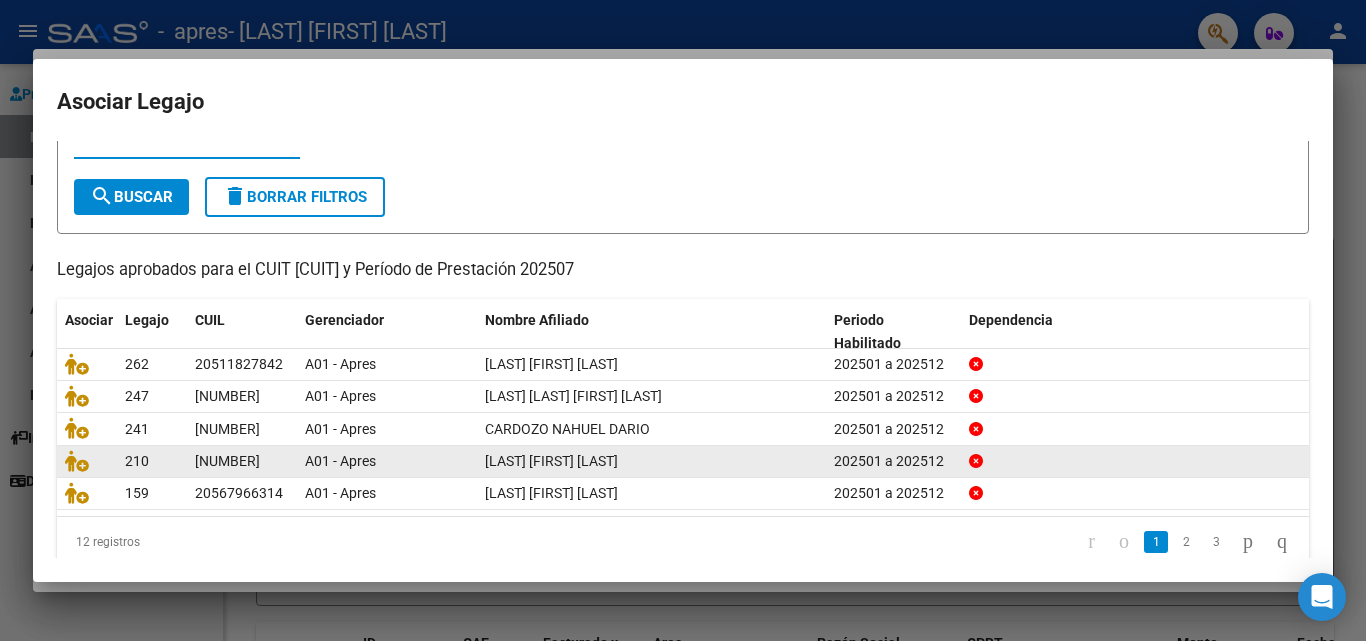 scroll, scrollTop: 100, scrollLeft: 0, axis: vertical 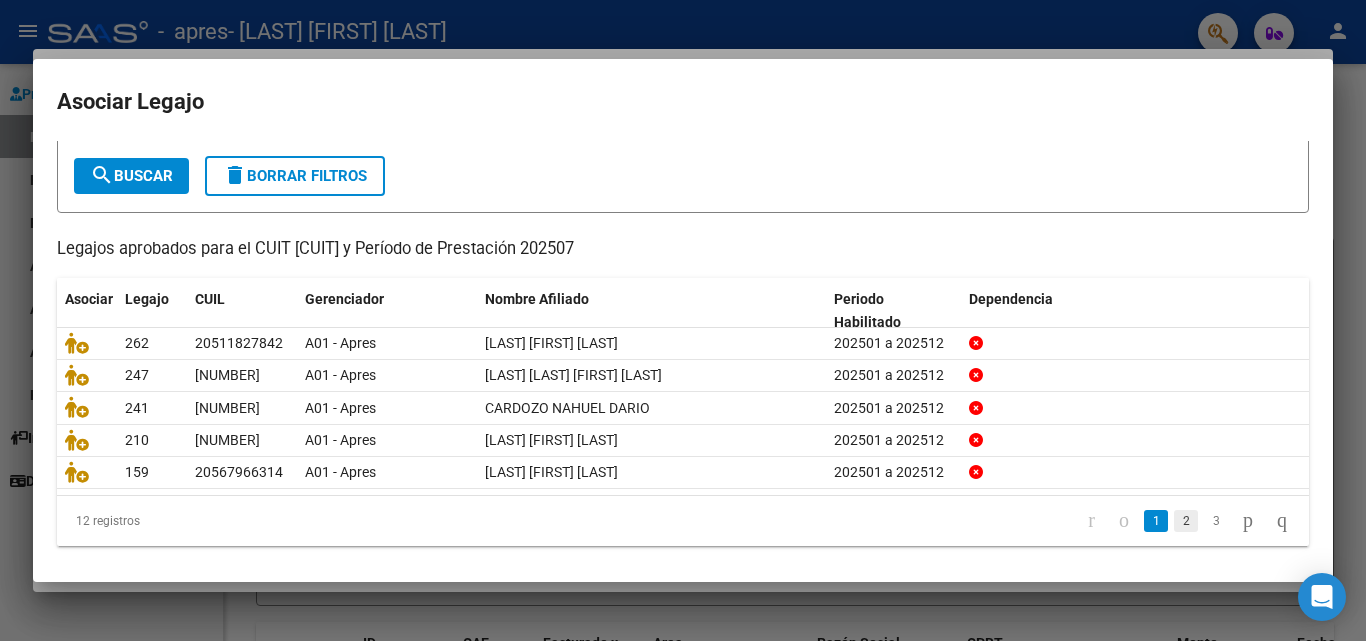 click on "2" 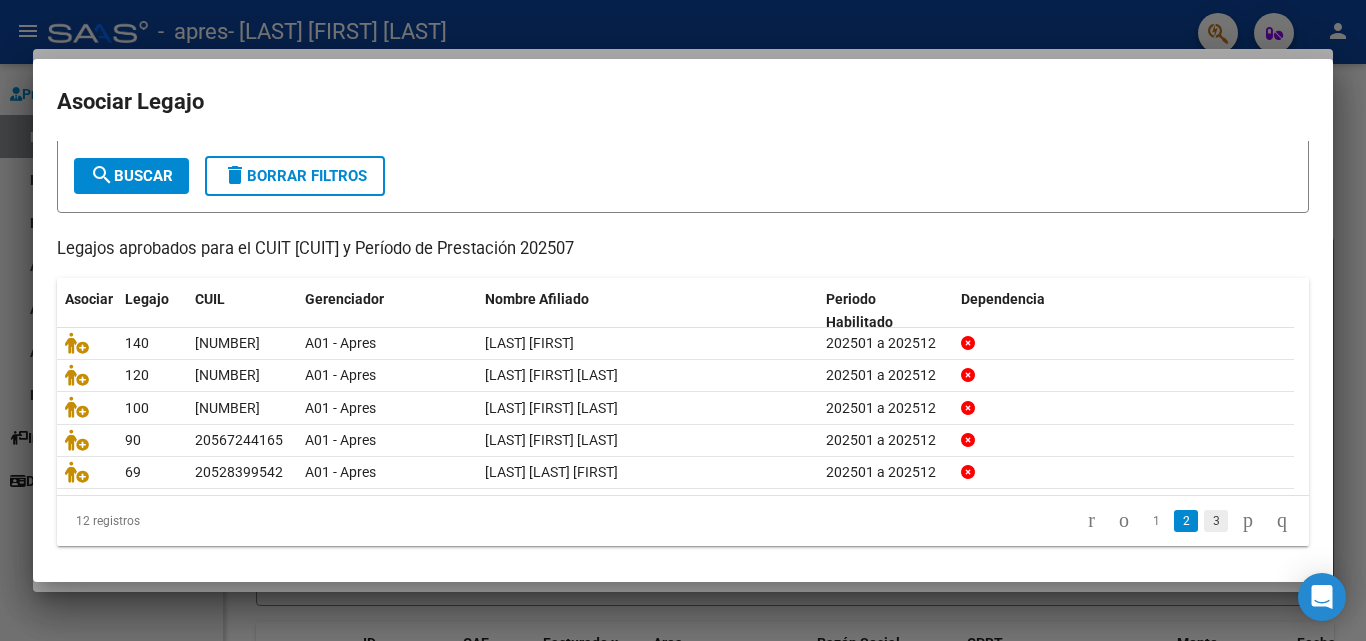 click on "3" 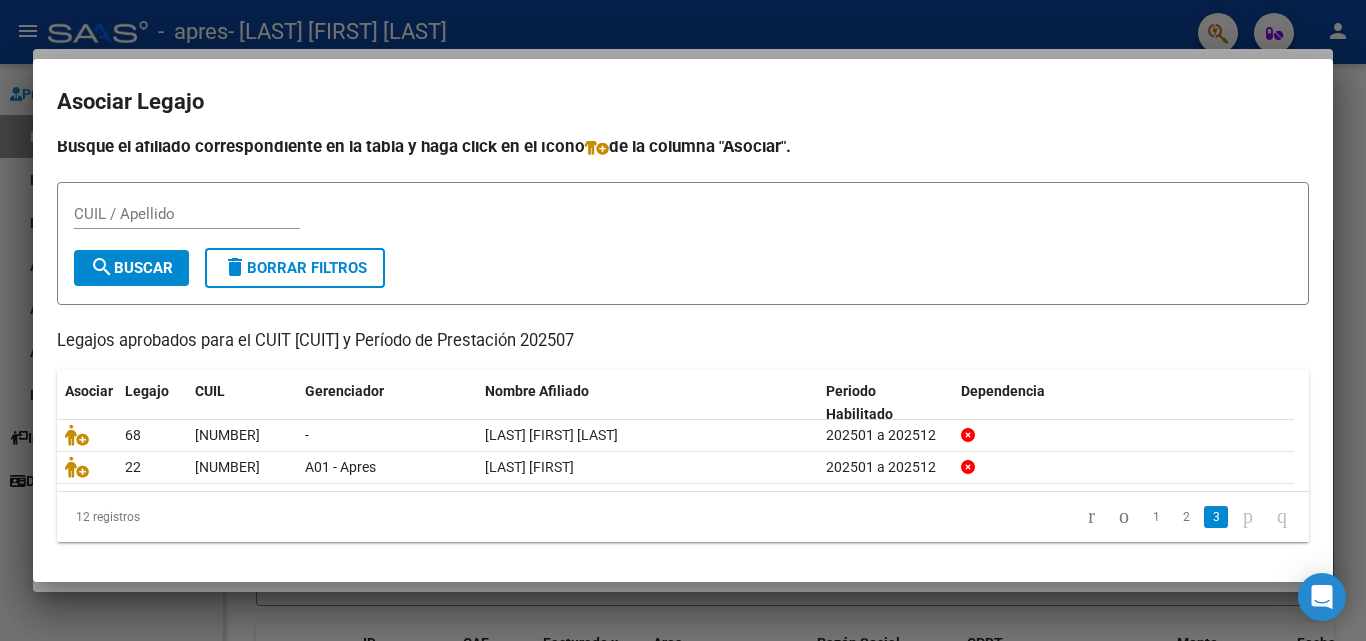 scroll, scrollTop: 10, scrollLeft: 0, axis: vertical 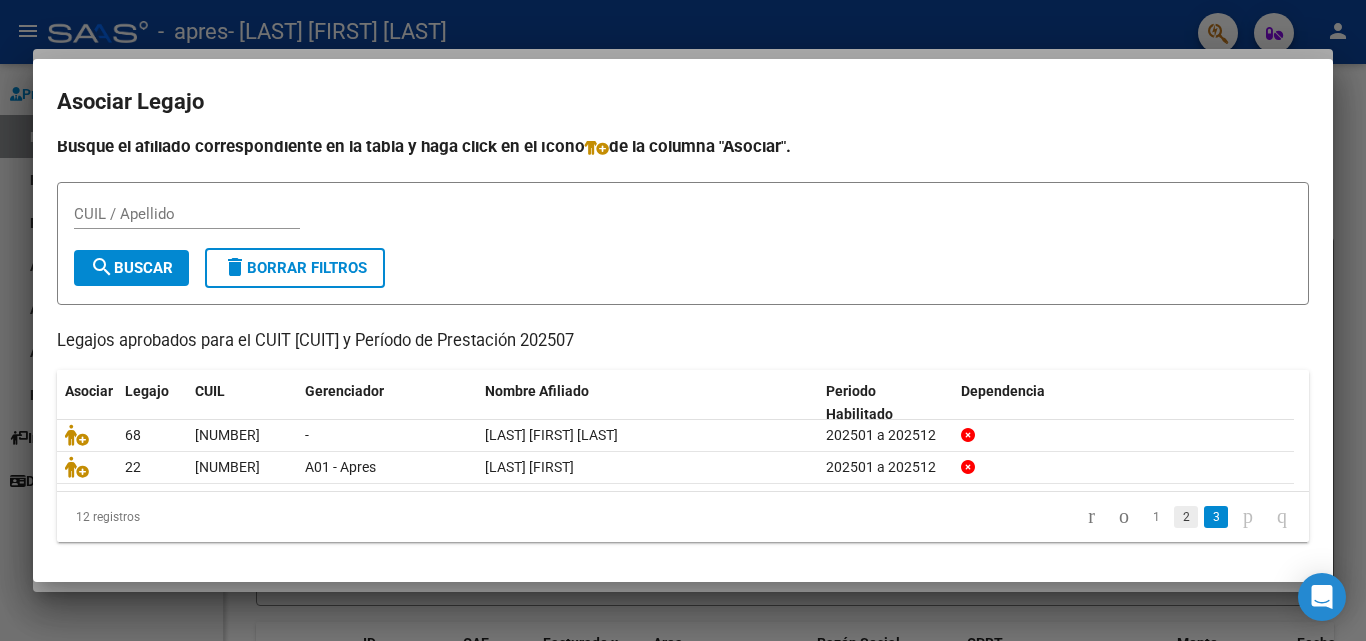 click on "2" 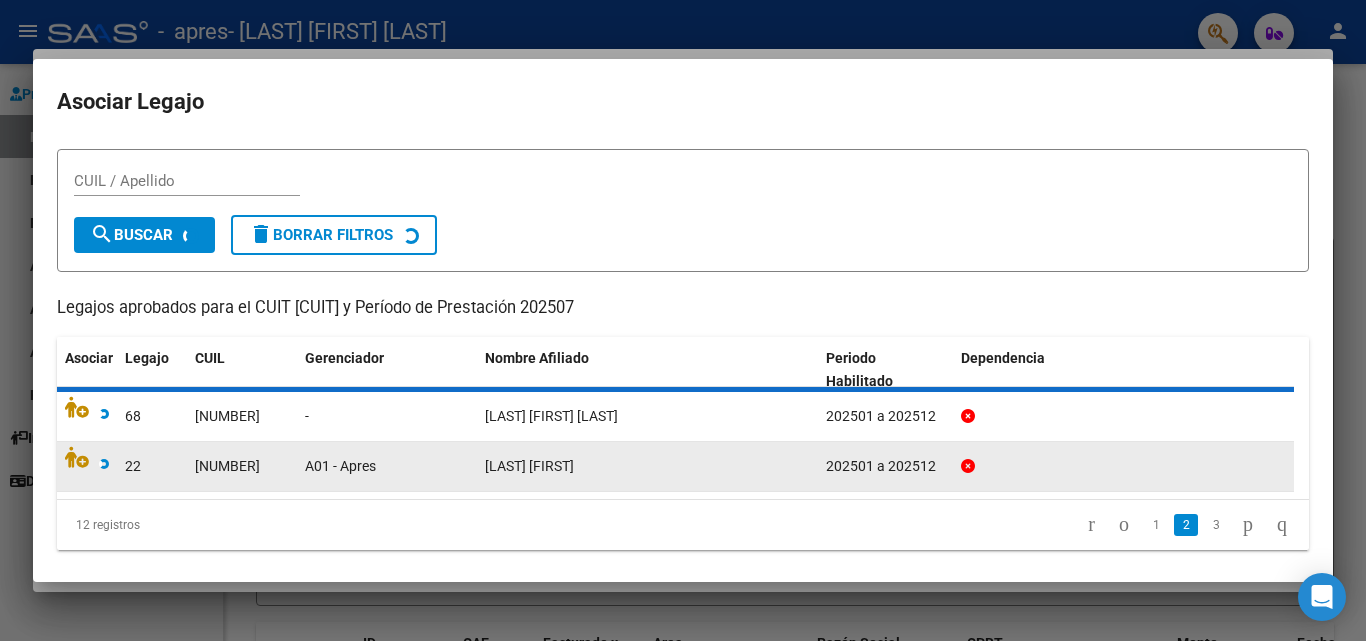 scroll, scrollTop: 0, scrollLeft: 0, axis: both 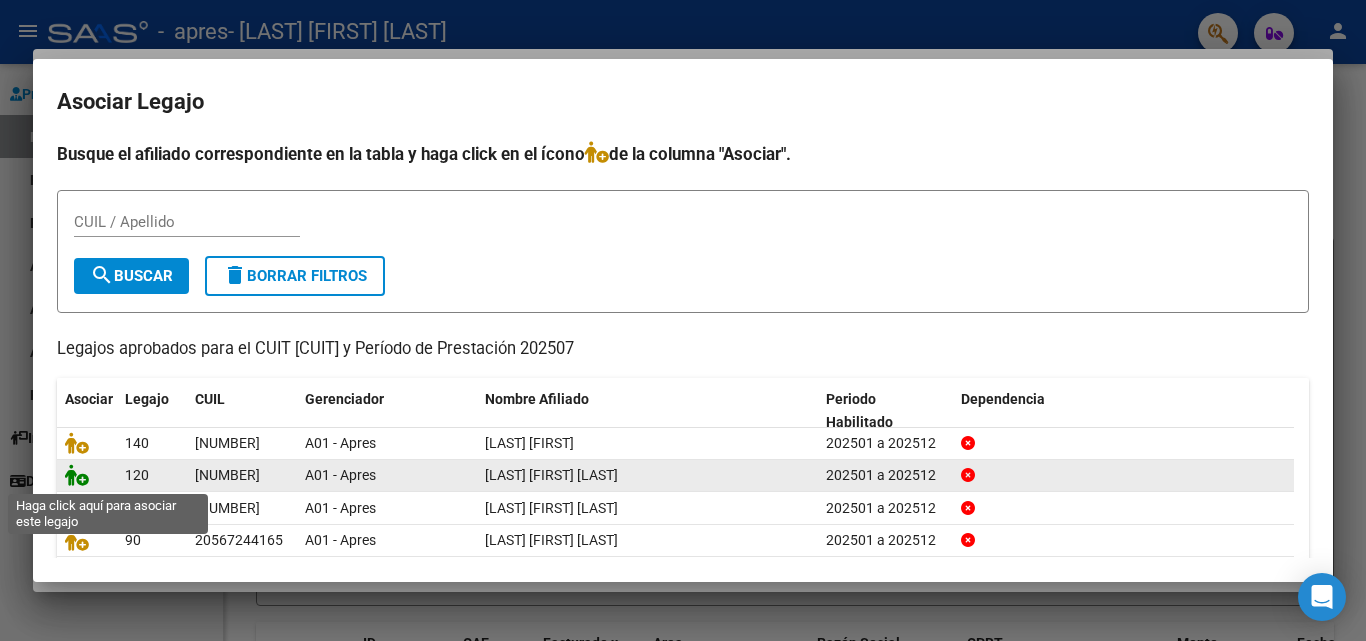 click 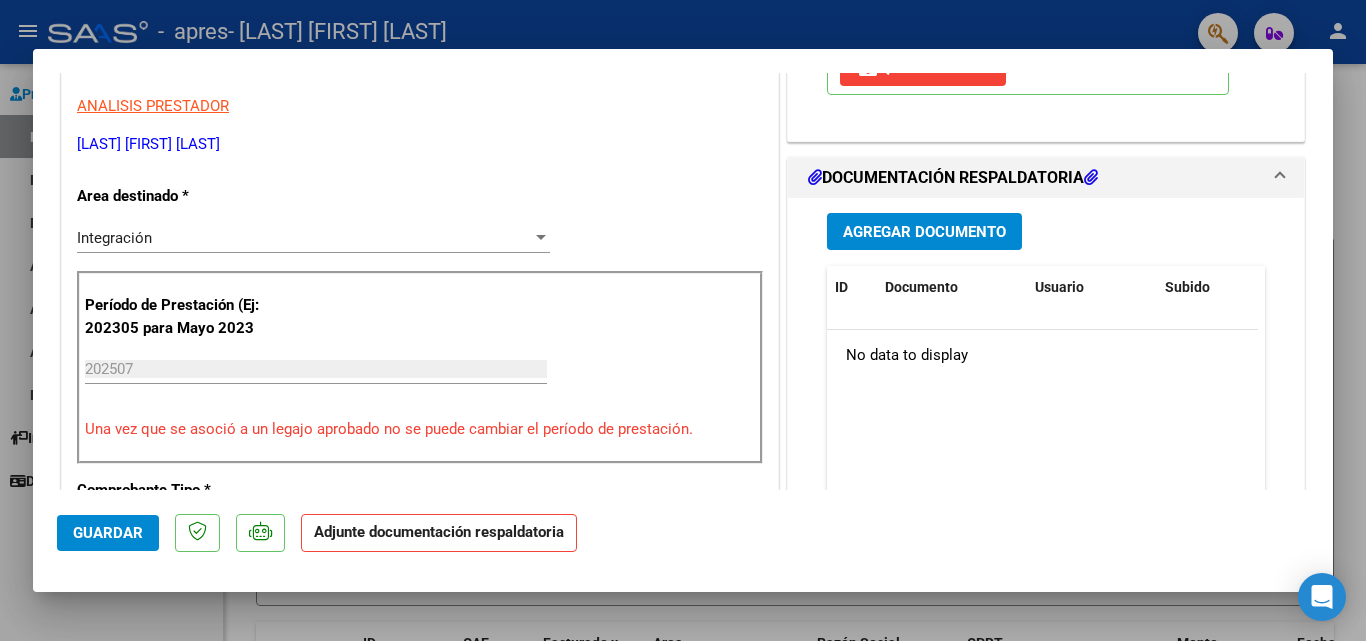scroll, scrollTop: 400, scrollLeft: 0, axis: vertical 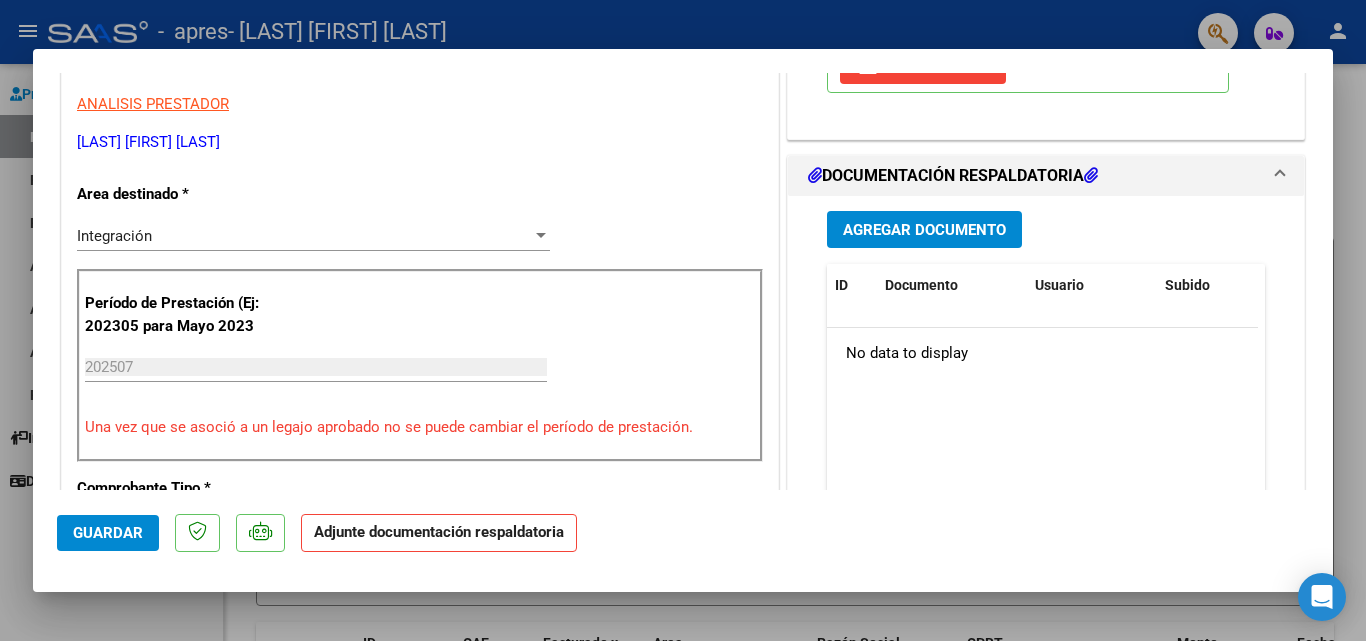 click on "Agregar Documento" at bounding box center [924, 230] 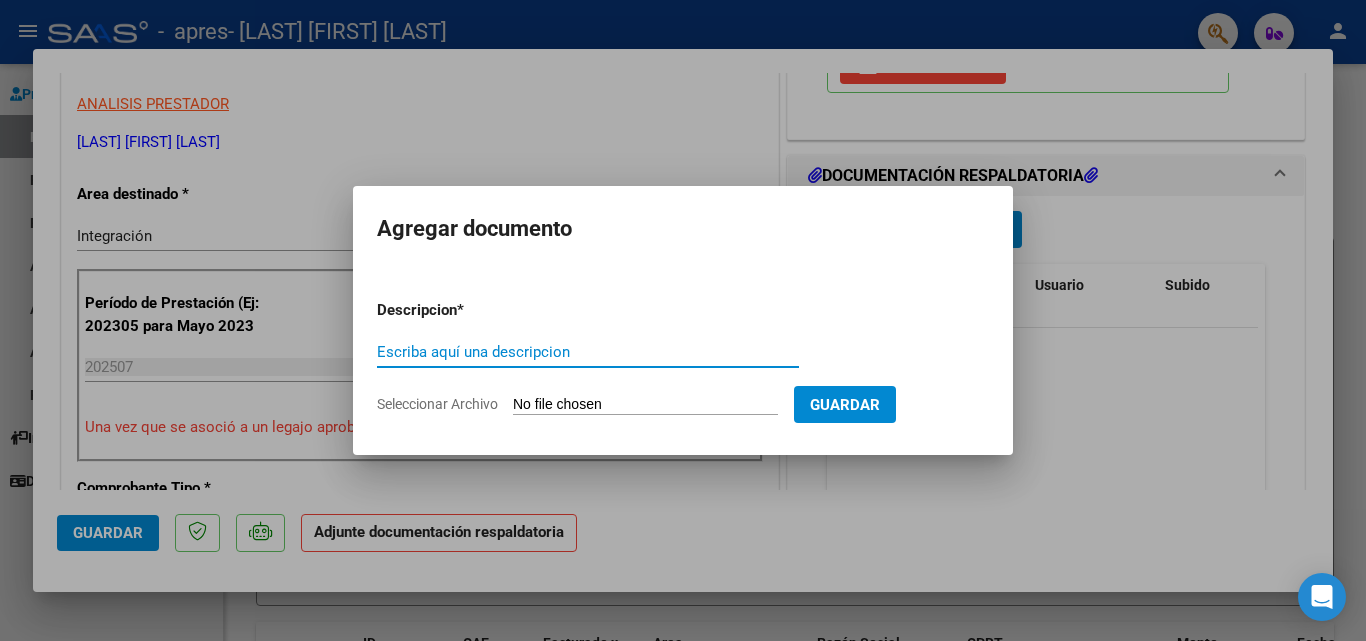 click on "Escriba aquí una descripcion" at bounding box center (588, 352) 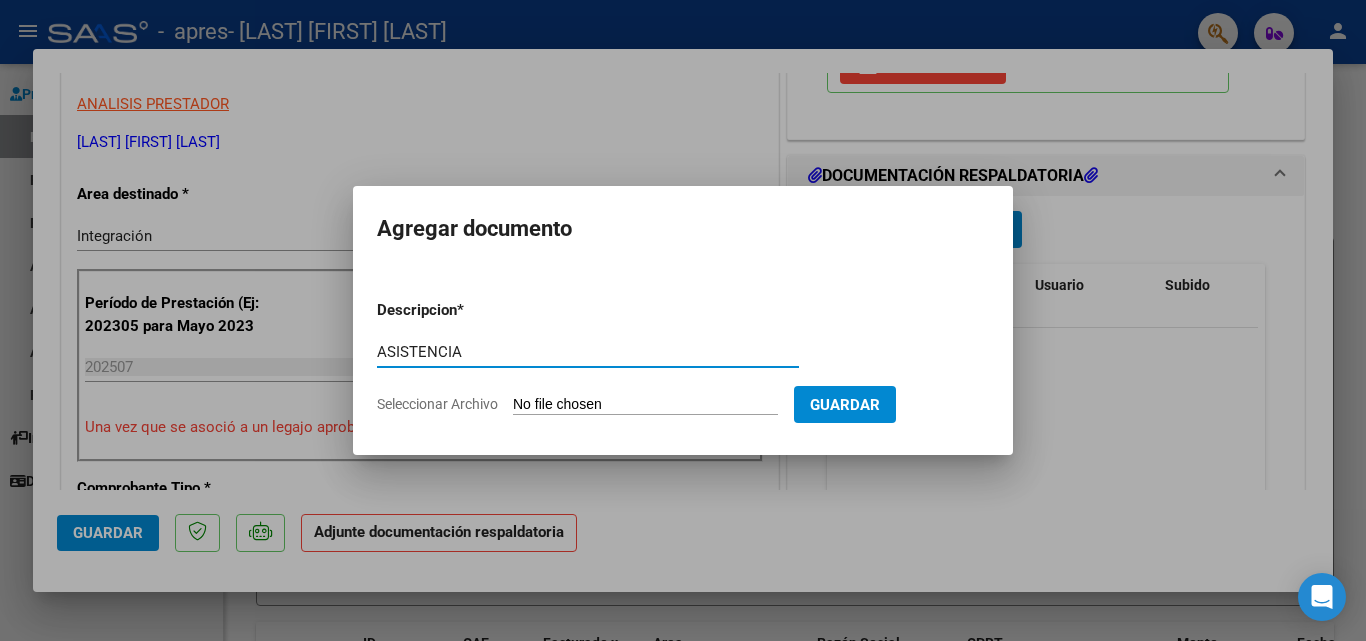 type on "ASISTENCIA" 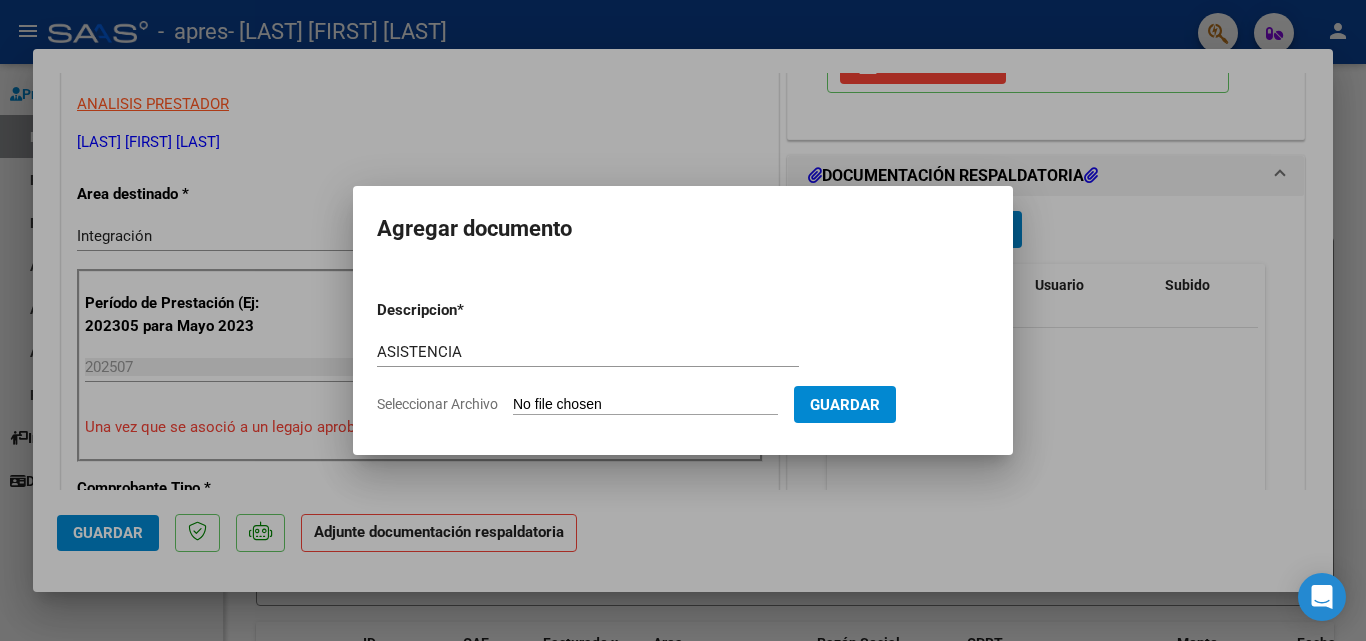 click on "Seleccionar Archivo" at bounding box center [645, 405] 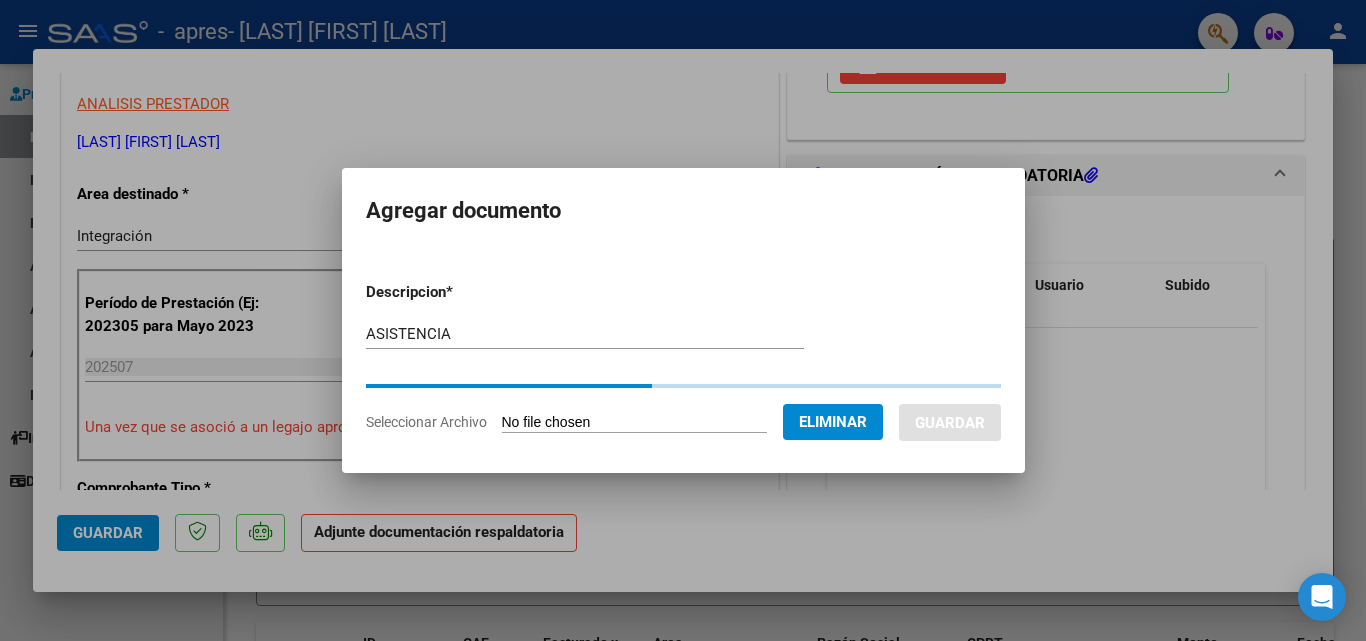 click at bounding box center (683, 320) 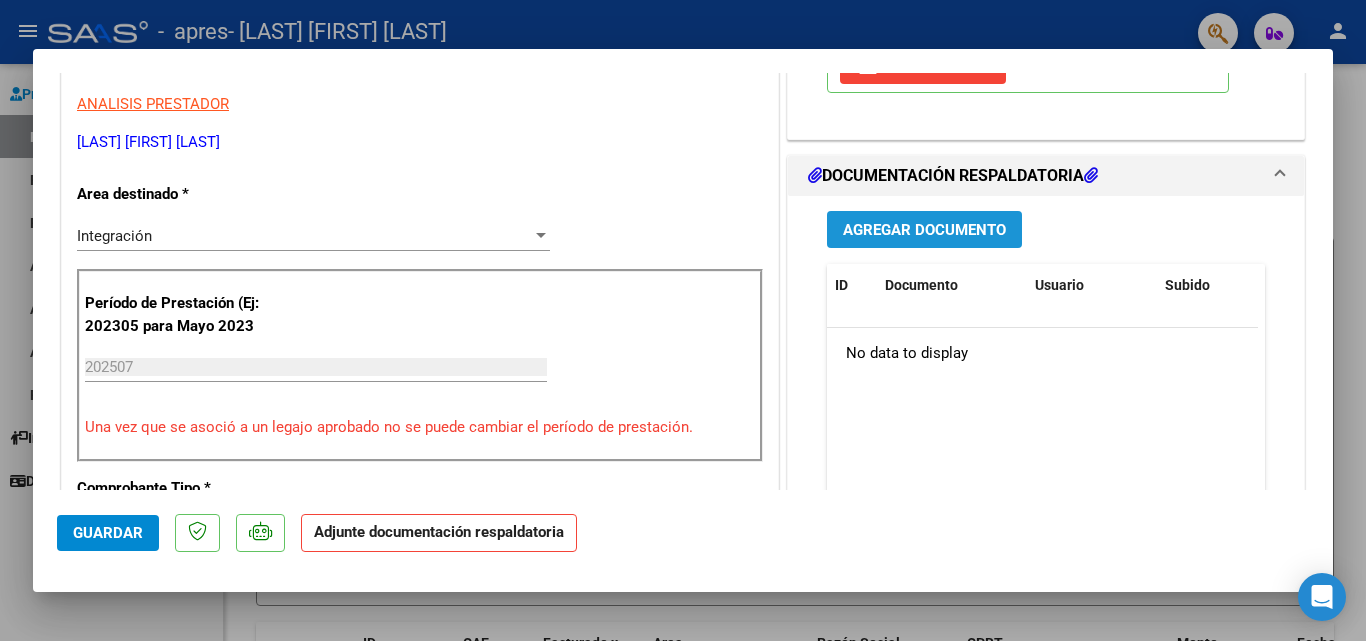 click on "Agregar Documento" at bounding box center [924, 230] 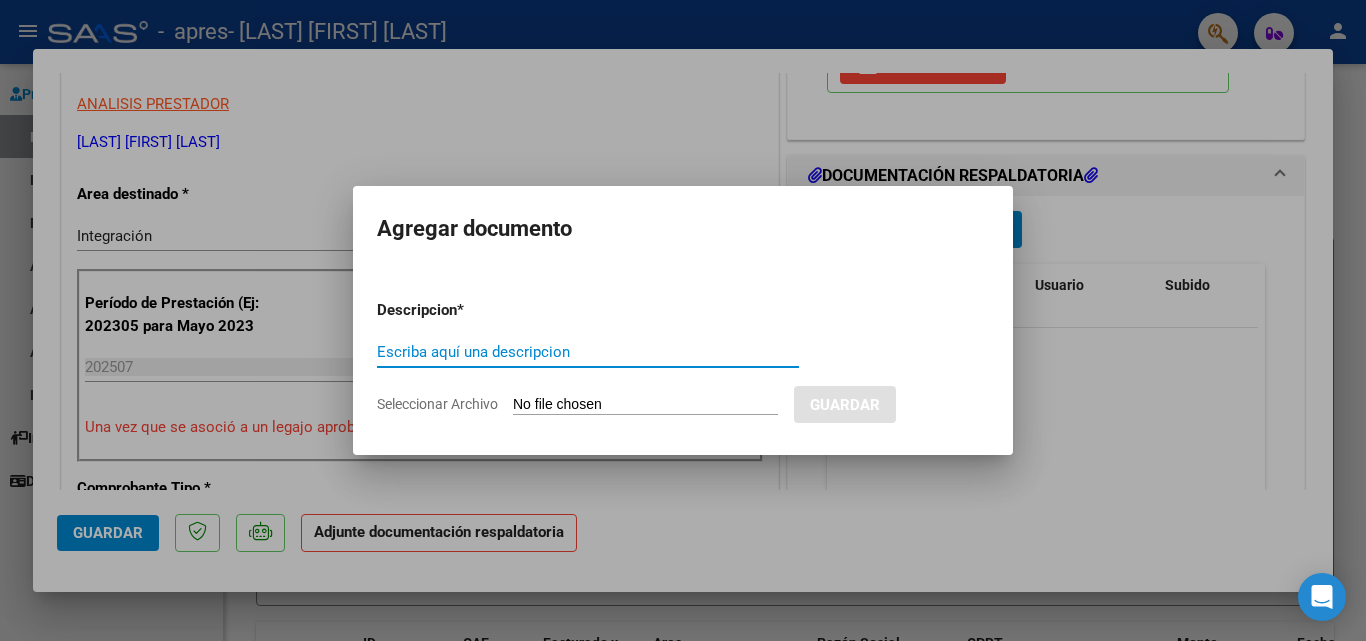 paste on "ASISTENCIA" 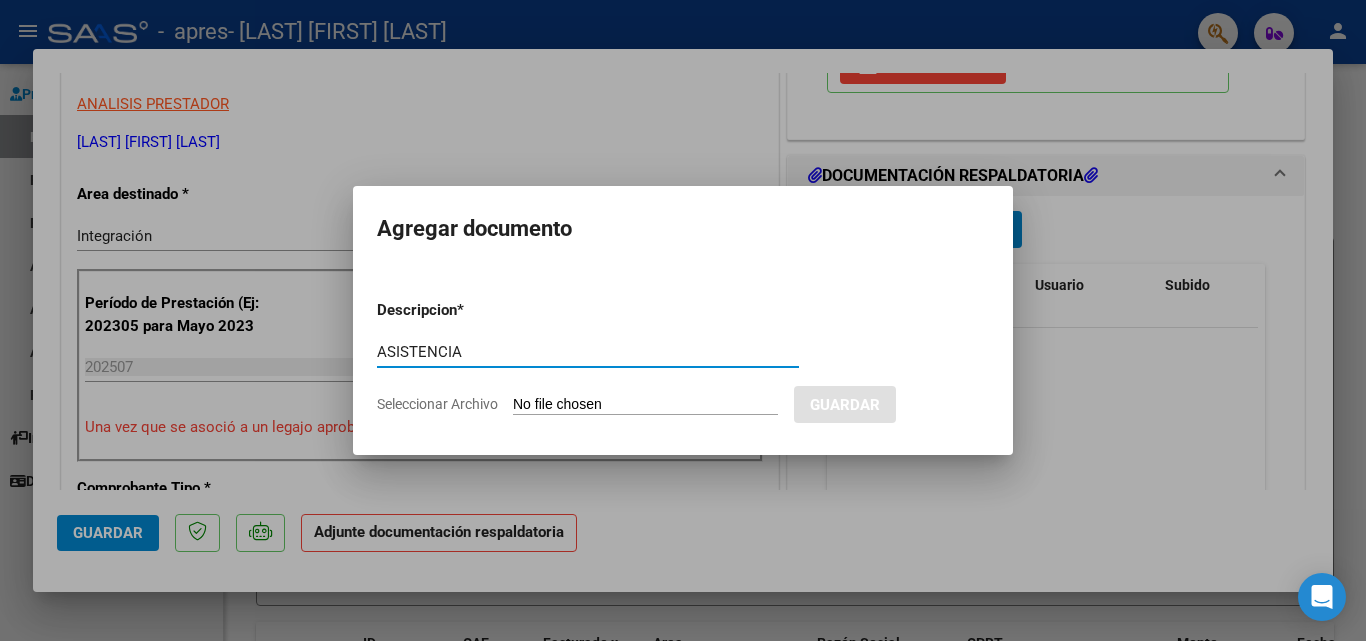 type on "ASISTENCIA" 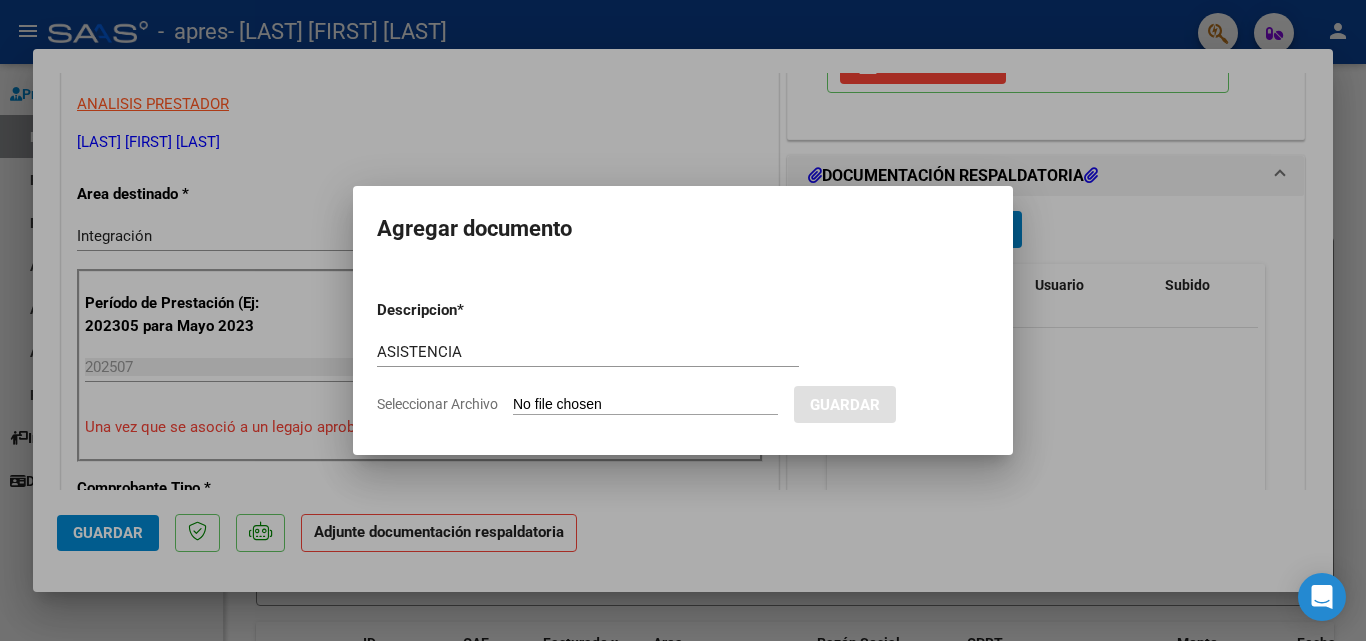 click on "Seleccionar Archivo" at bounding box center (645, 405) 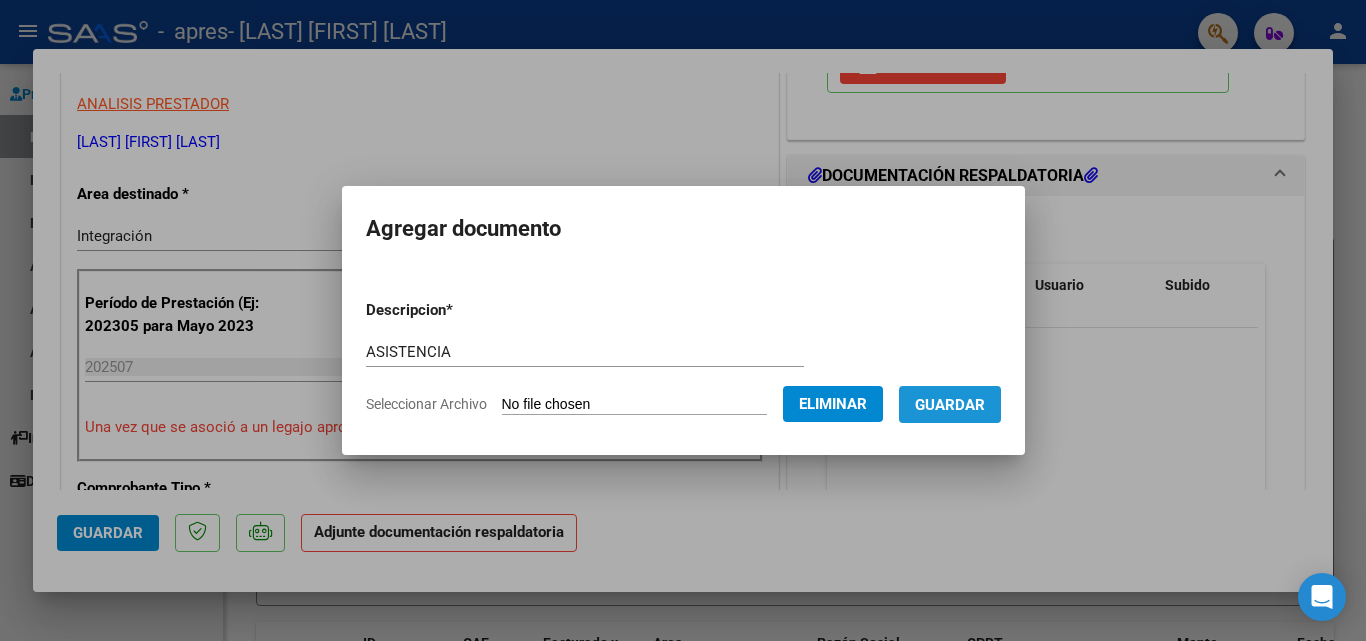 click on "Guardar" at bounding box center (950, 404) 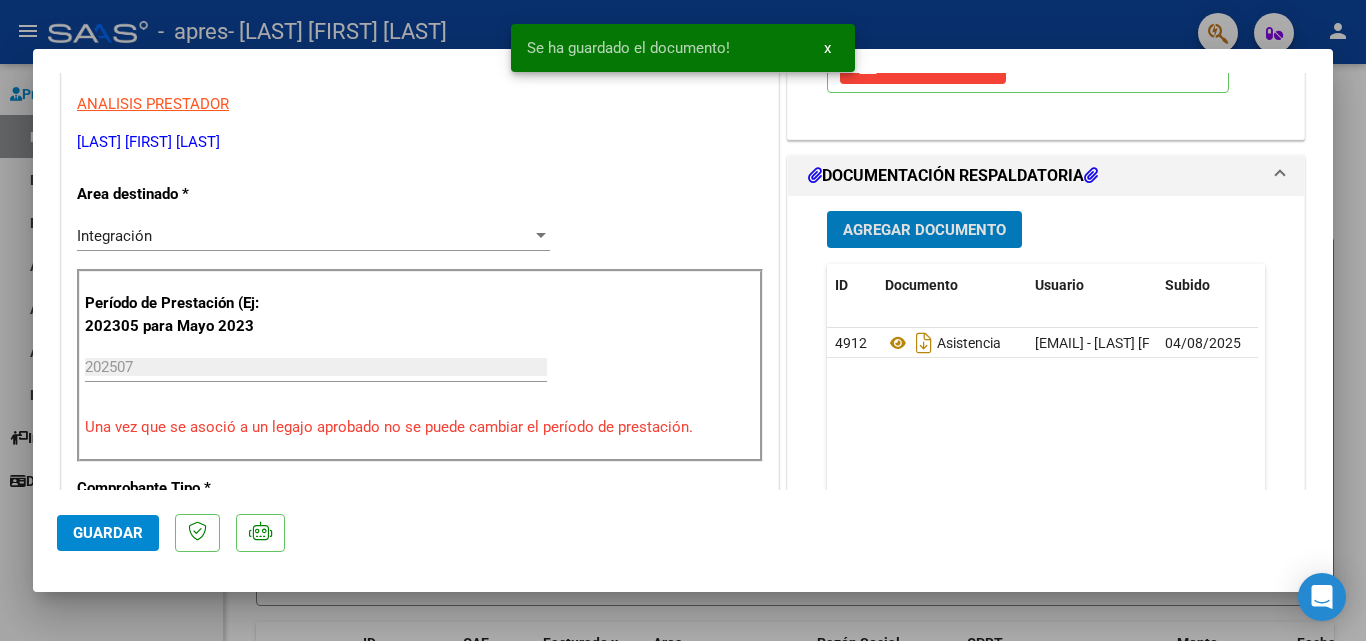 click on "Guardar" 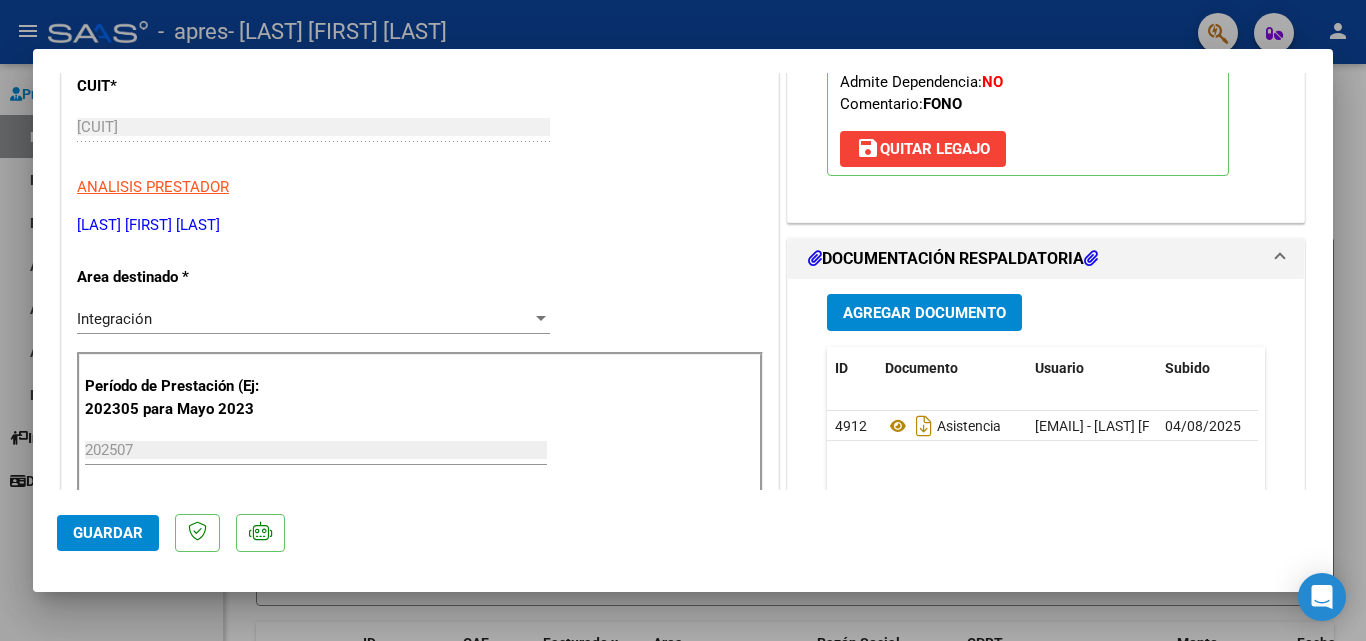 scroll, scrollTop: 500, scrollLeft: 0, axis: vertical 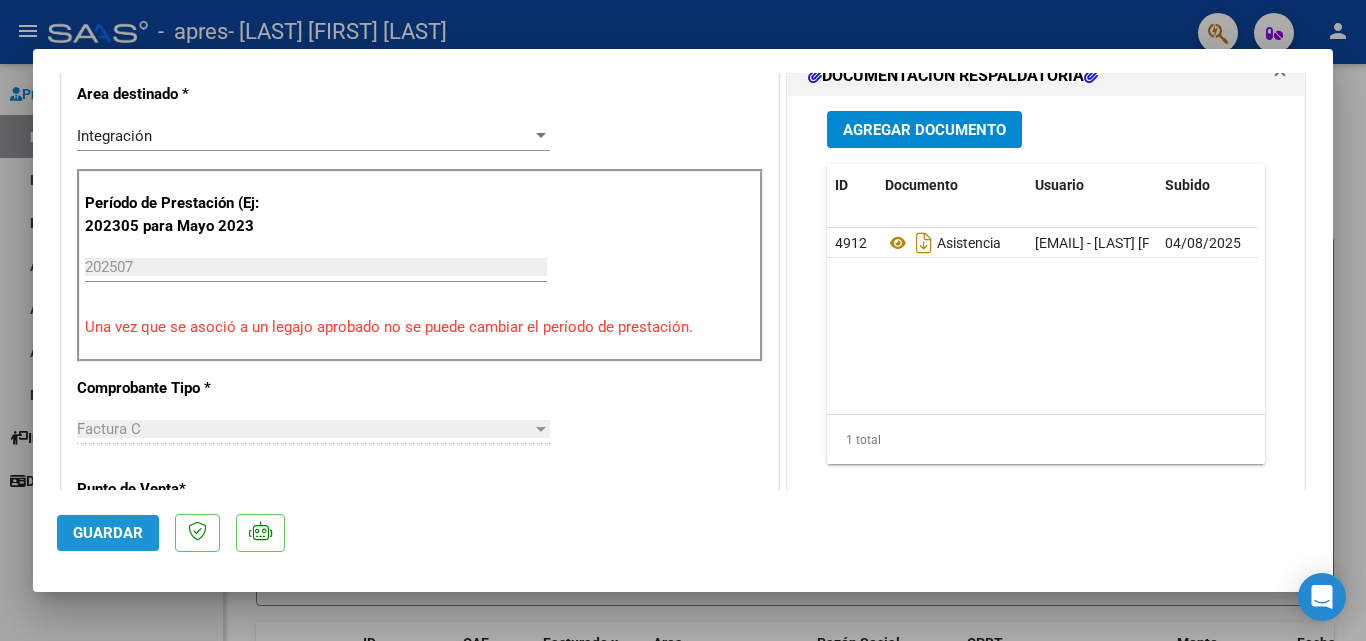 click on "Guardar" 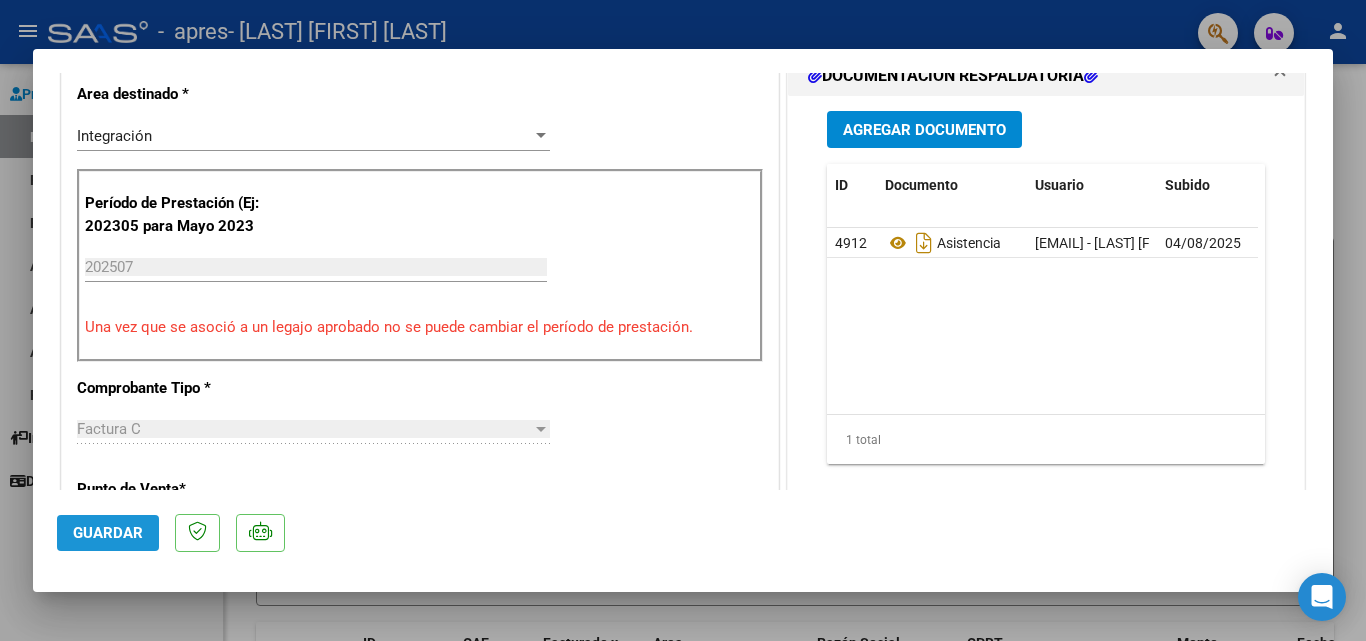 click on "Guardar" 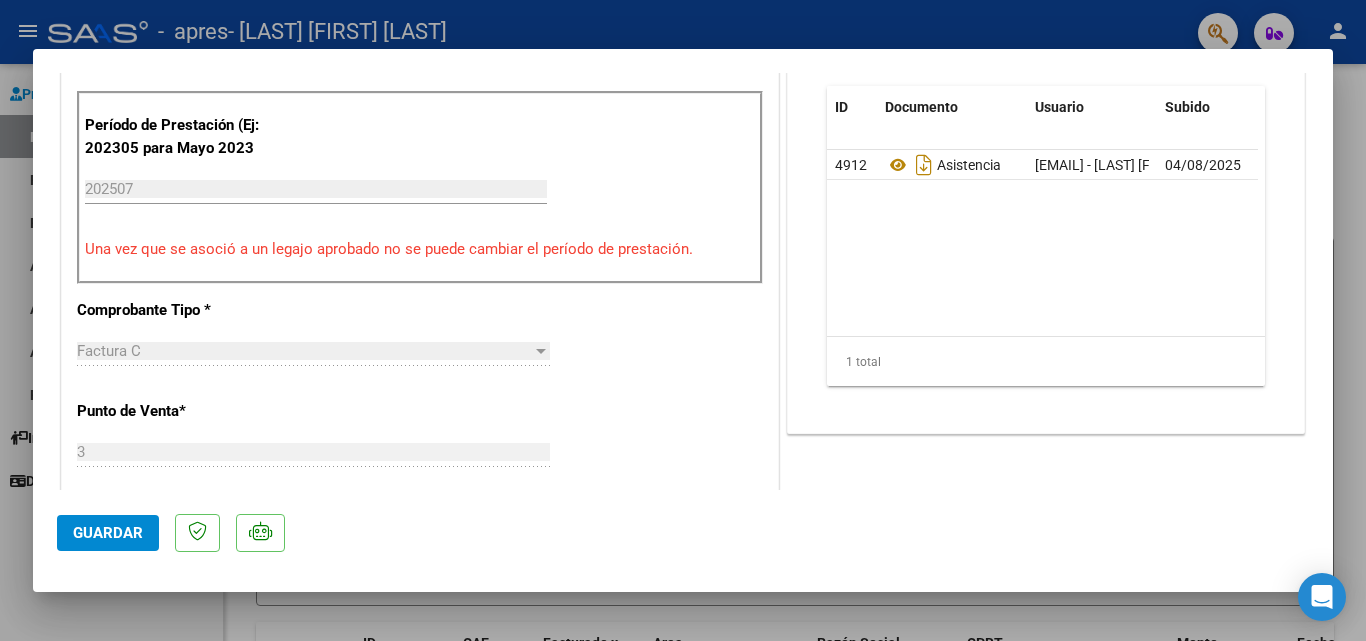 scroll, scrollTop: 600, scrollLeft: 0, axis: vertical 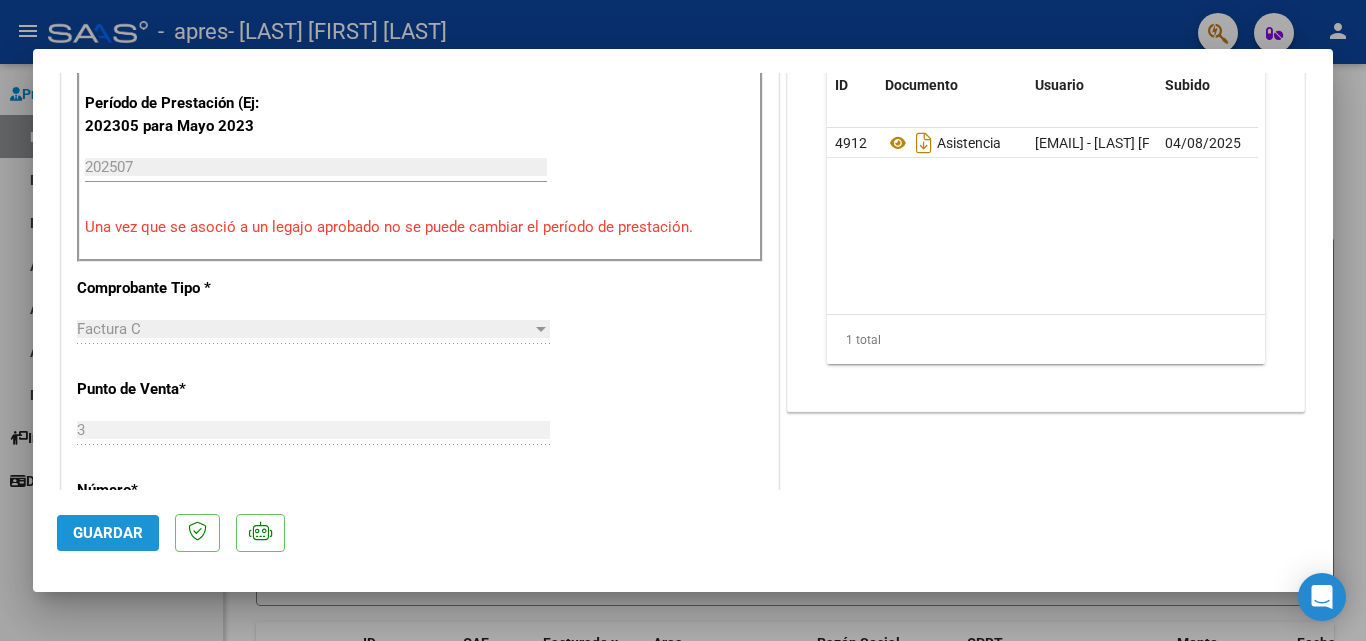 click on "Guardar" 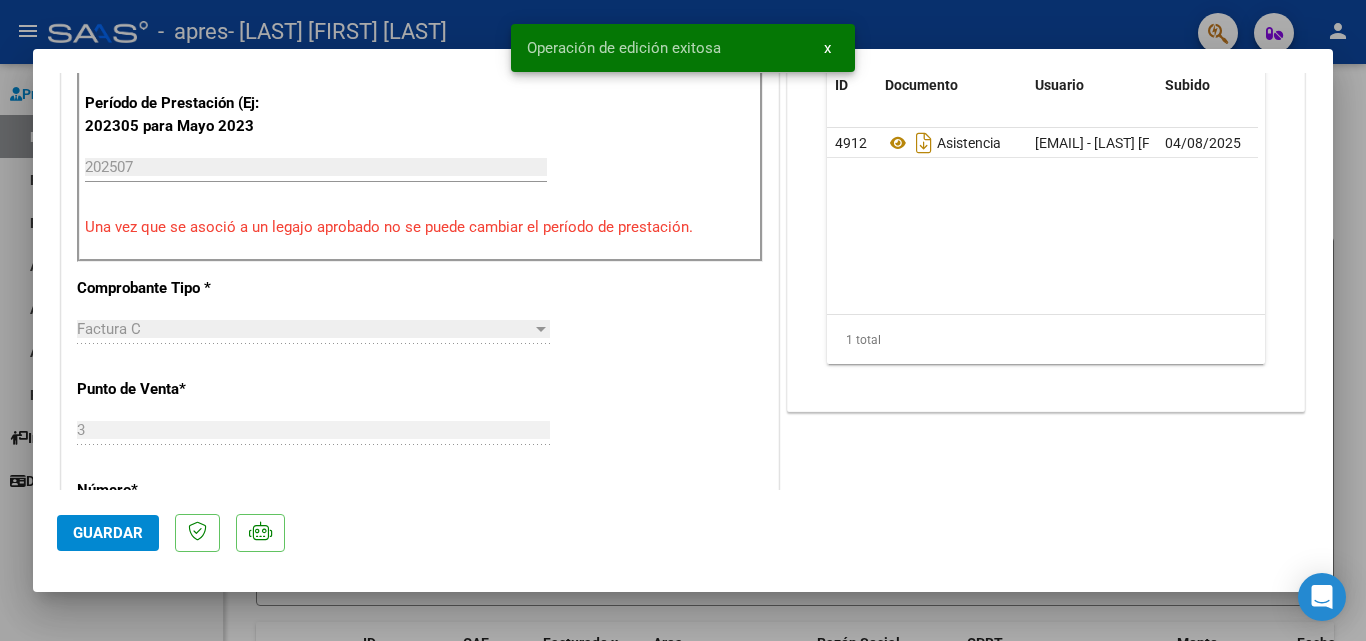 drag, startPoint x: 925, startPoint y: 38, endPoint x: 719, endPoint y: 206, distance: 265.8195 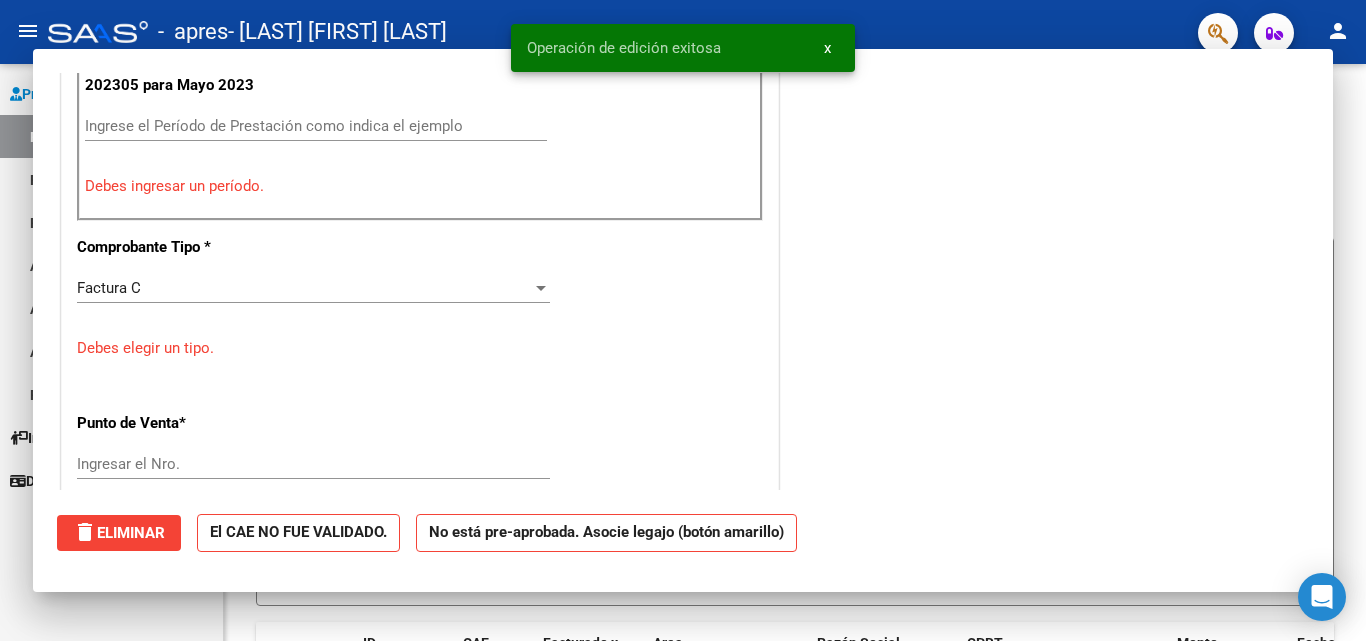 scroll, scrollTop: 0, scrollLeft: 0, axis: both 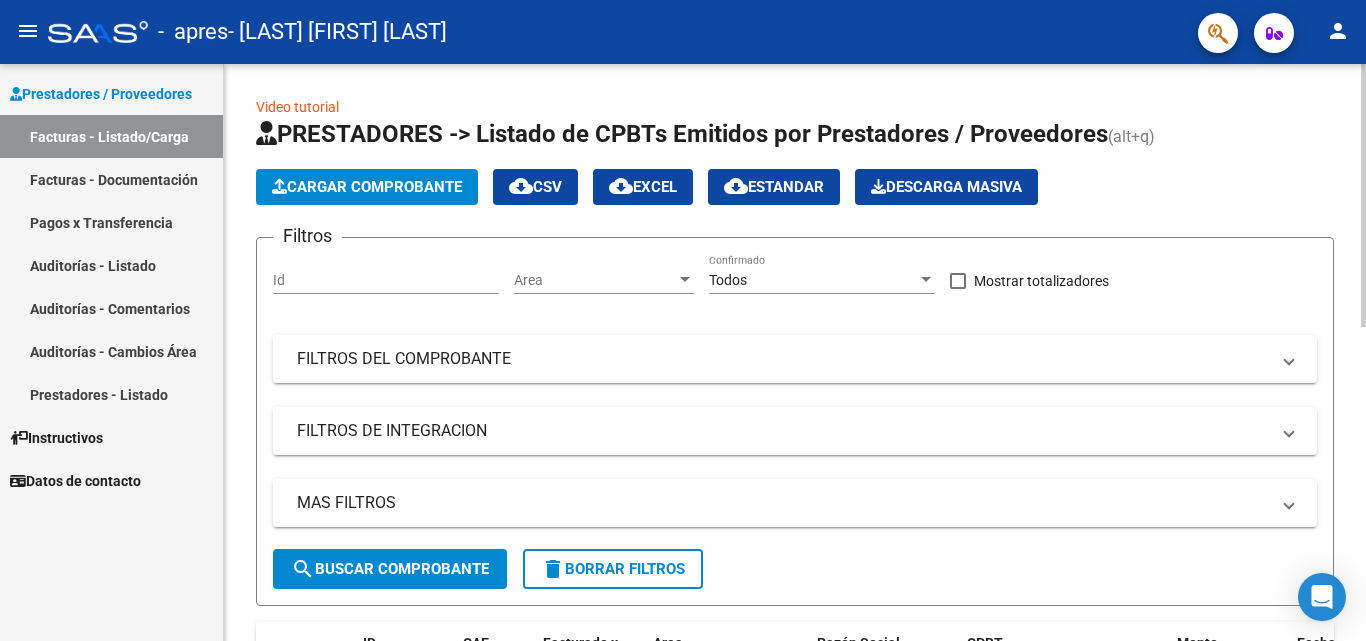 click on "Cargar Comprobante" 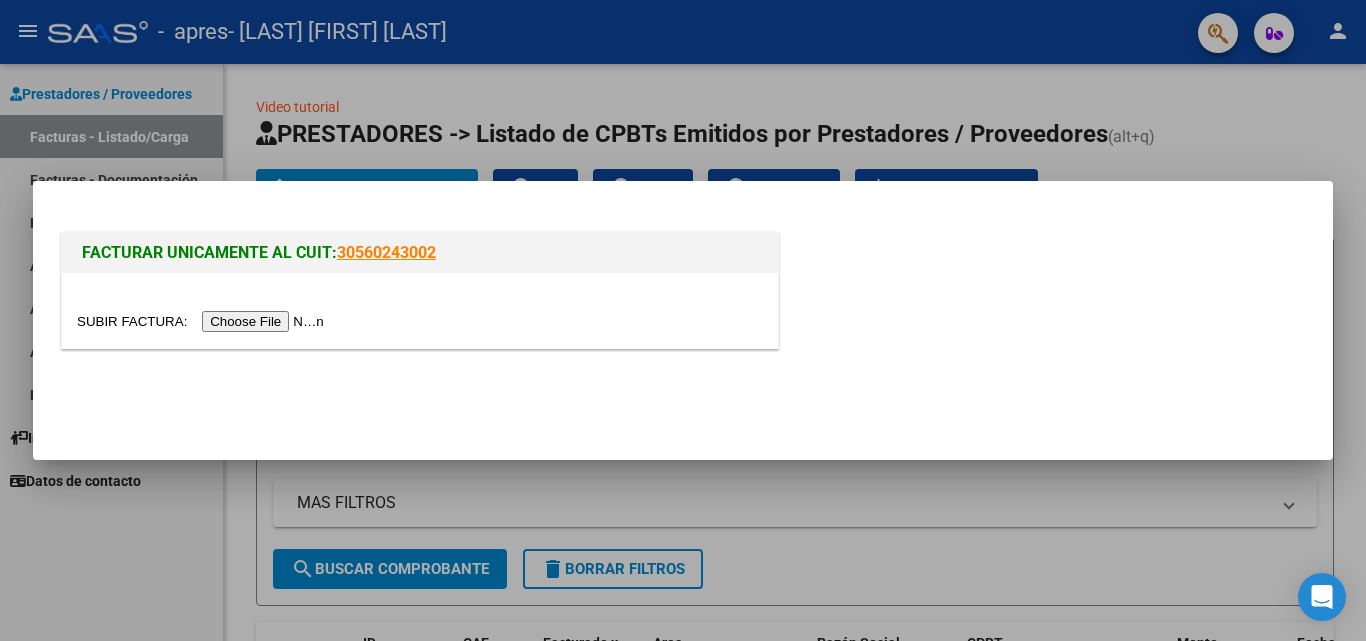 click at bounding box center (203, 321) 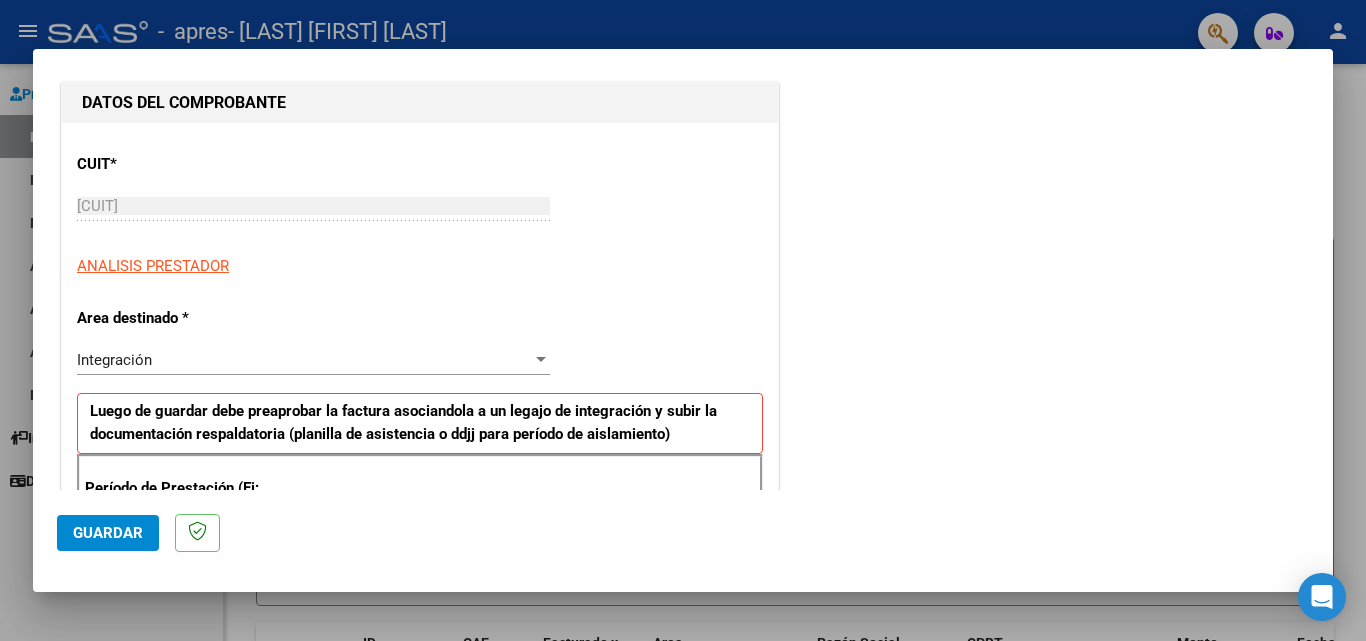scroll, scrollTop: 400, scrollLeft: 0, axis: vertical 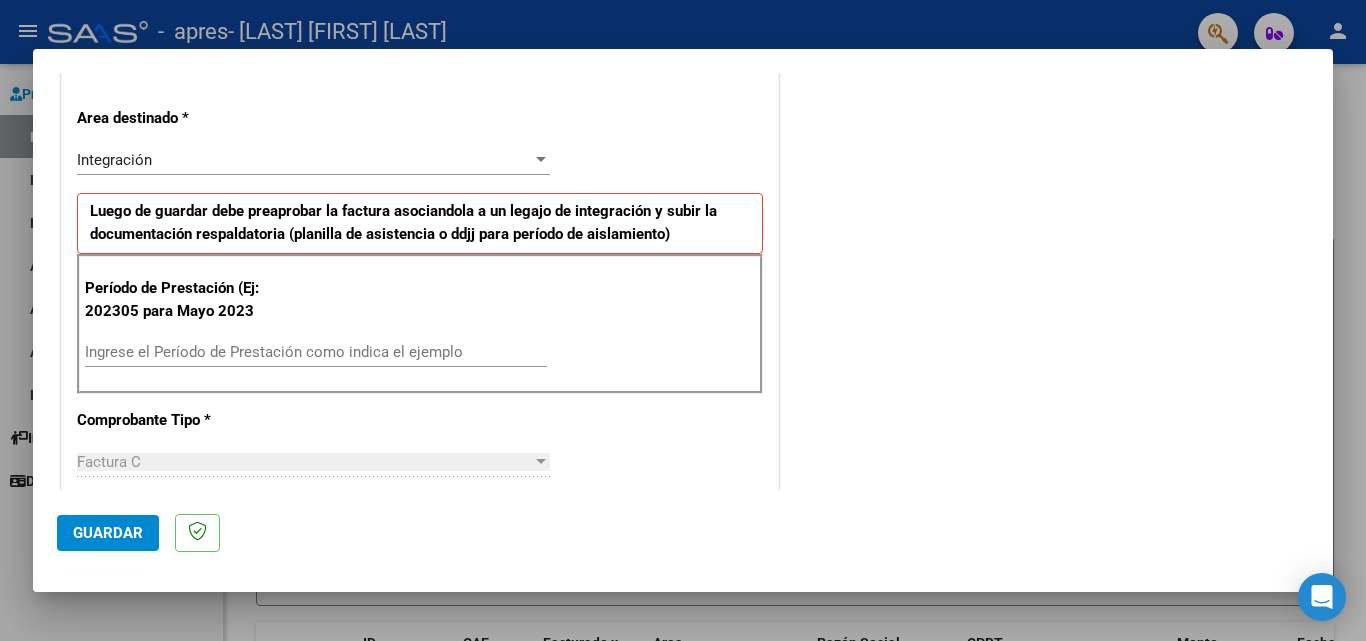 click on "Ingrese el Período de Prestación como indica el ejemplo" at bounding box center [316, 352] 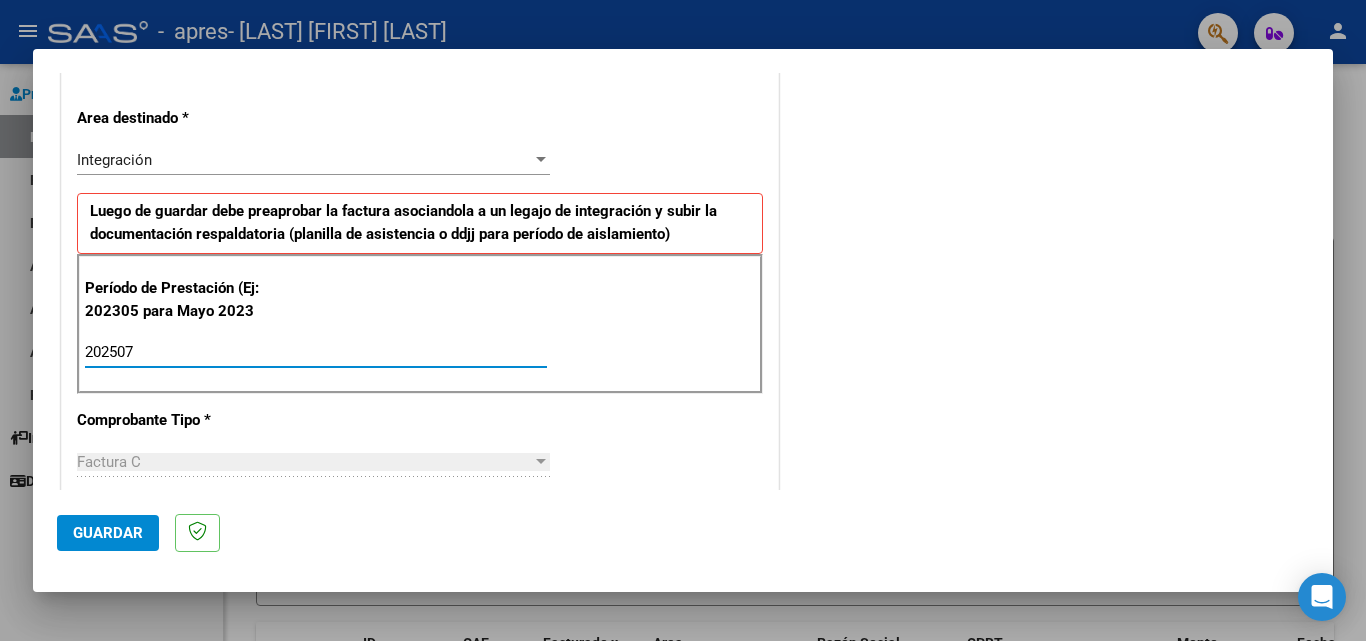 type on "202507" 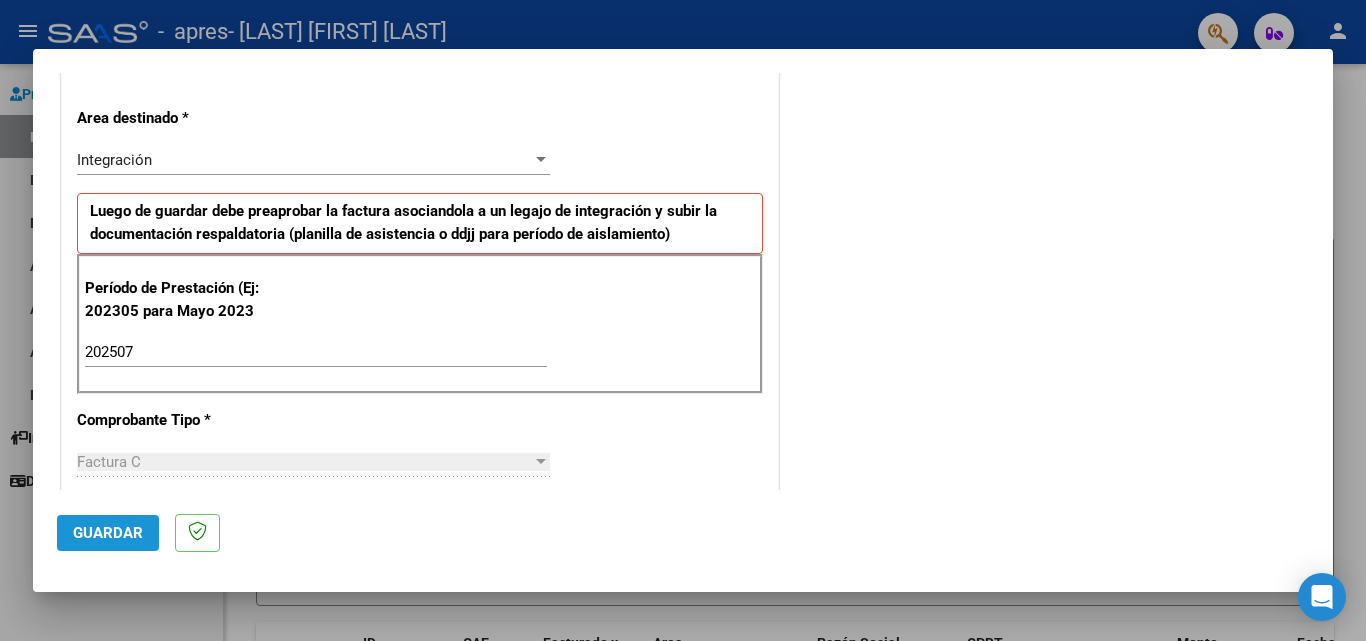 click on "Guardar" 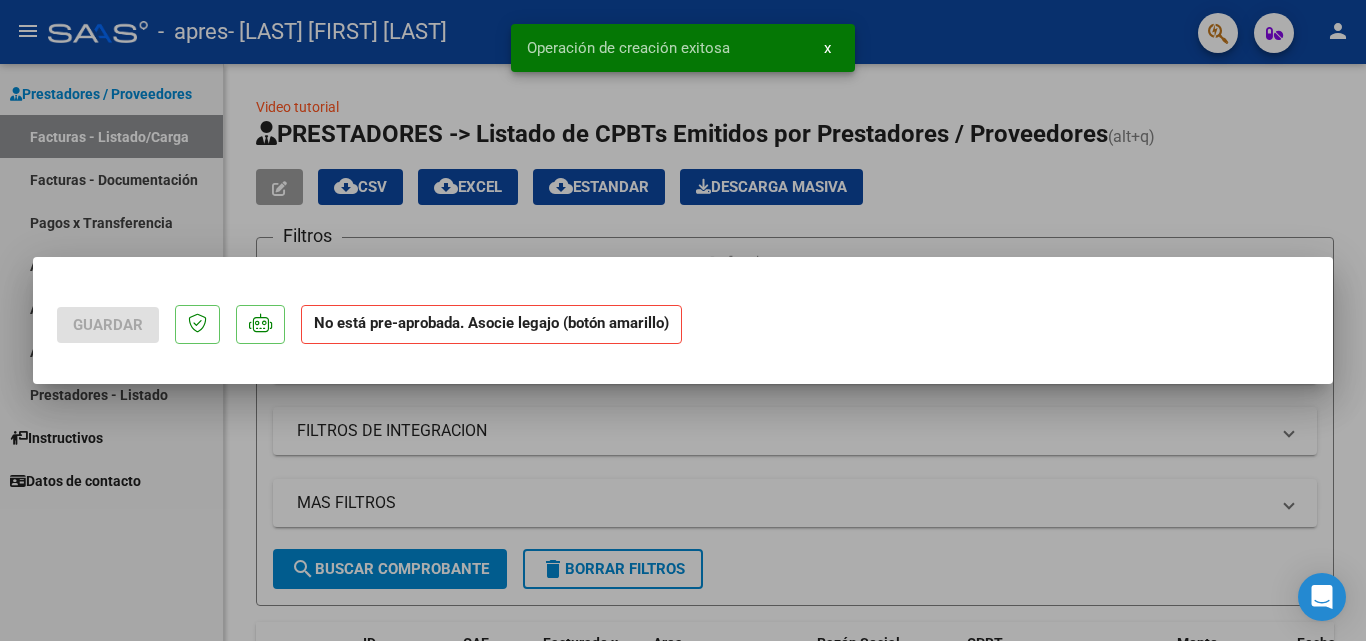 scroll, scrollTop: 0, scrollLeft: 0, axis: both 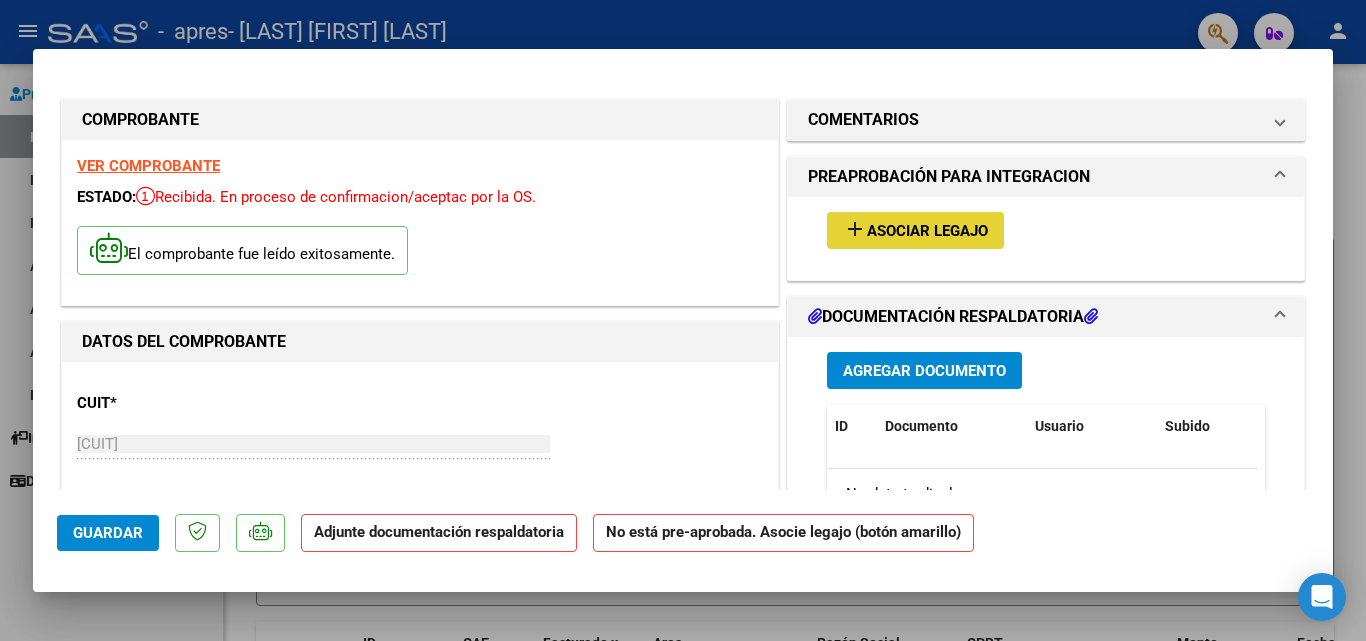 click on "Asociar Legajo" at bounding box center [927, 231] 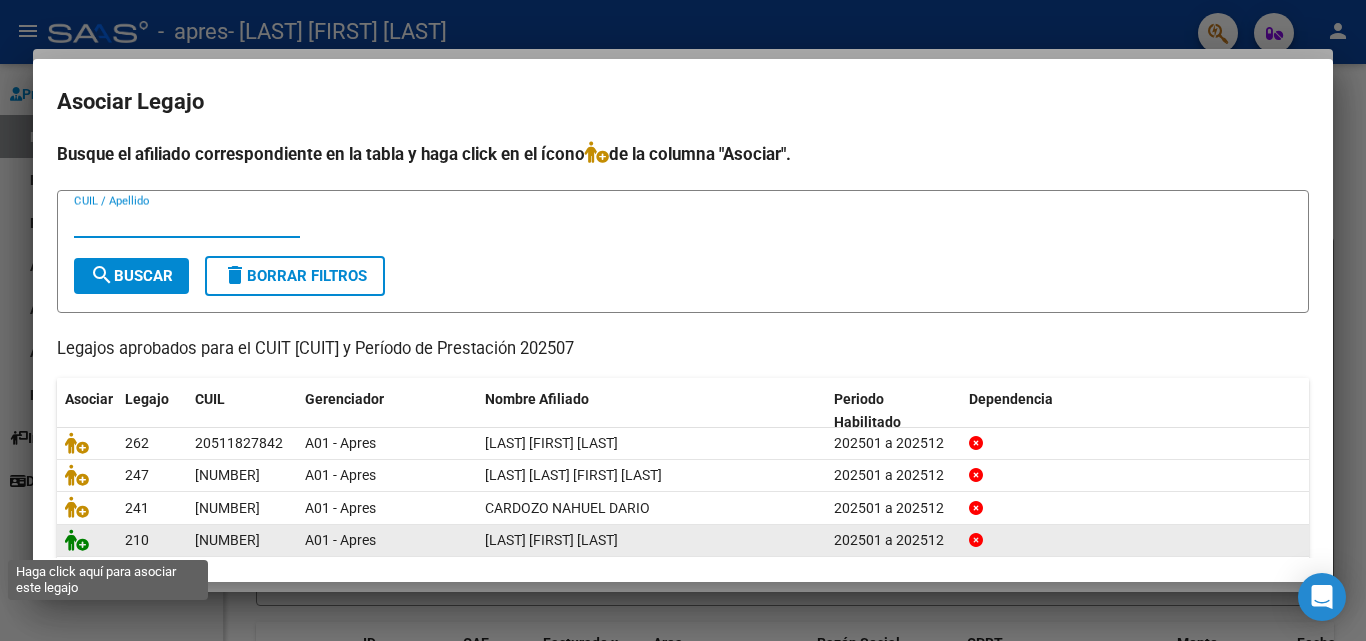 click 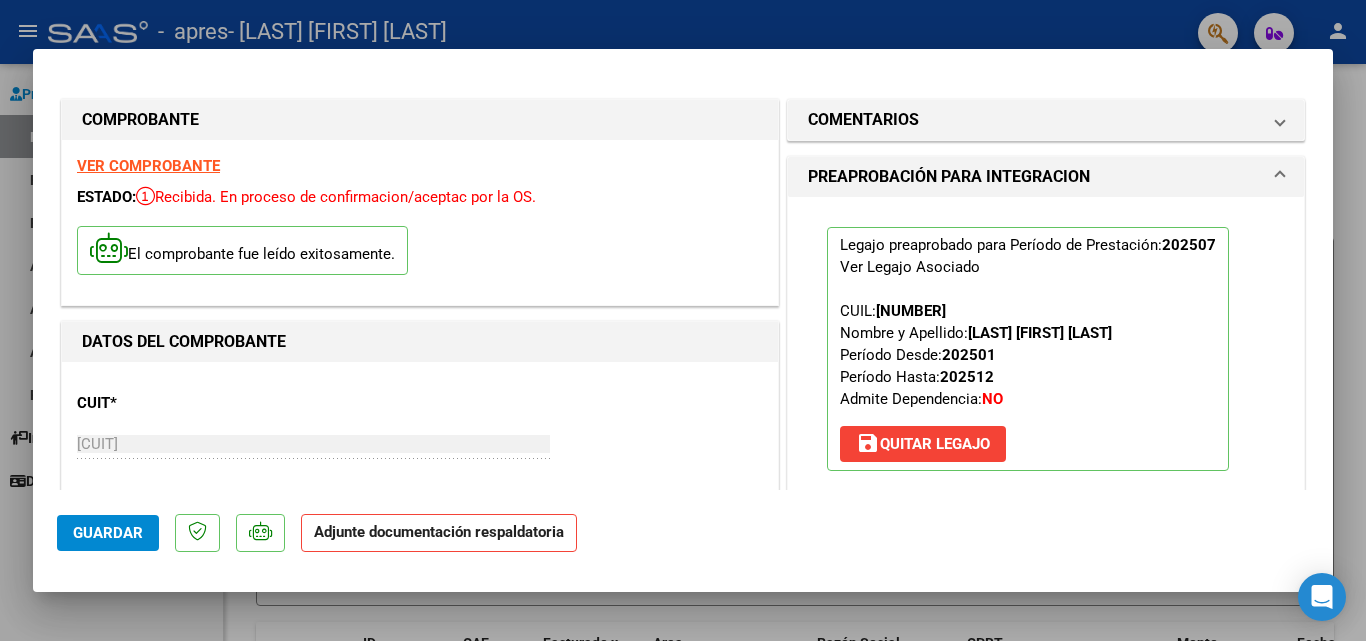 click on "Guardar" 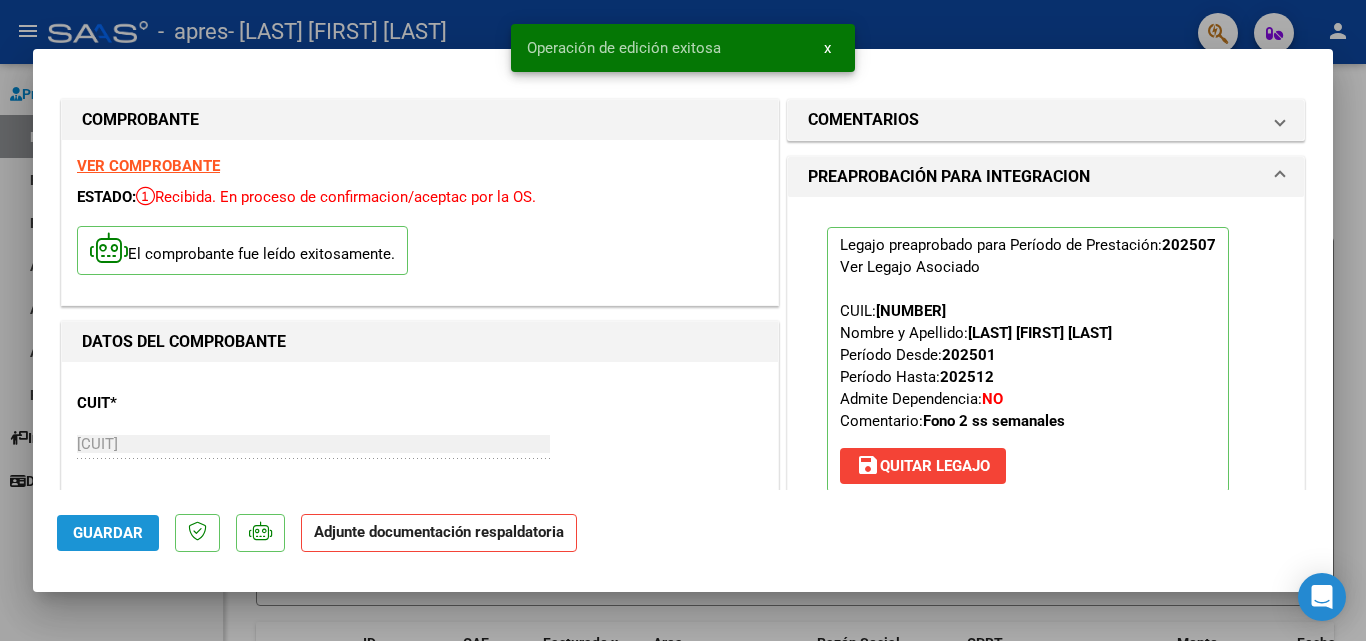 click on "Guardar" 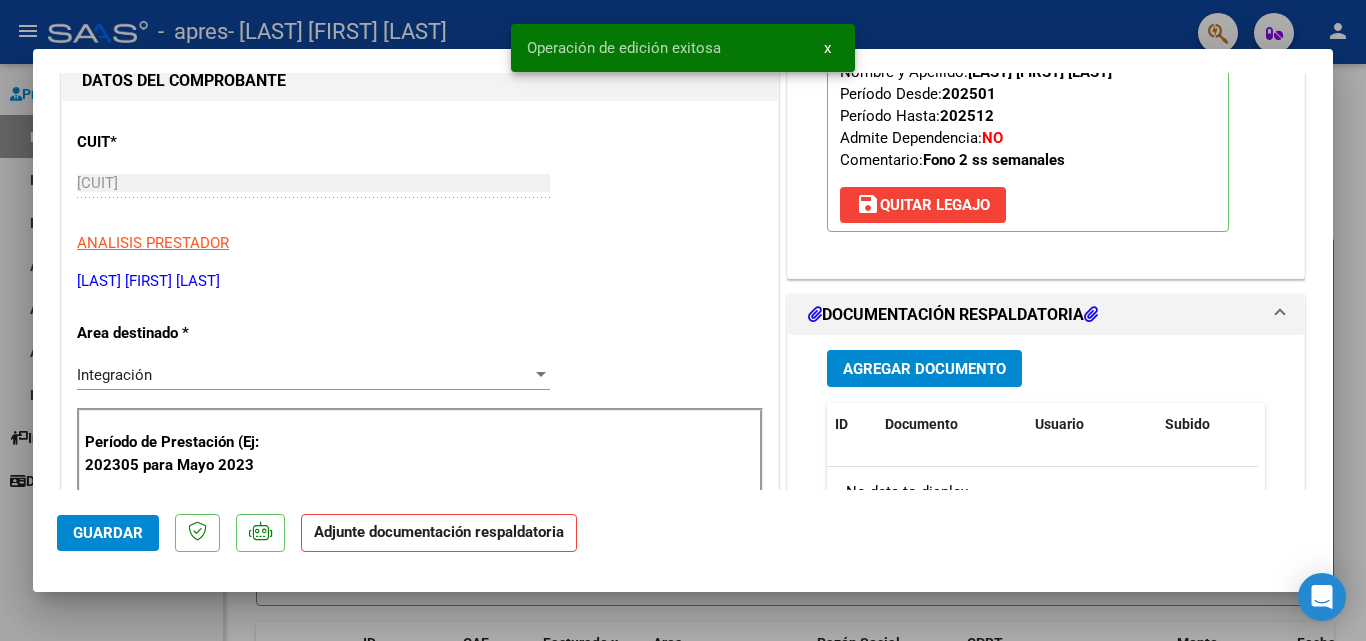 scroll, scrollTop: 400, scrollLeft: 0, axis: vertical 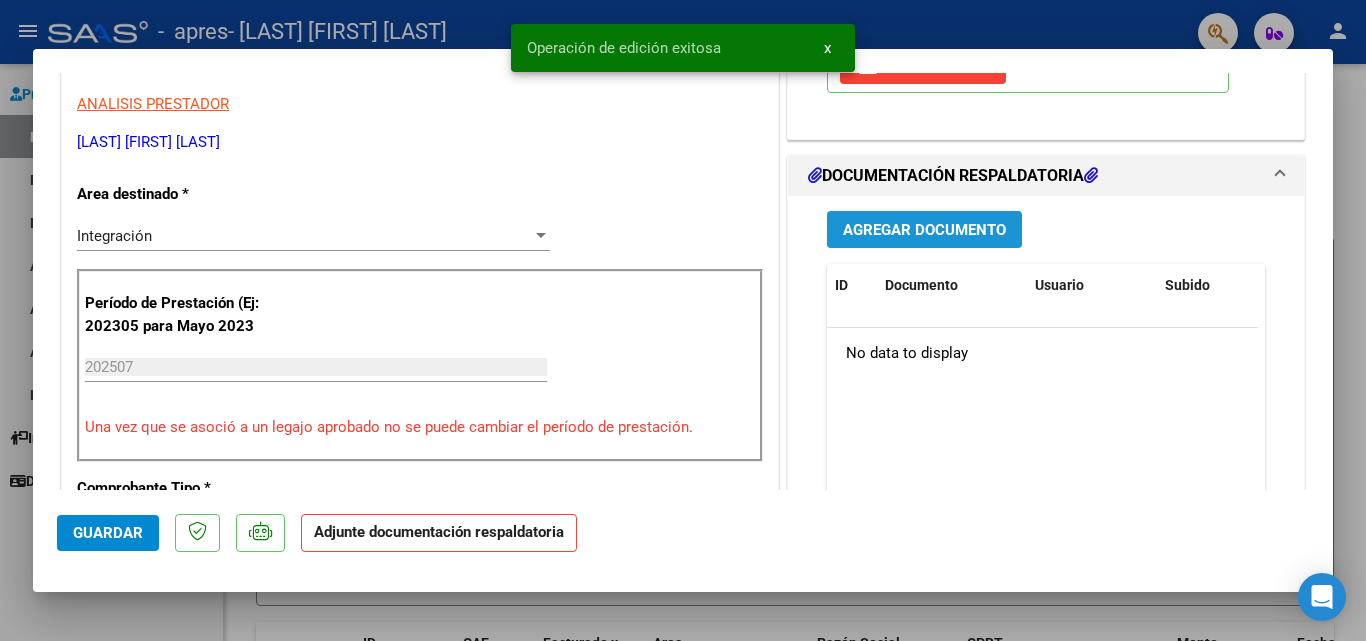 click on "Agregar Documento" at bounding box center (924, 230) 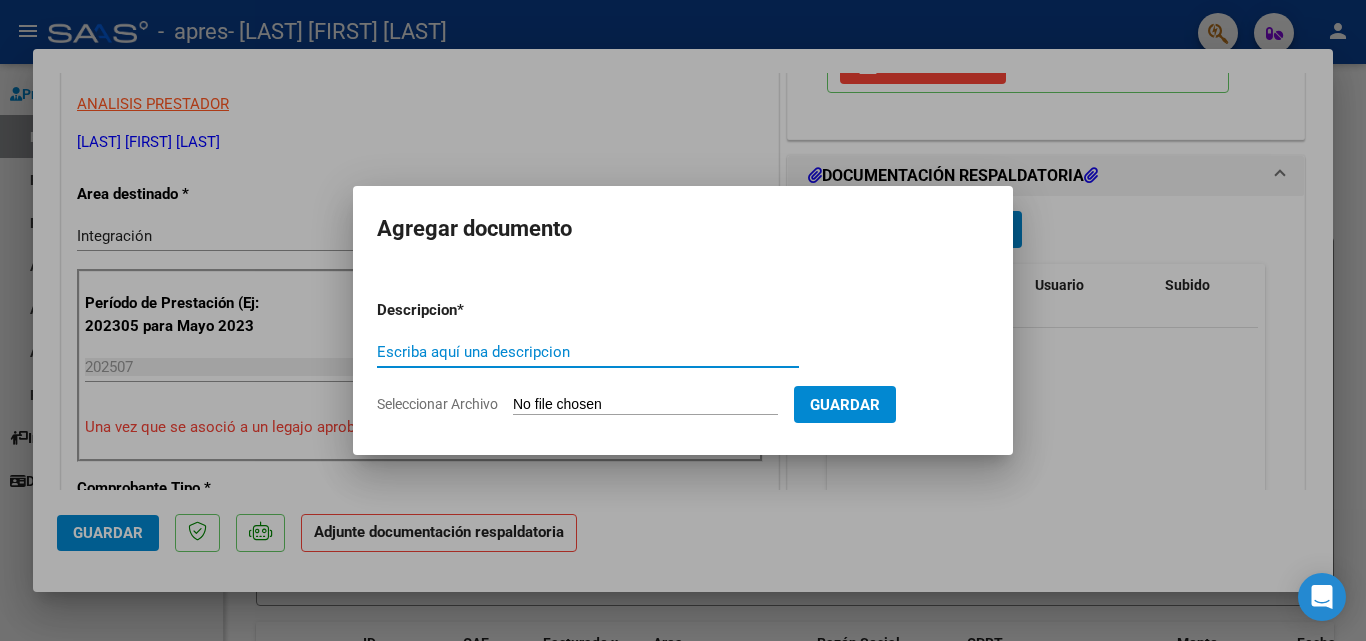 paste on "ASISTENCIA" 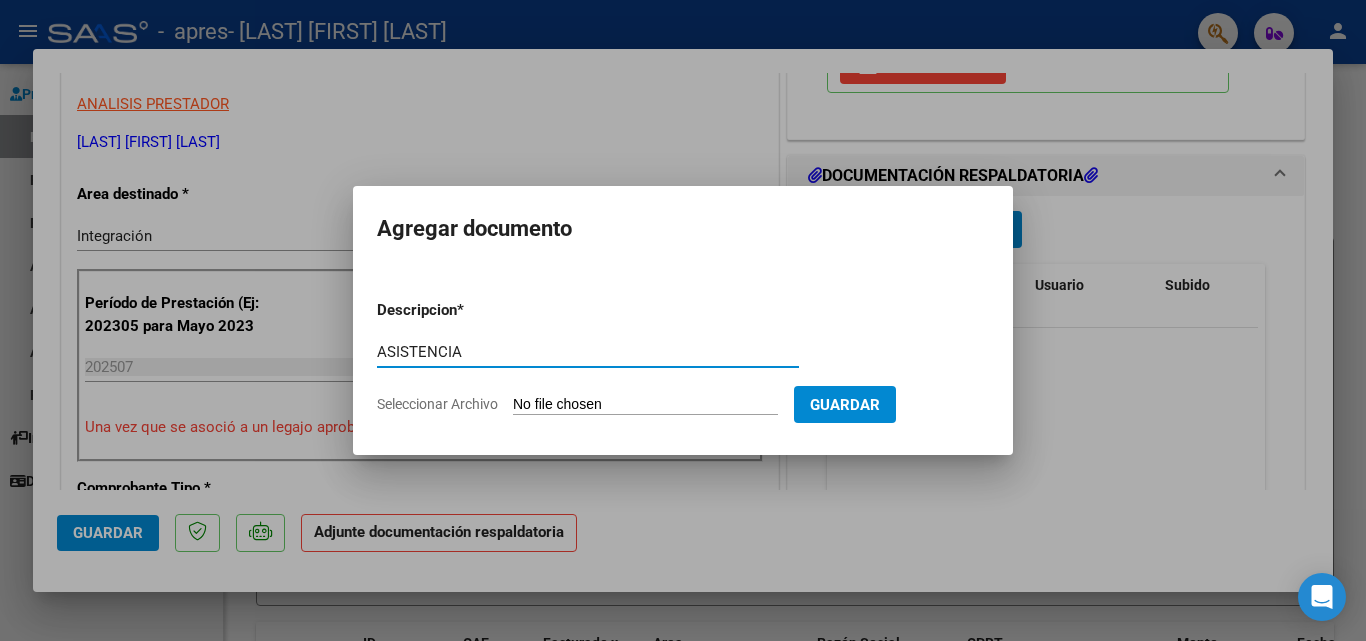 type on "ASISTENCIA" 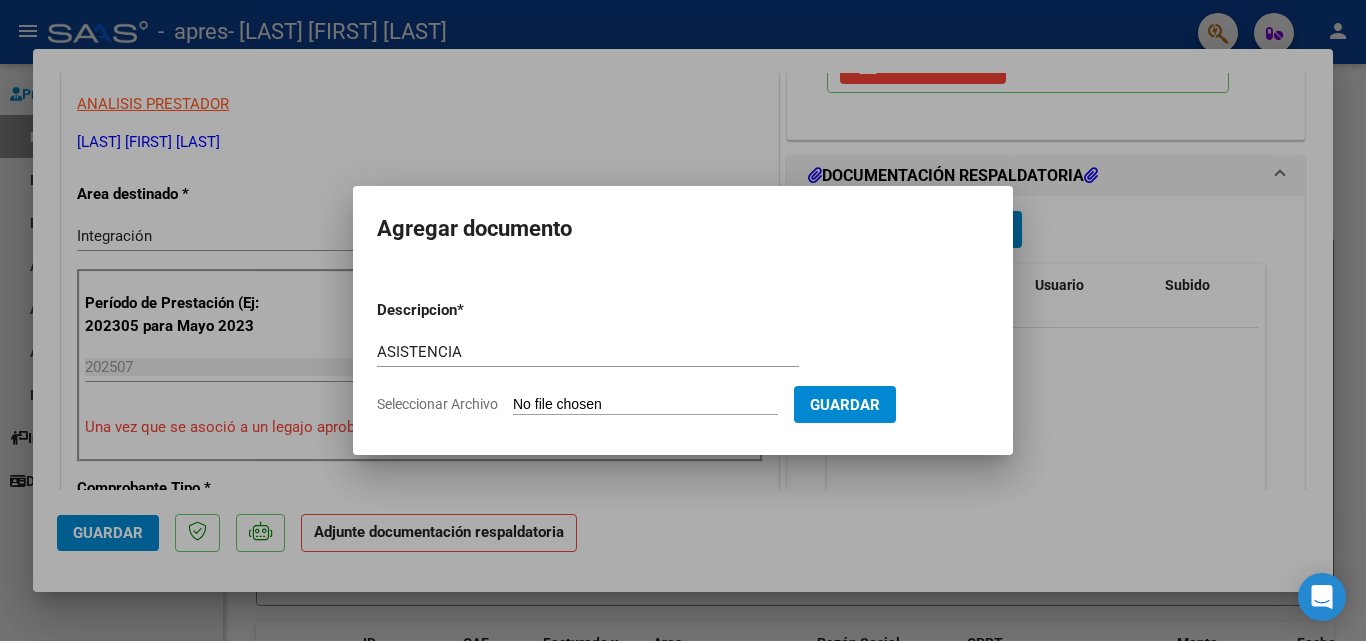 type on "C:\fakepath\[LAST] [FIRST] [LAST] [YEAR].pdf" 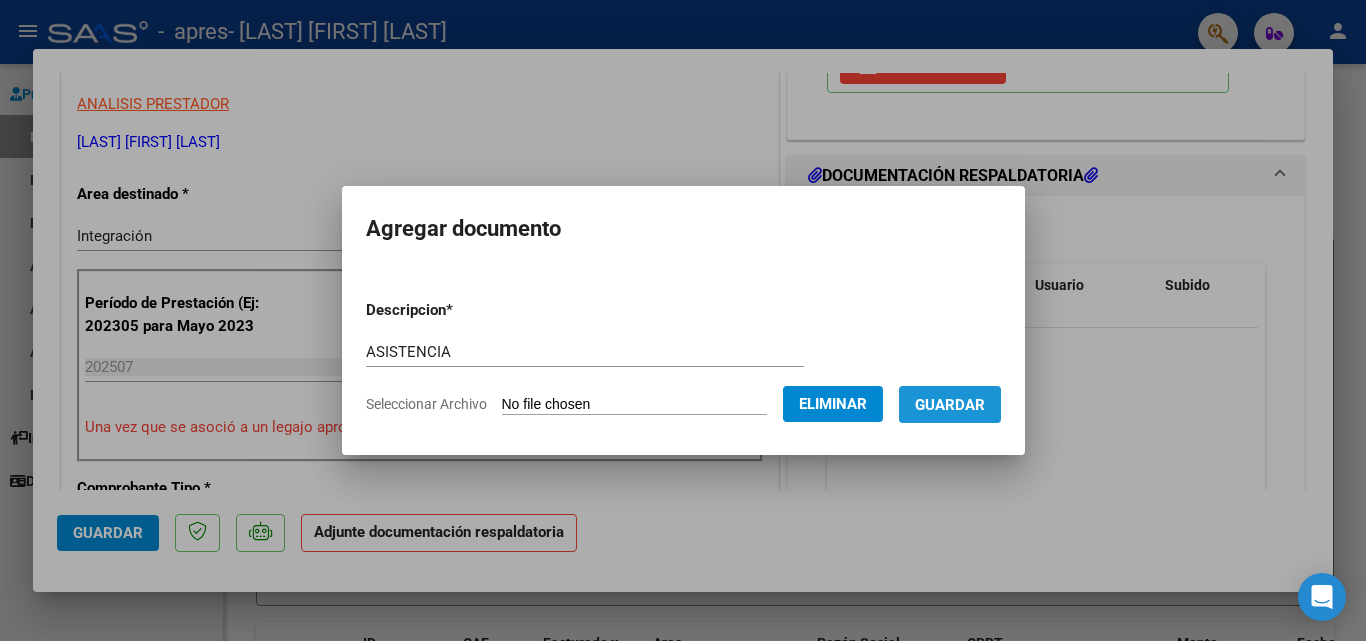 click on "Guardar" at bounding box center (950, 405) 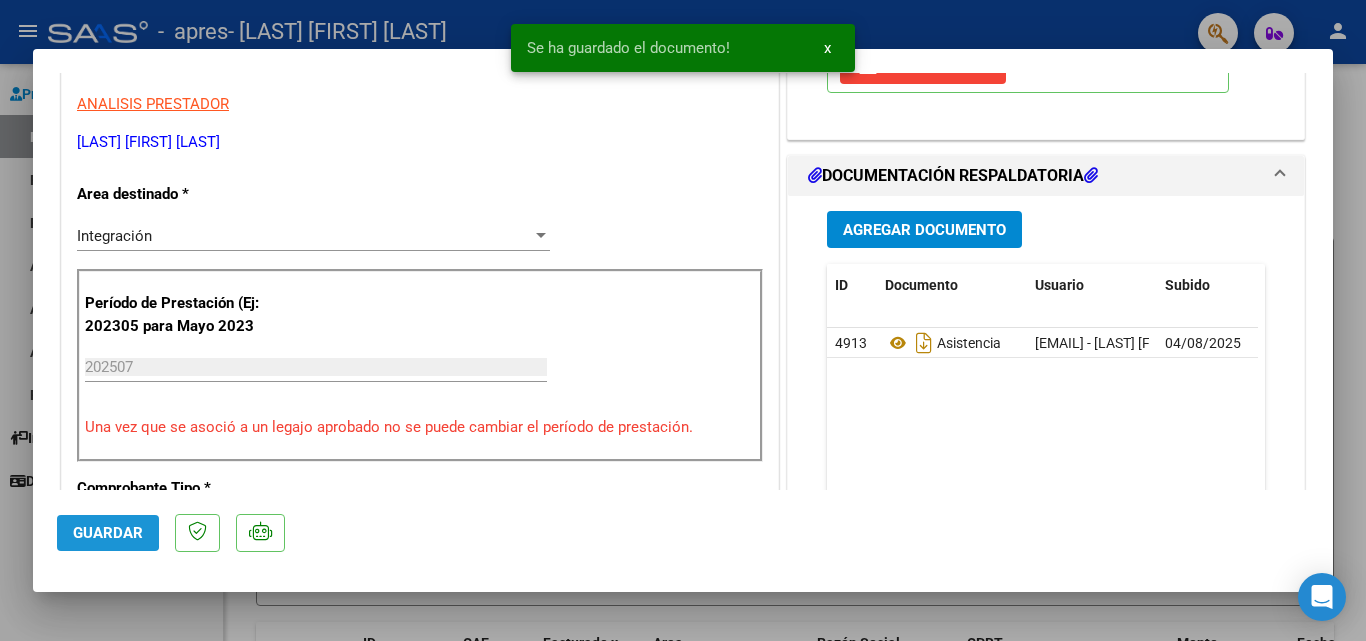 click on "Guardar" 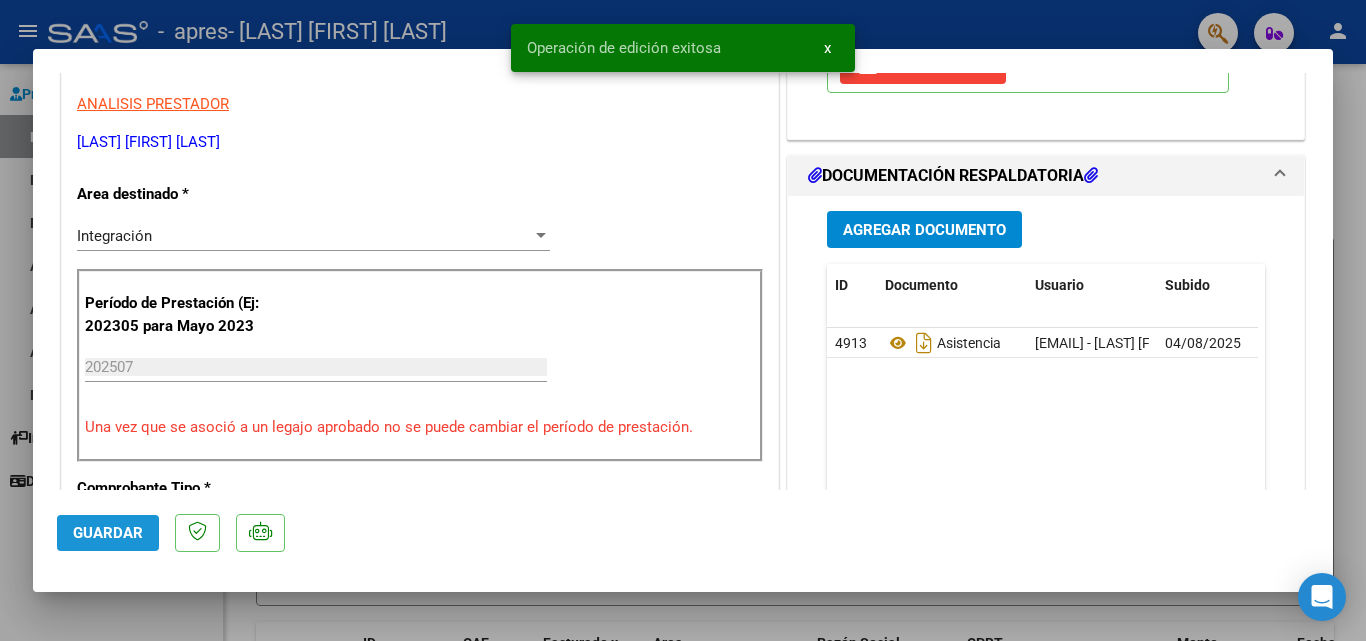 click on "Guardar" 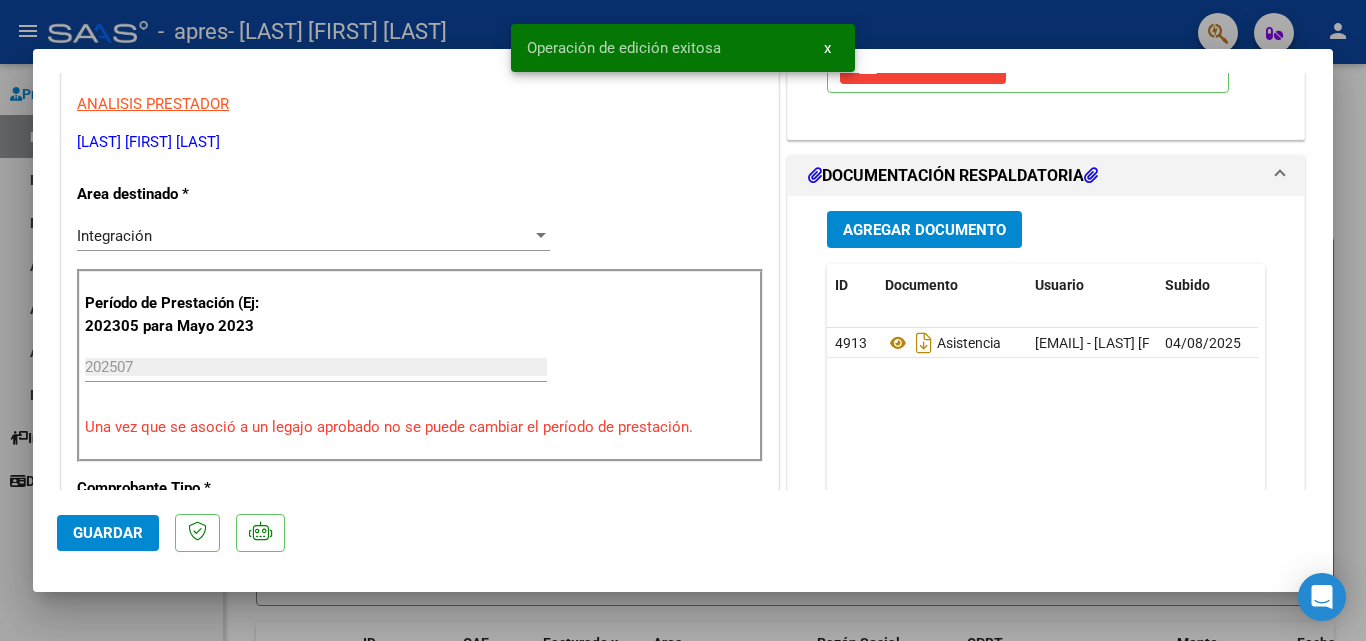 click on "Operación de edición exitosa x" at bounding box center (683, 48) 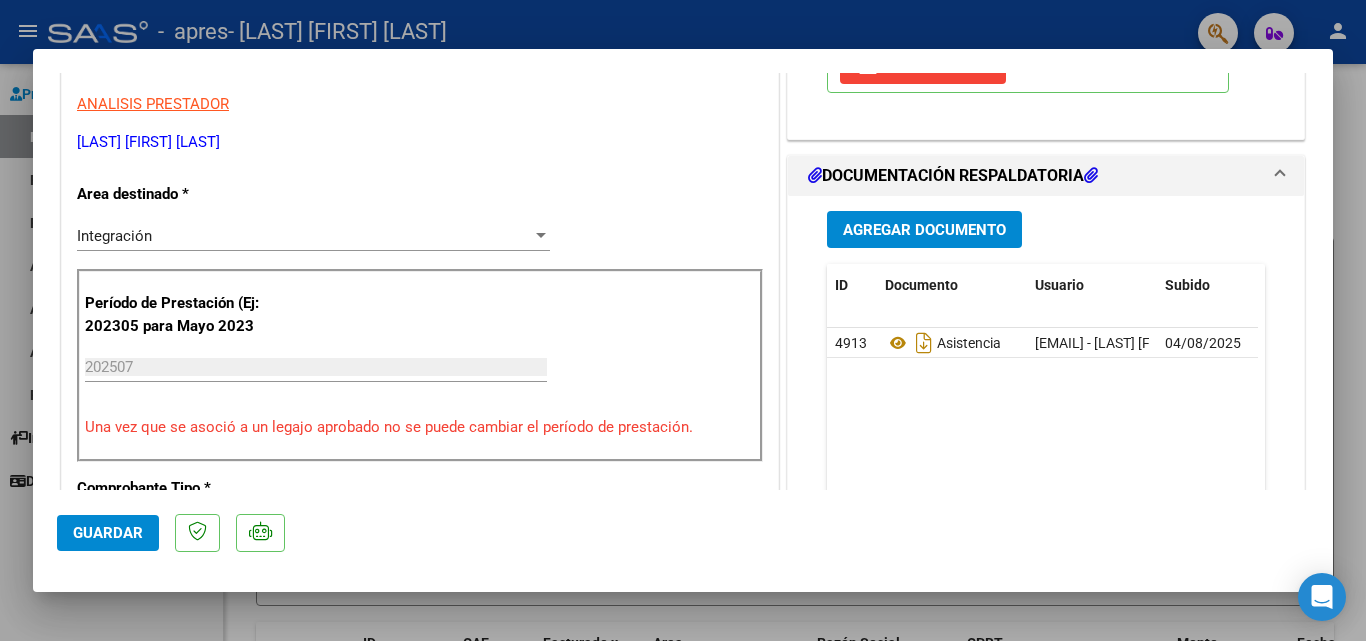 click at bounding box center (683, 320) 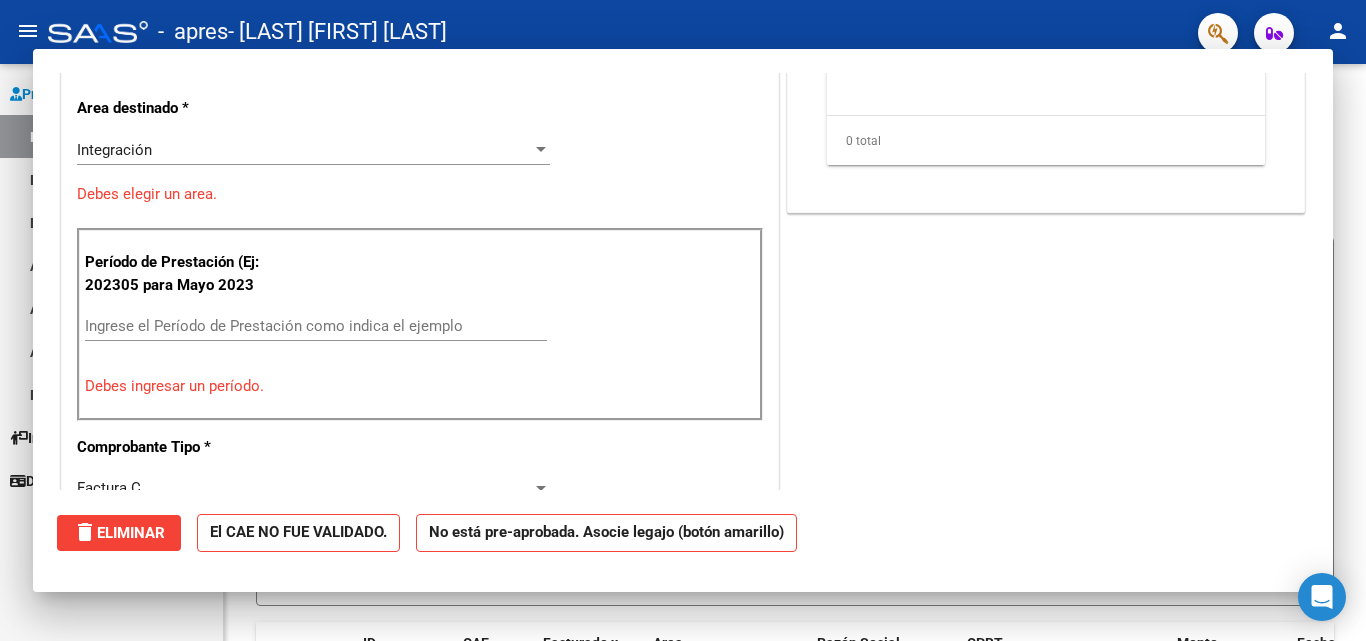 scroll, scrollTop: 0, scrollLeft: 0, axis: both 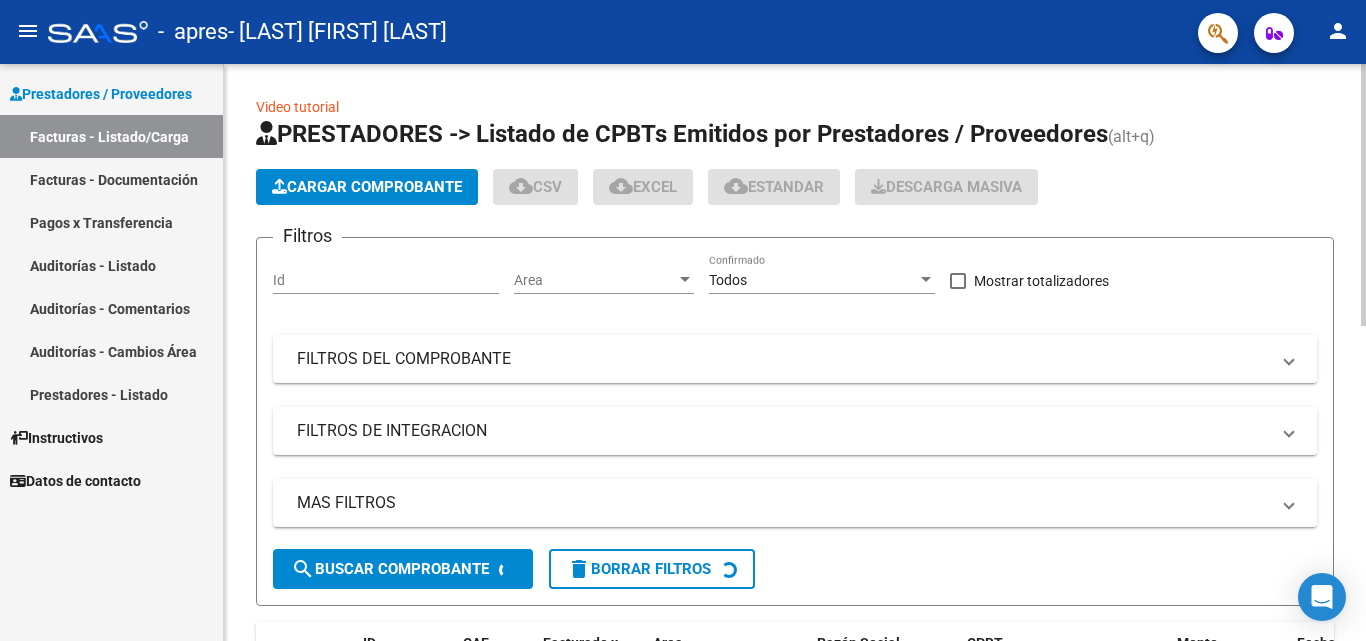 click on "Cargar Comprobante" 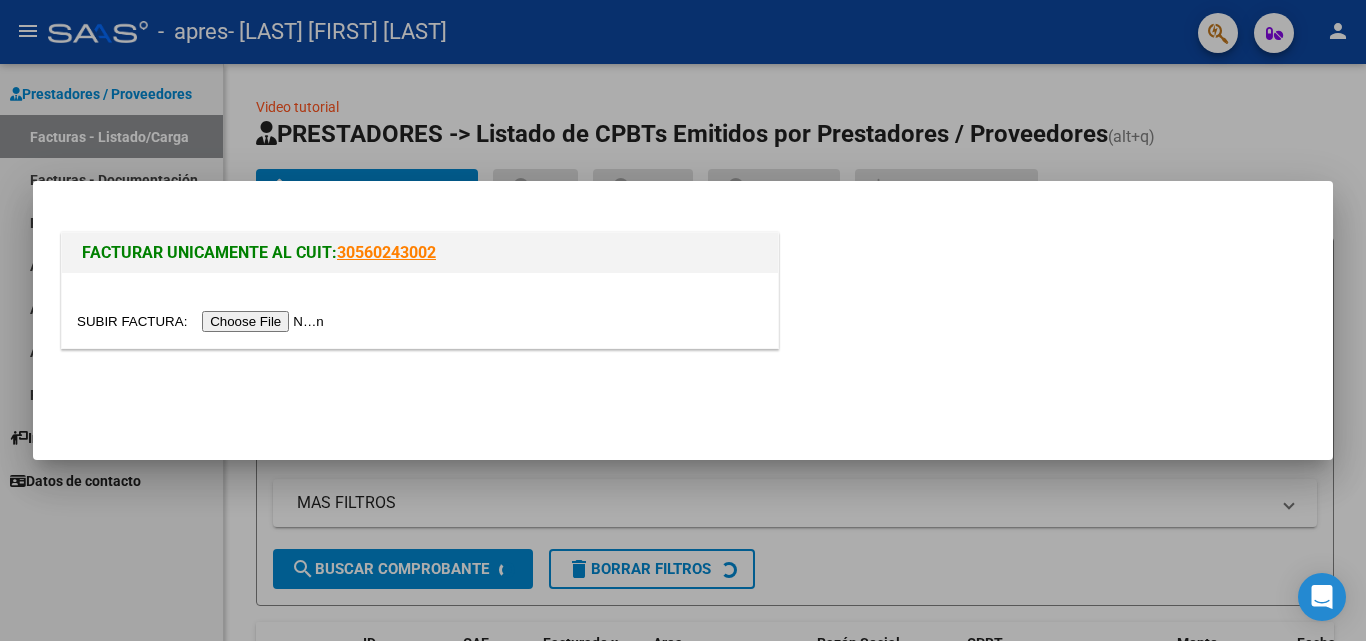 click at bounding box center (203, 321) 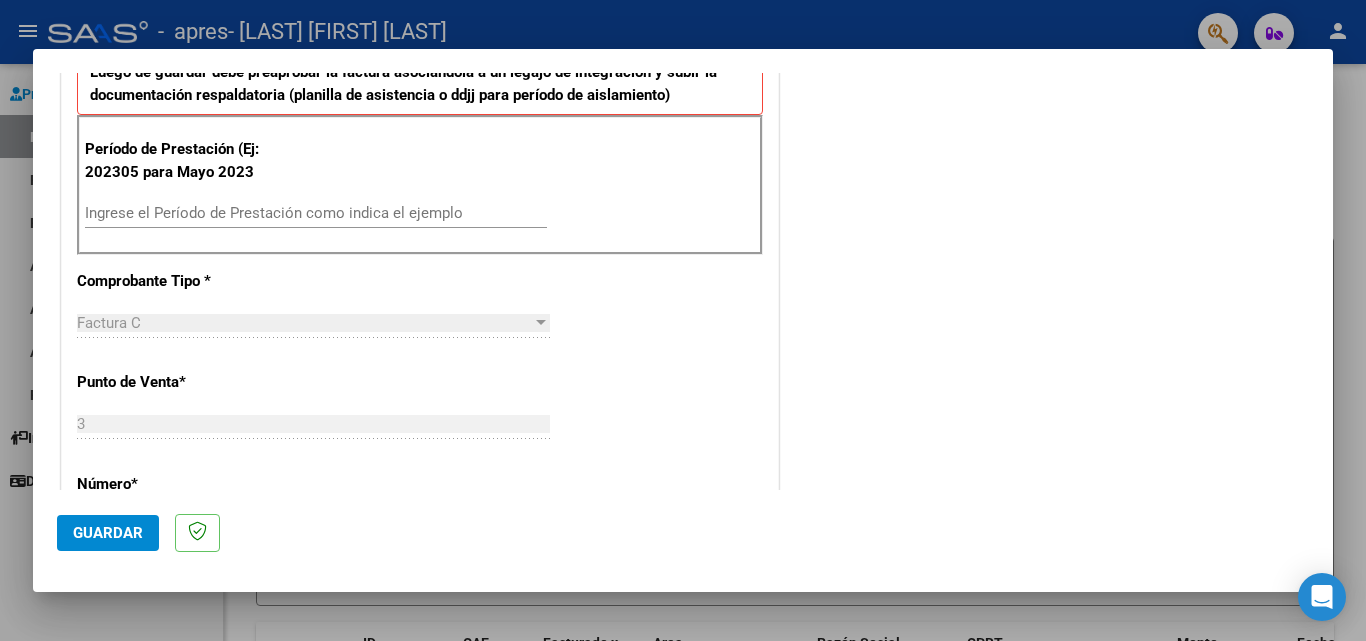 scroll, scrollTop: 600, scrollLeft: 0, axis: vertical 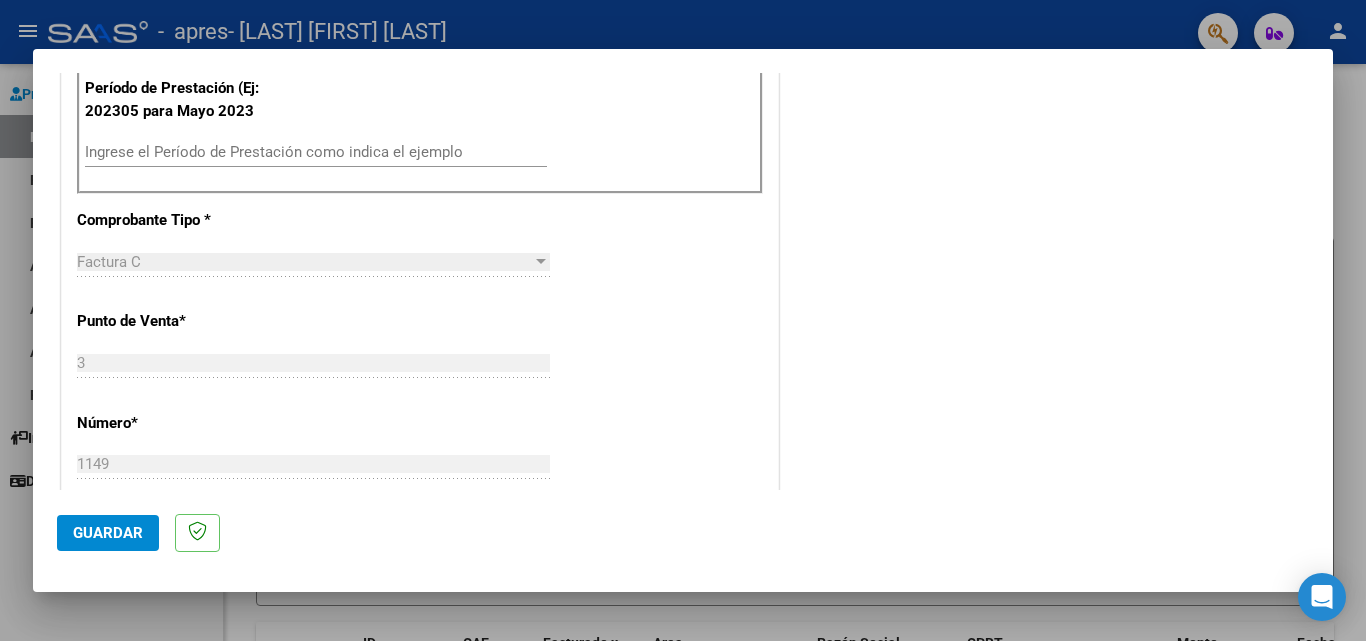 click on "Ingrese el Período de Prestación como indica el ejemplo" at bounding box center (316, 152) 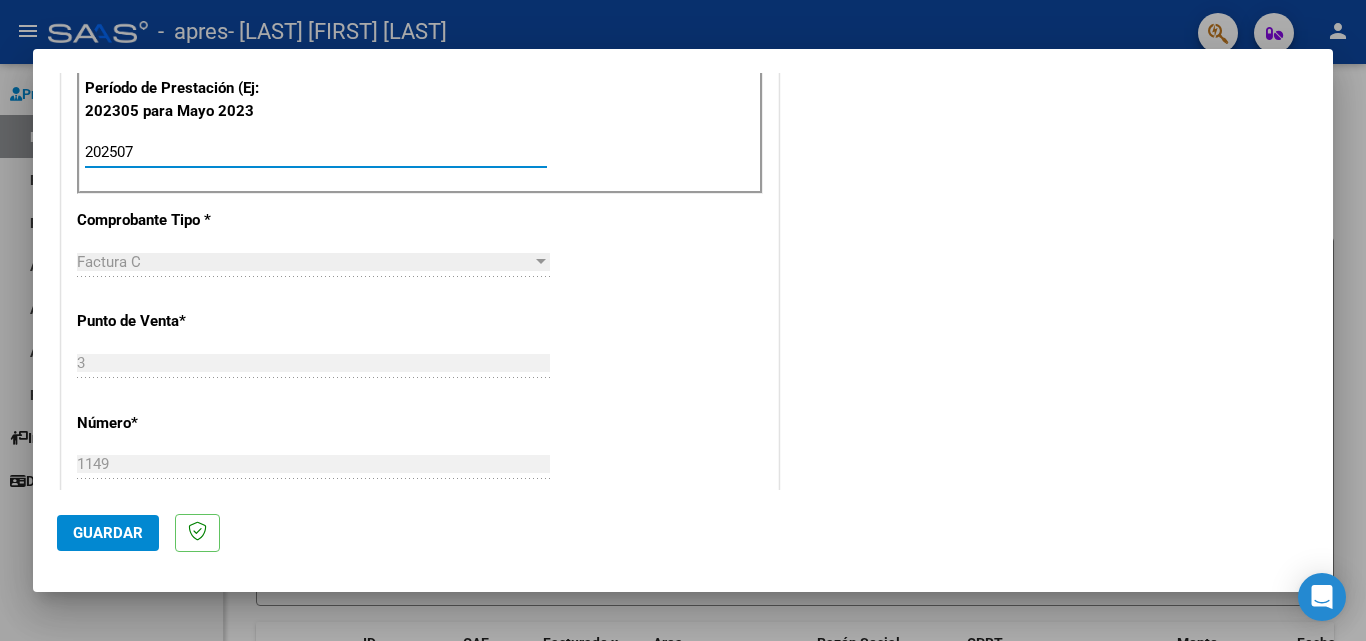 type on "202507" 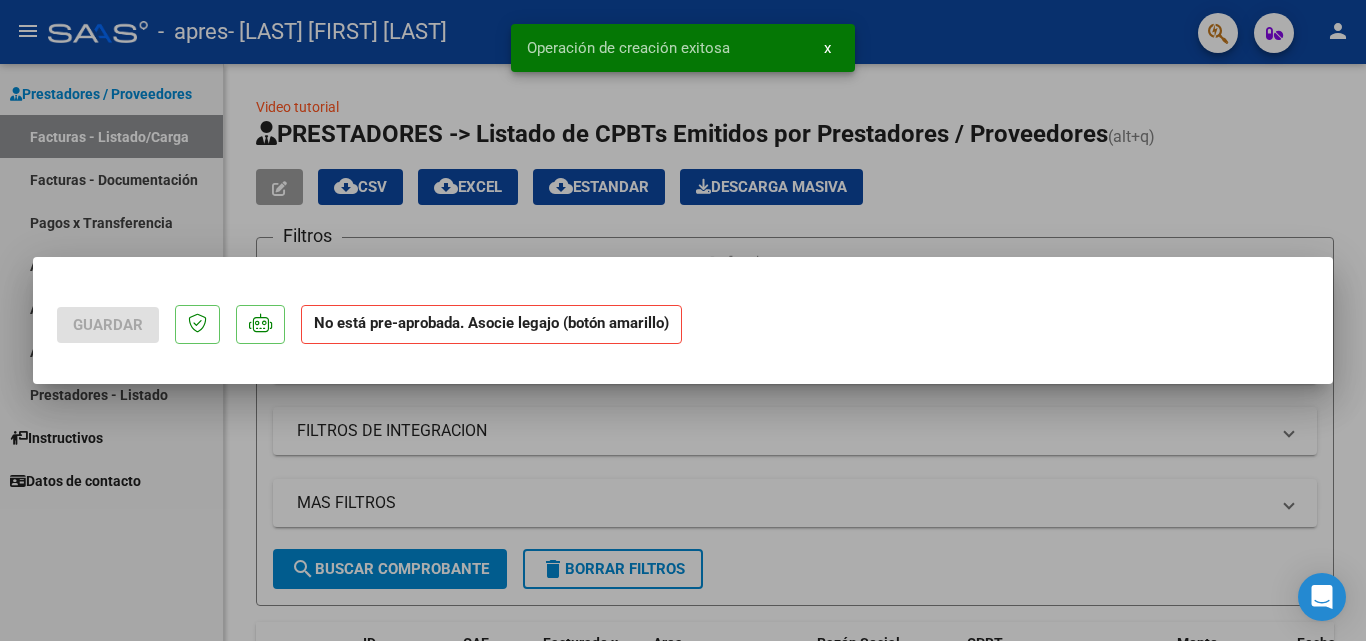scroll, scrollTop: 0, scrollLeft: 0, axis: both 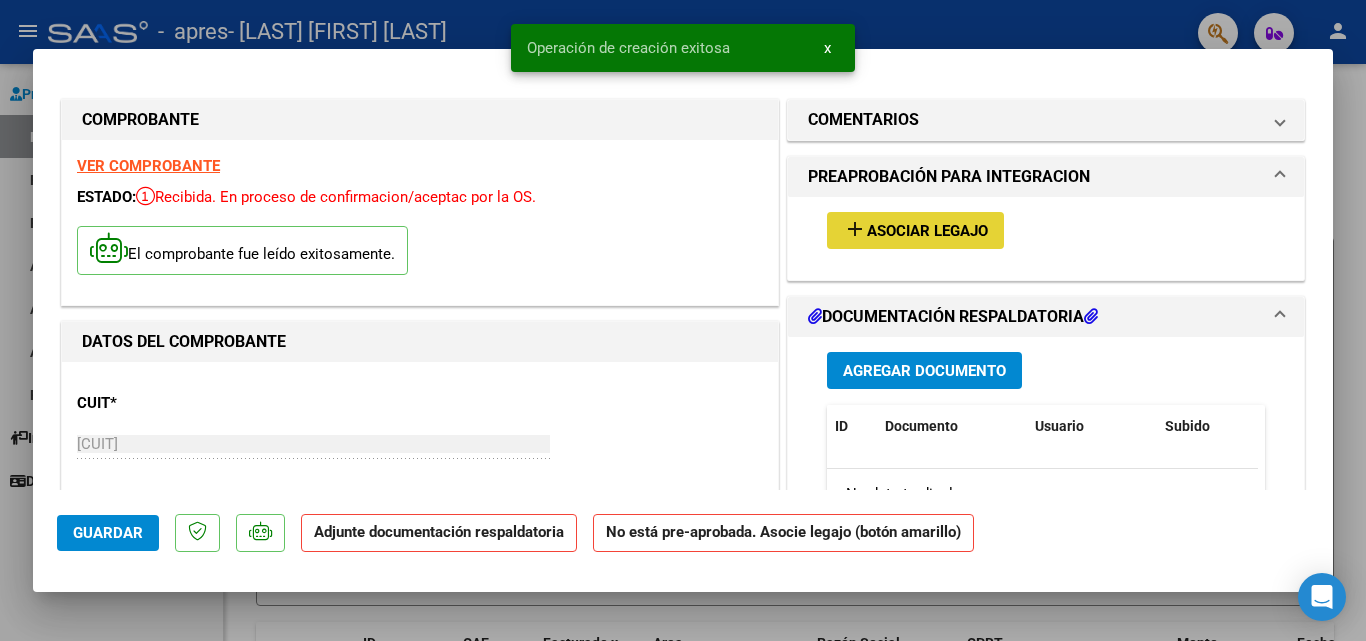 click on "Asociar Legajo" at bounding box center (927, 231) 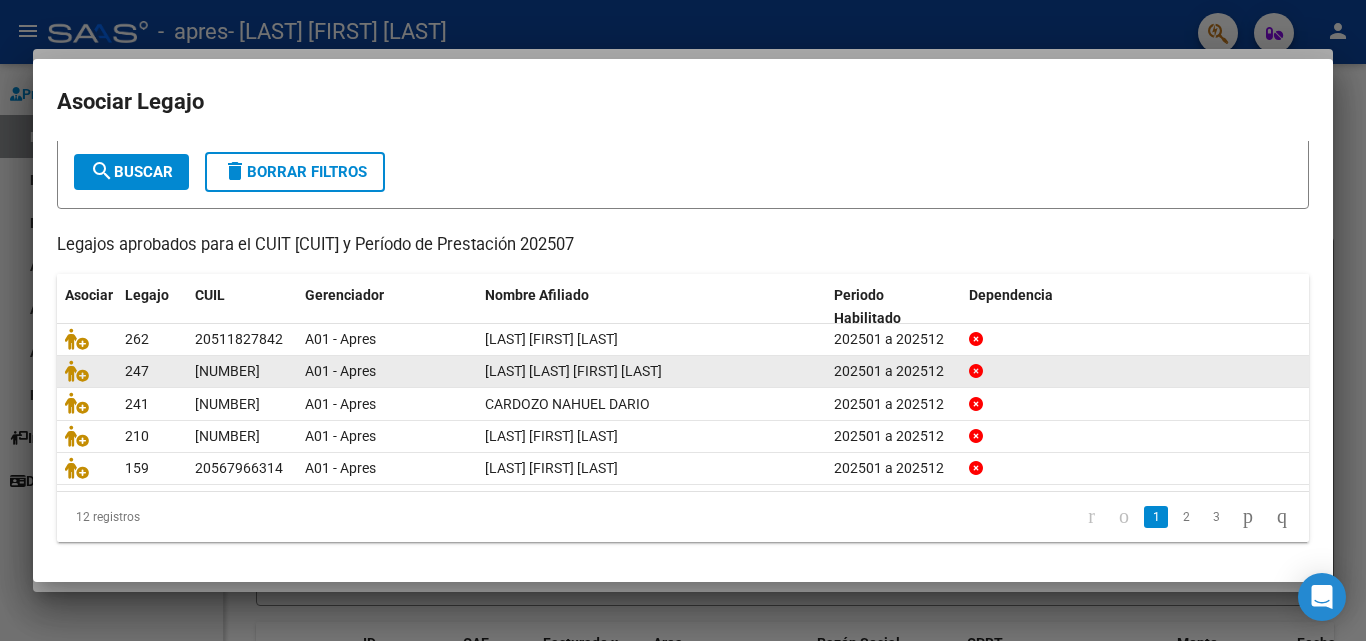 scroll, scrollTop: 109, scrollLeft: 0, axis: vertical 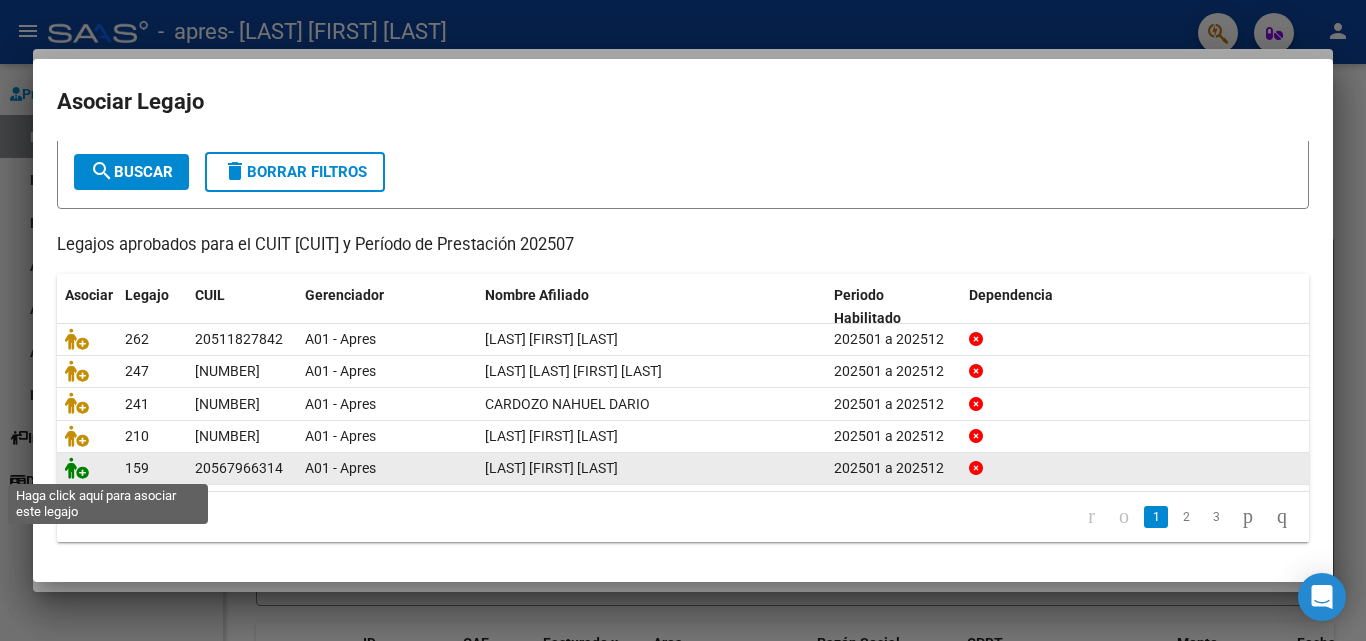 click 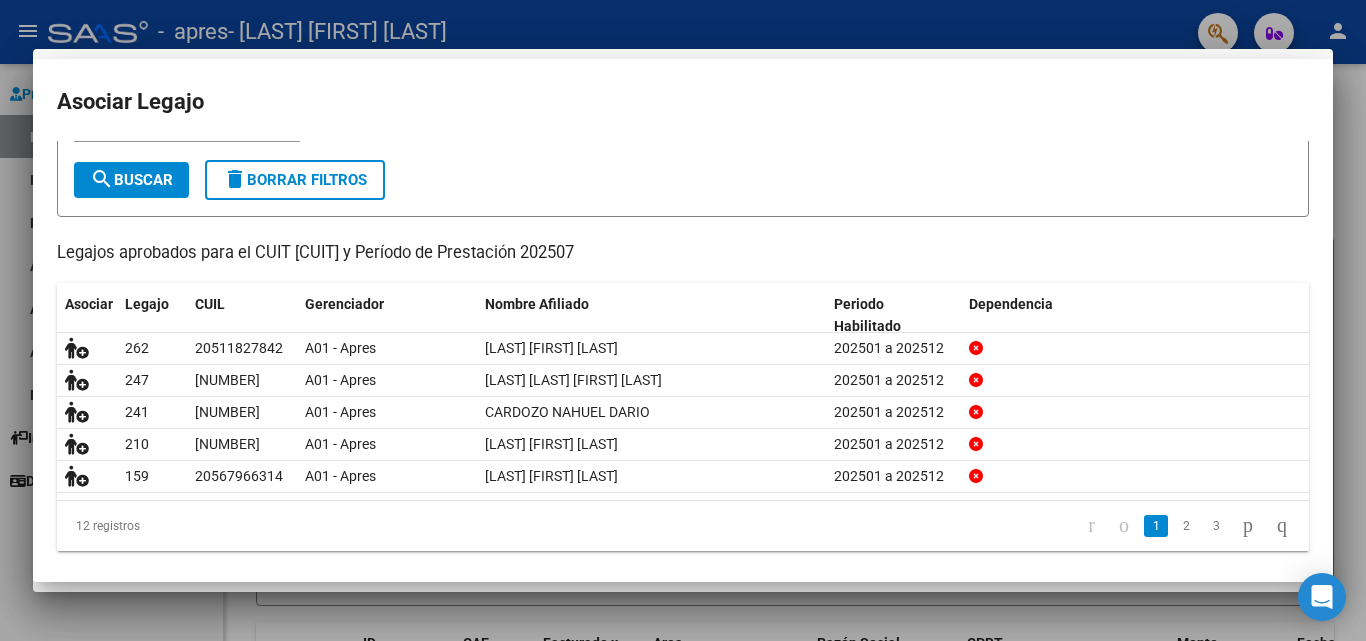 scroll, scrollTop: 0, scrollLeft: 0, axis: both 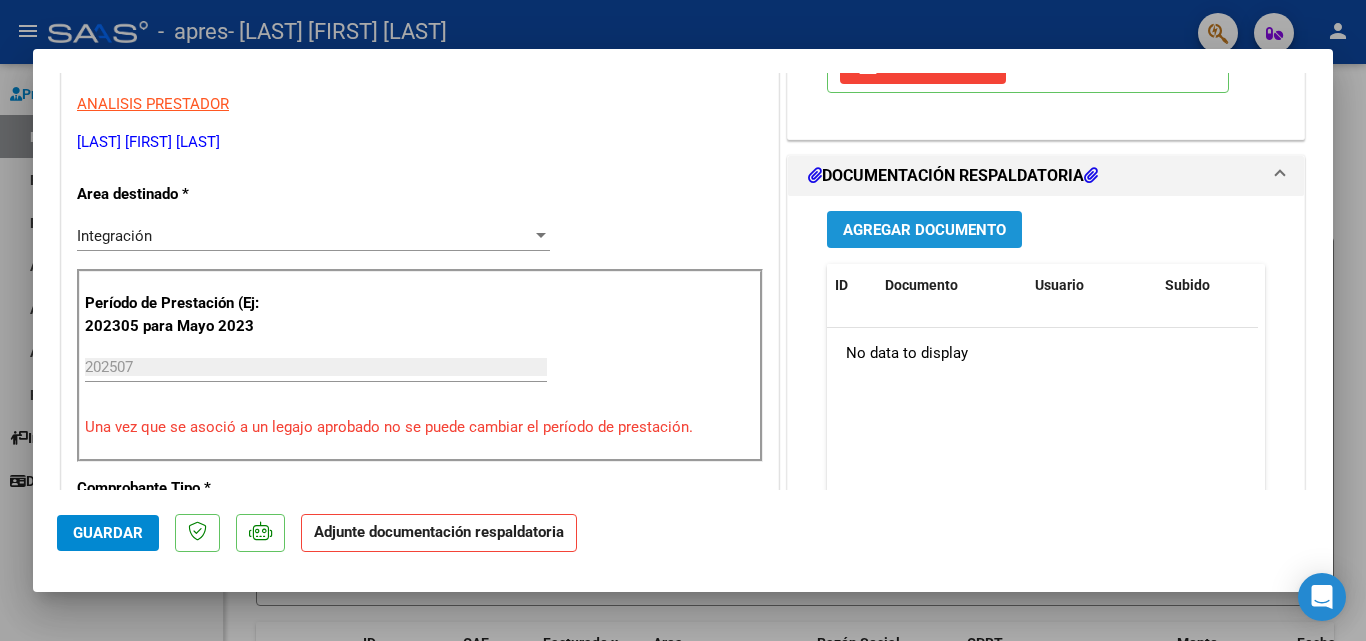 click on "Agregar Documento" at bounding box center (924, 230) 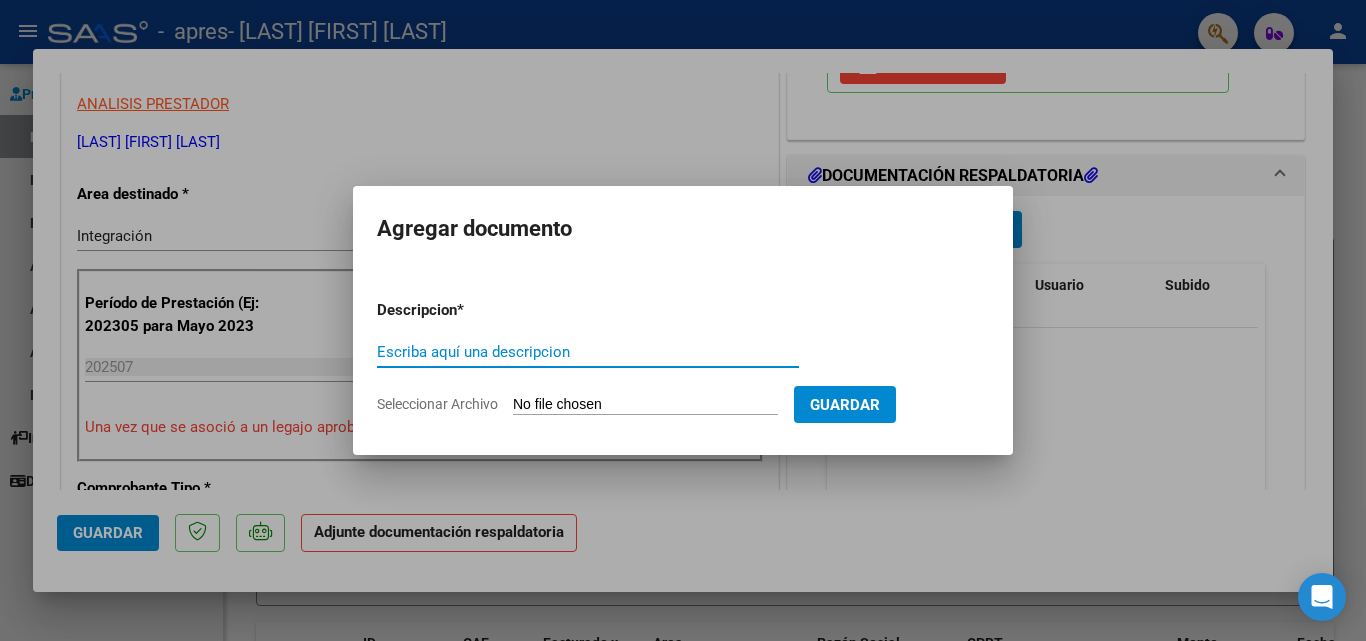 paste on "ASISTENCIA" 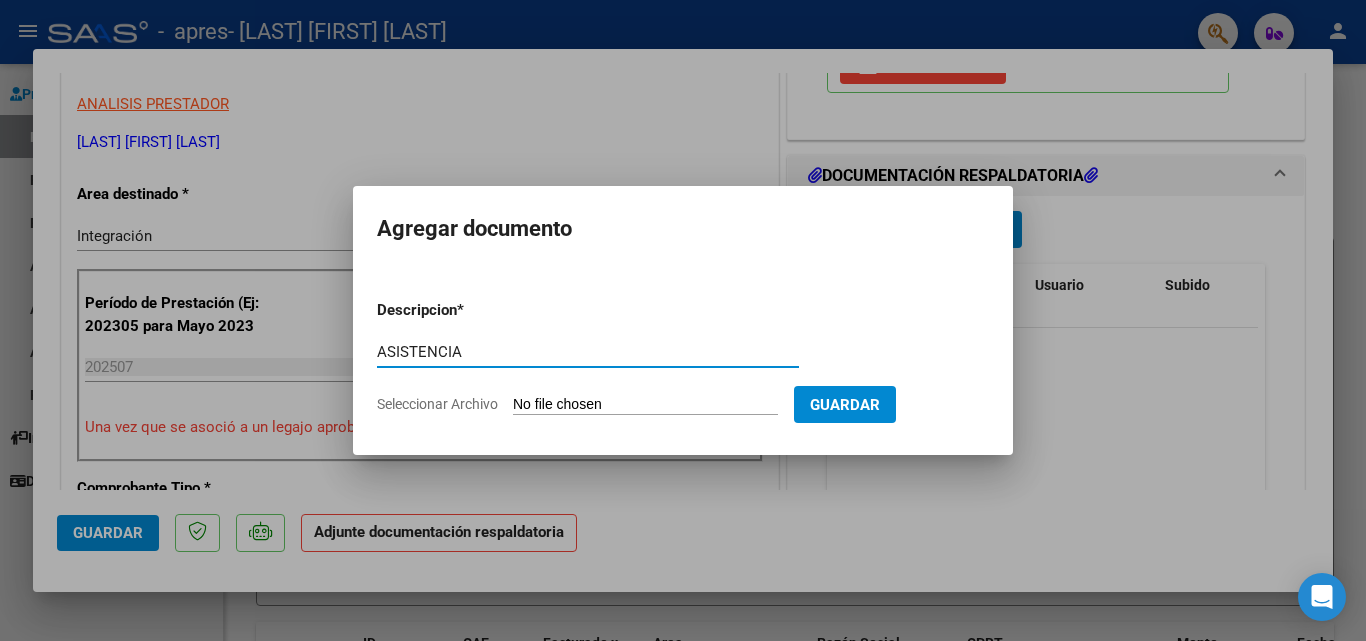 type on "ASISTENCIA" 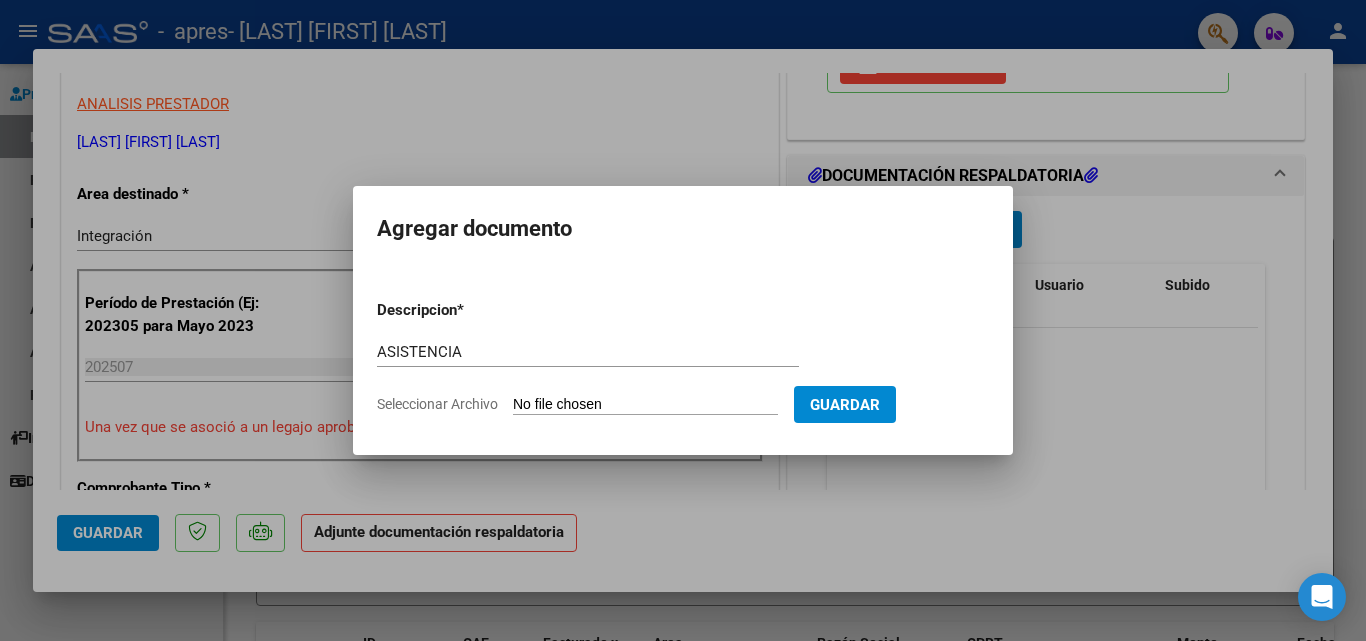 click on "Seleccionar Archivo" at bounding box center (645, 405) 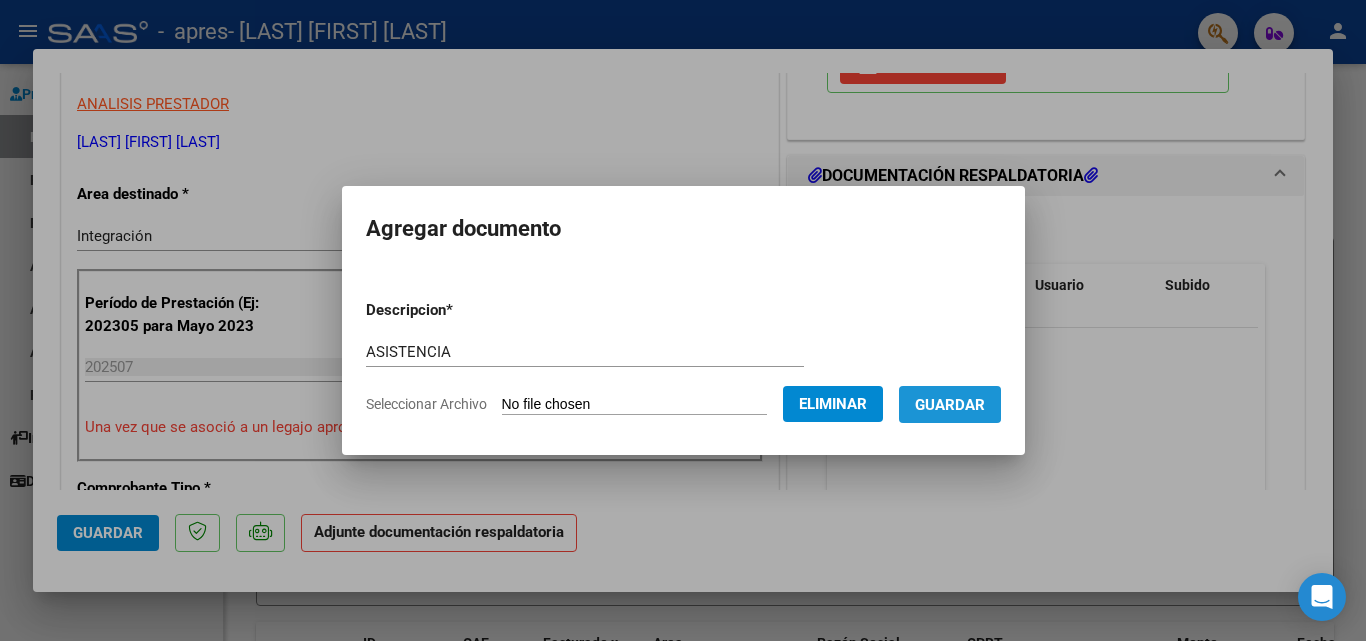 click on "Guardar" at bounding box center (950, 405) 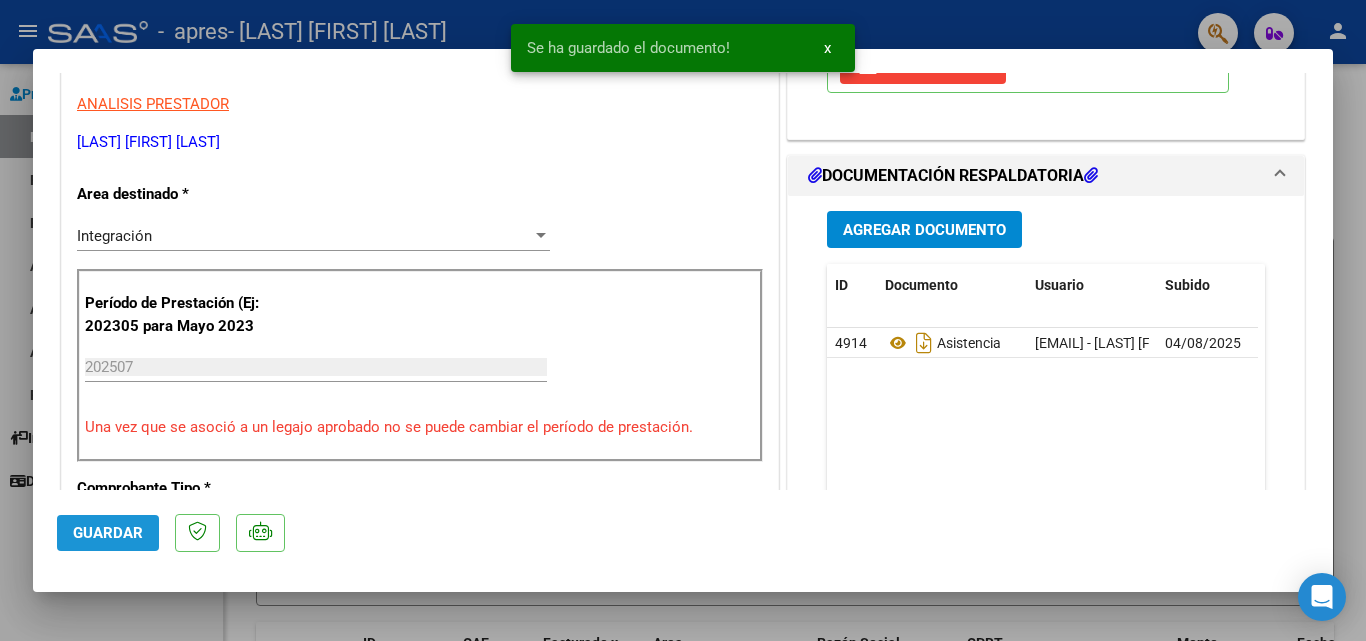 click on "Guardar" 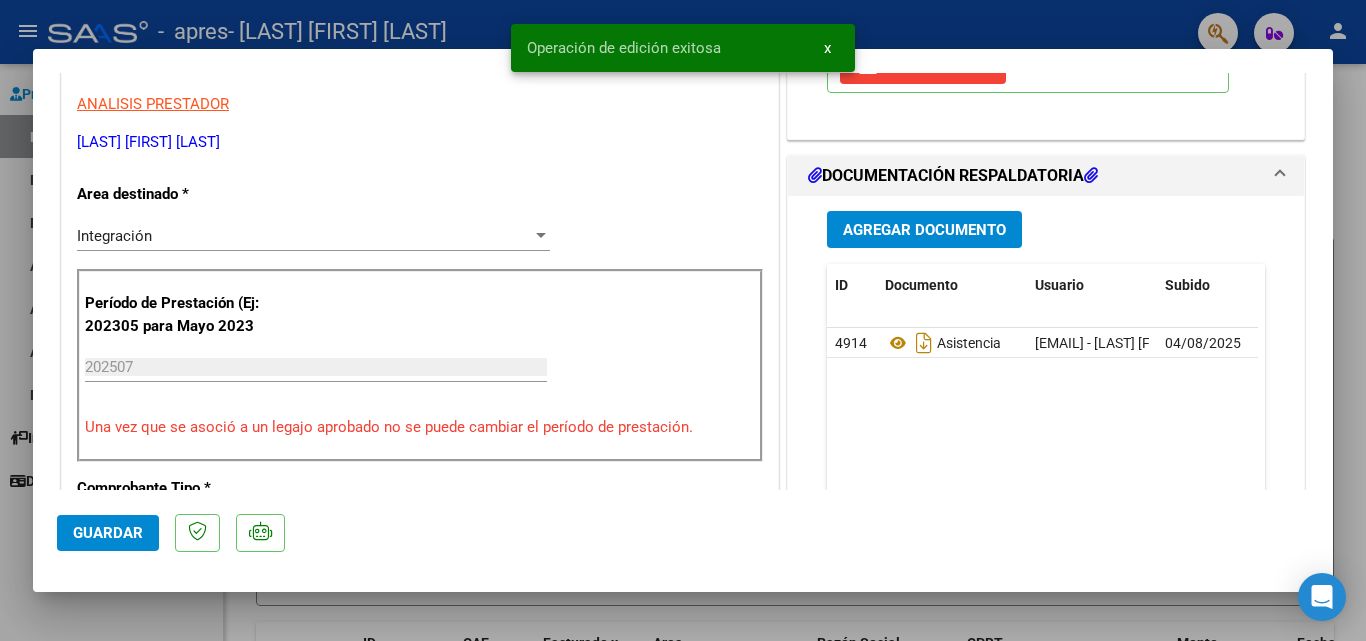 click at bounding box center [683, 320] 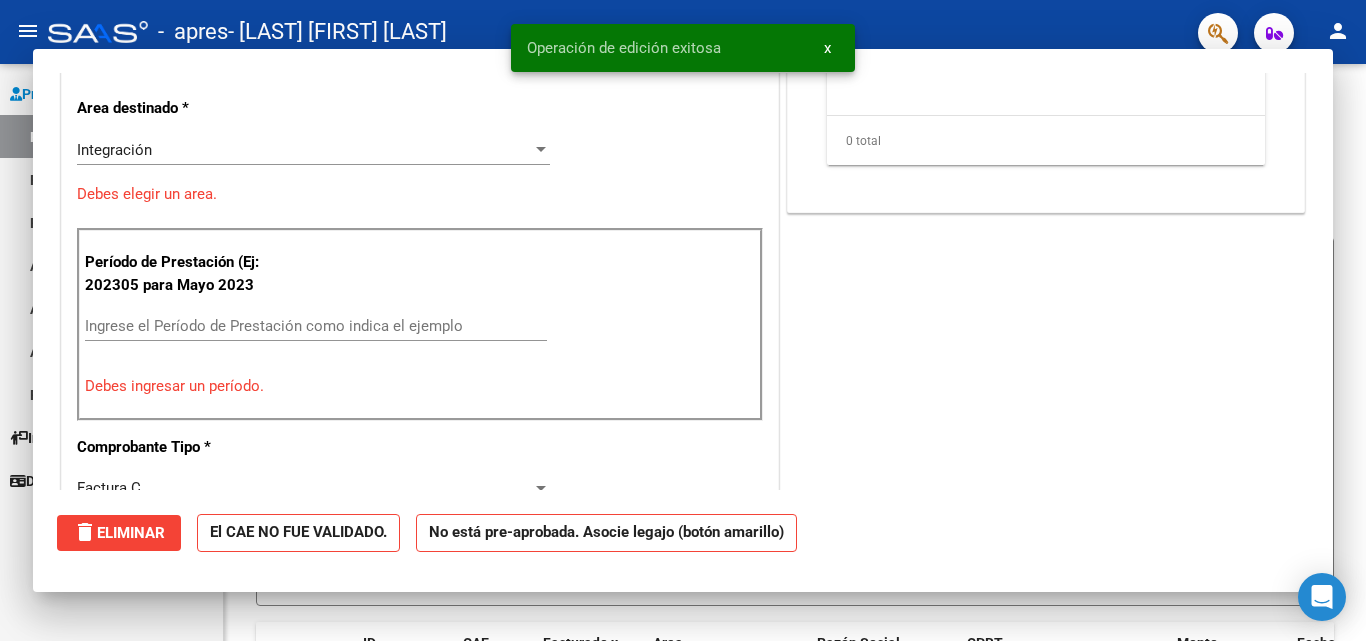 scroll, scrollTop: 0, scrollLeft: 0, axis: both 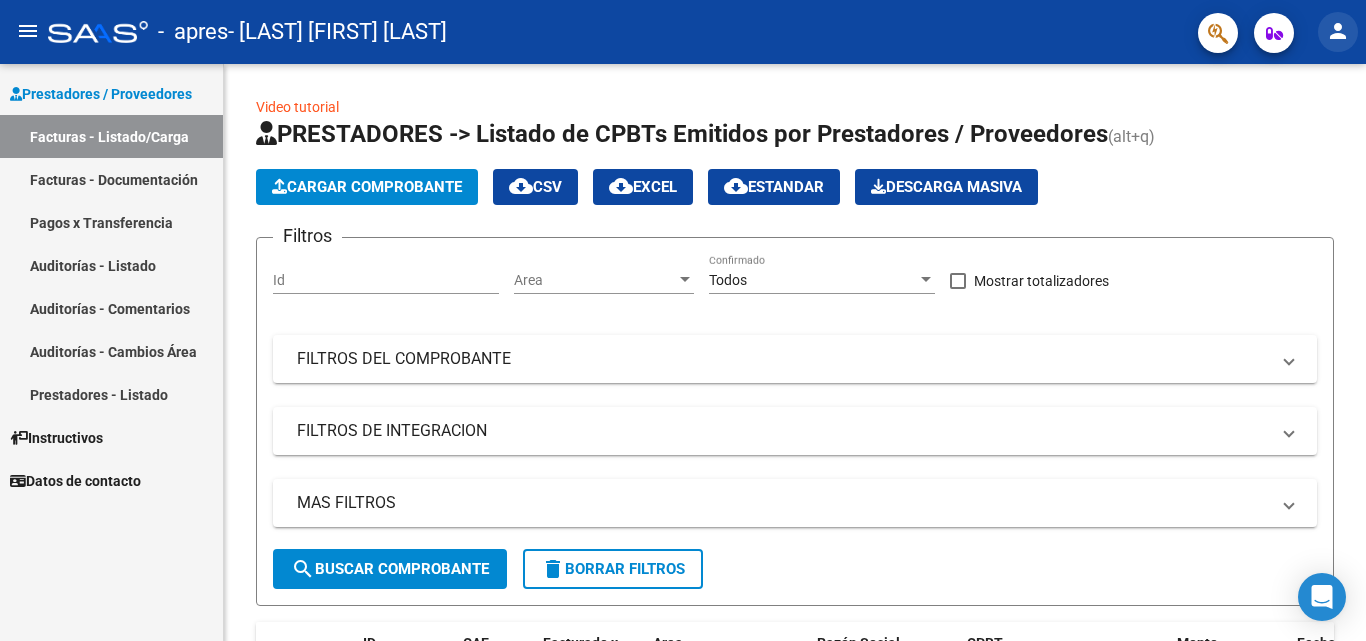 click on "person" 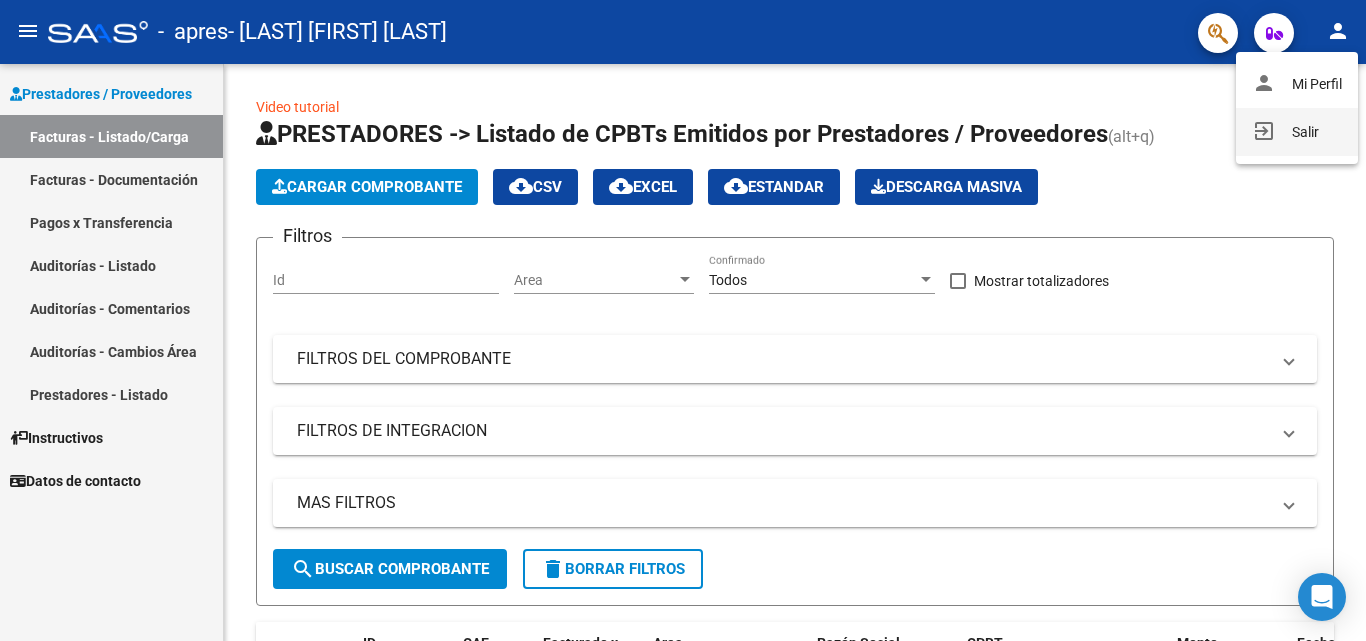 click on "exit_to_app  Salir" at bounding box center [1297, 132] 